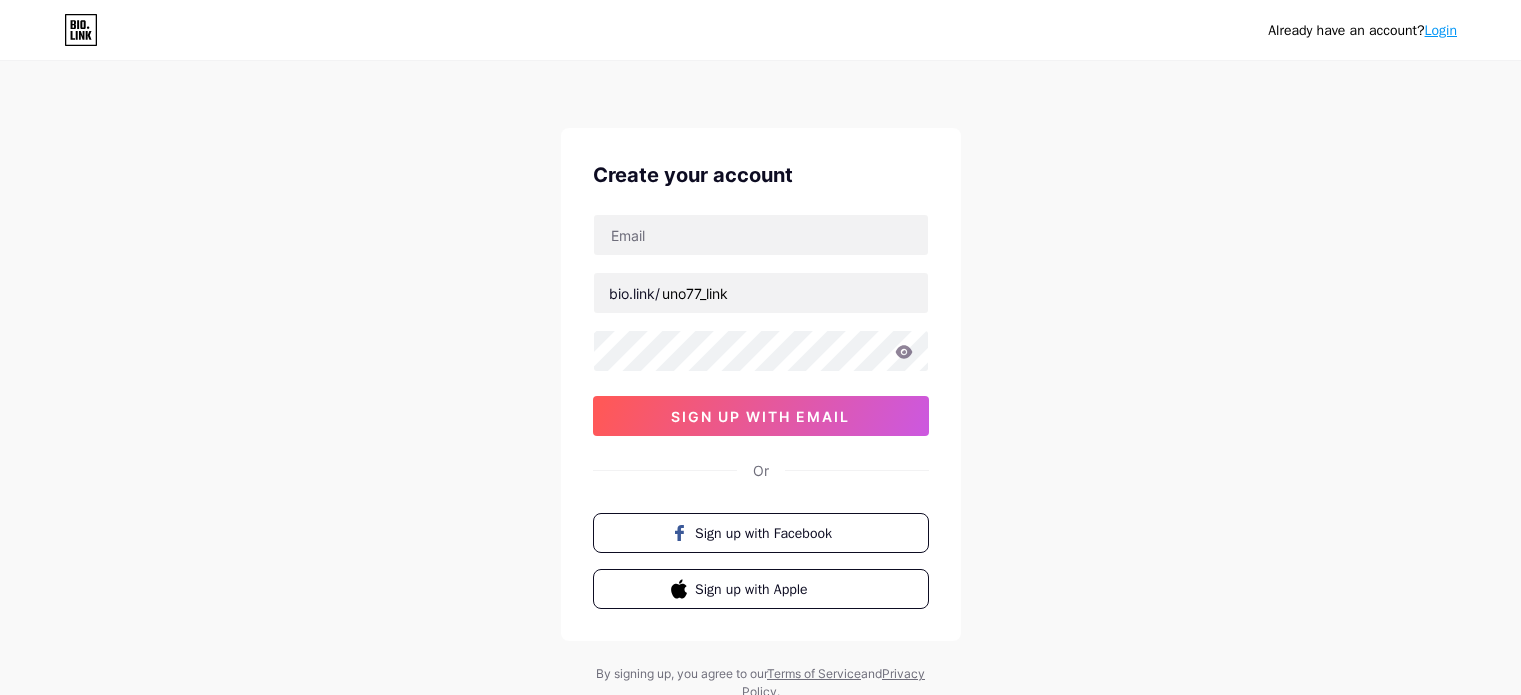 scroll, scrollTop: 0, scrollLeft: 0, axis: both 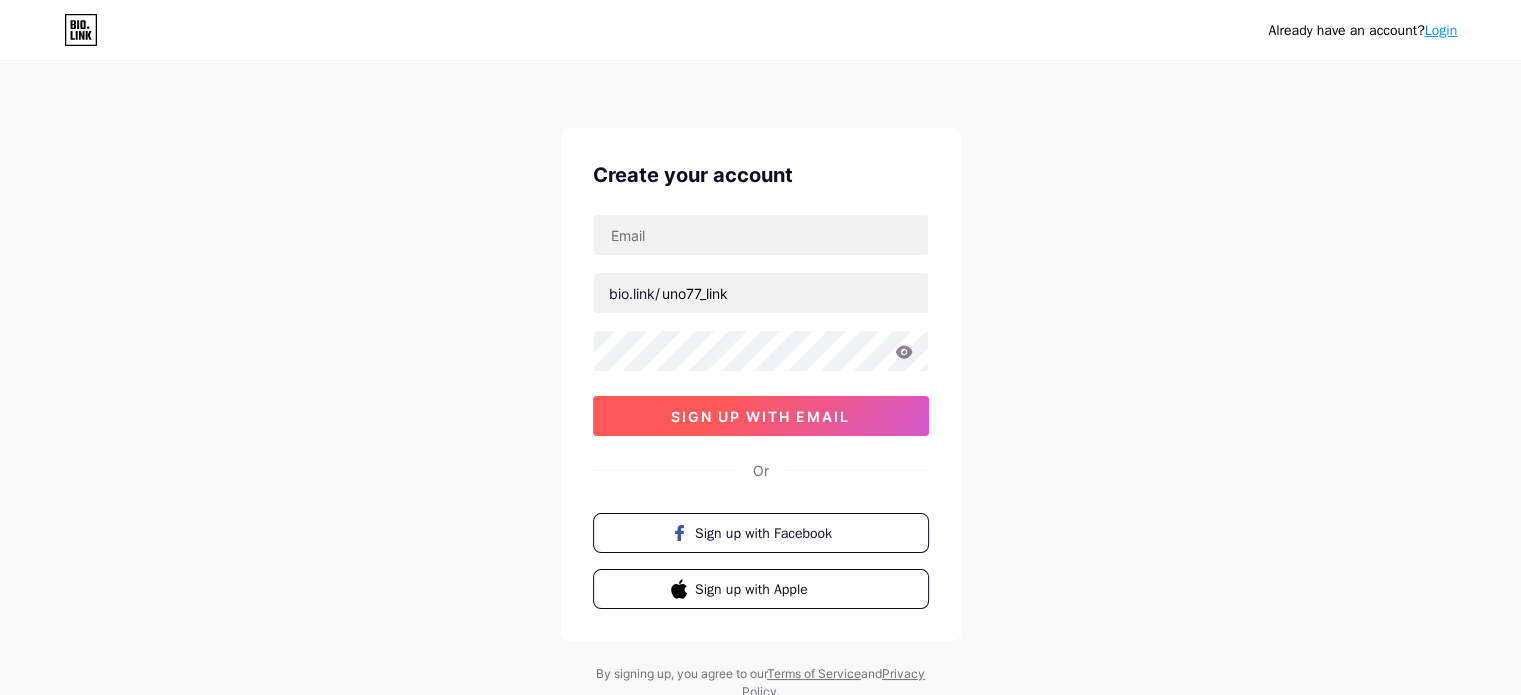 click on "sign up with email" at bounding box center [760, 416] 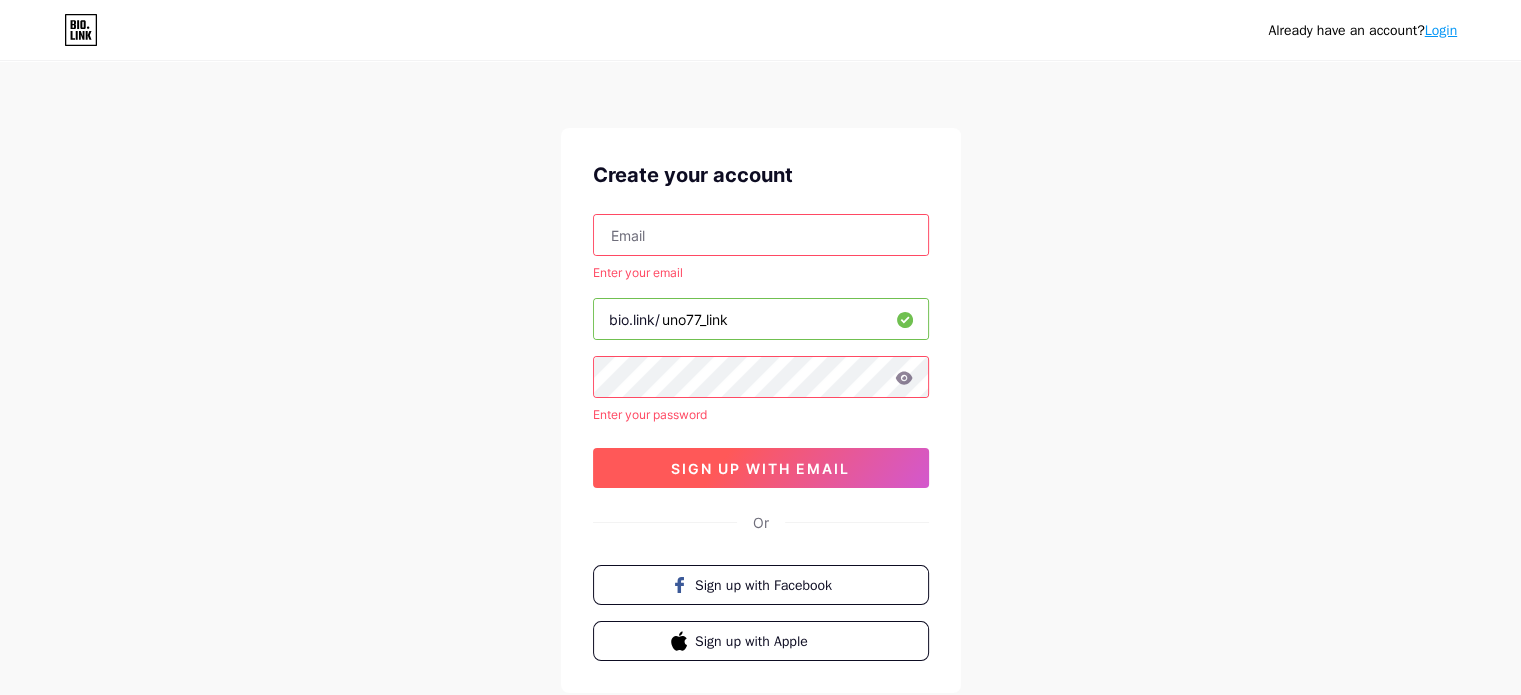 click on "sign up with email" at bounding box center (760, 468) 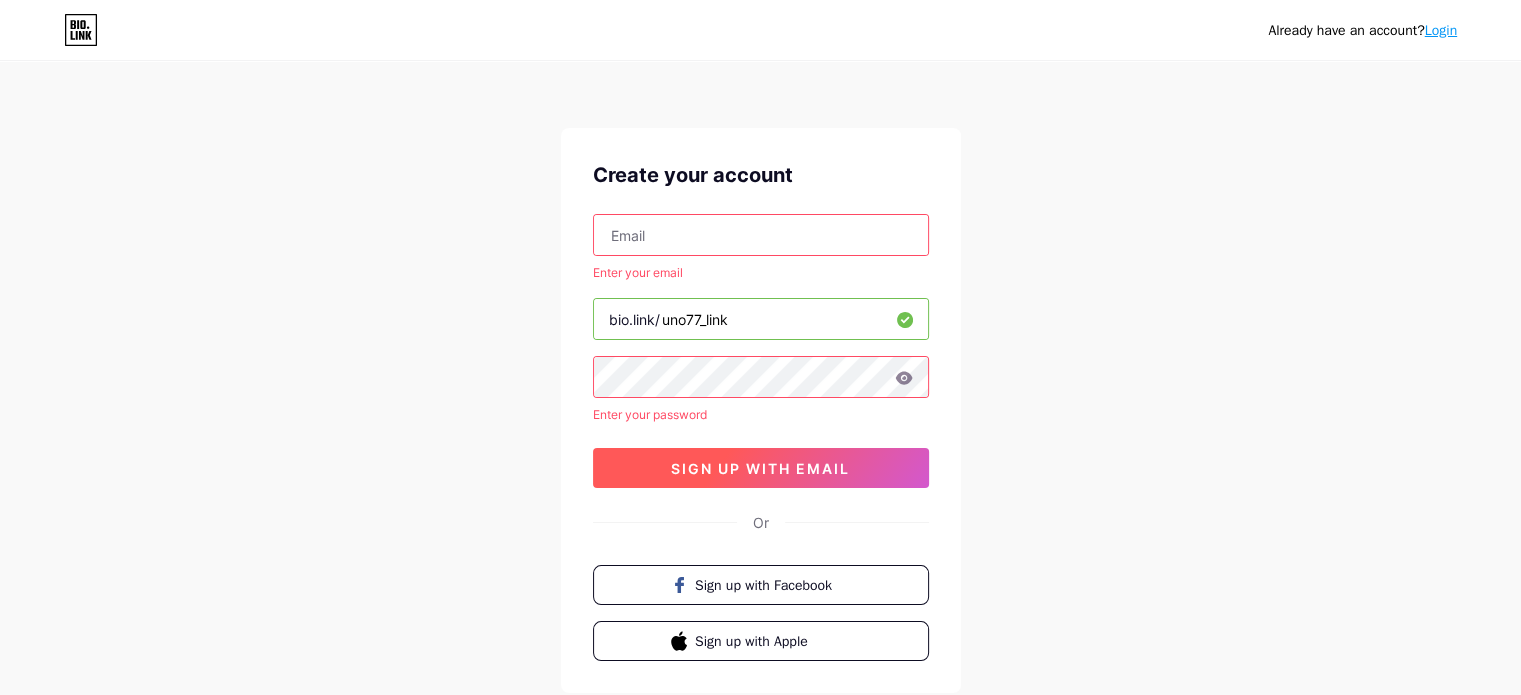 click on "sign up with email" at bounding box center [760, 468] 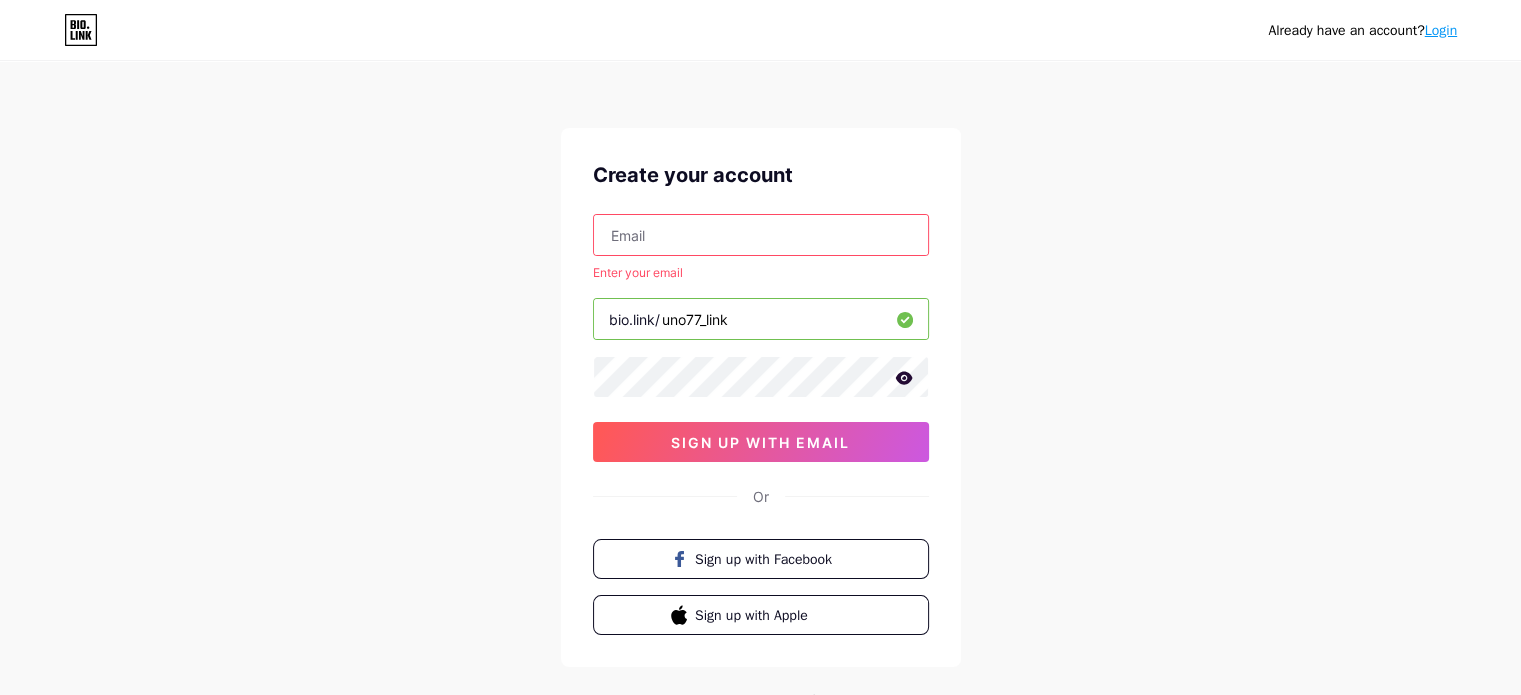 click 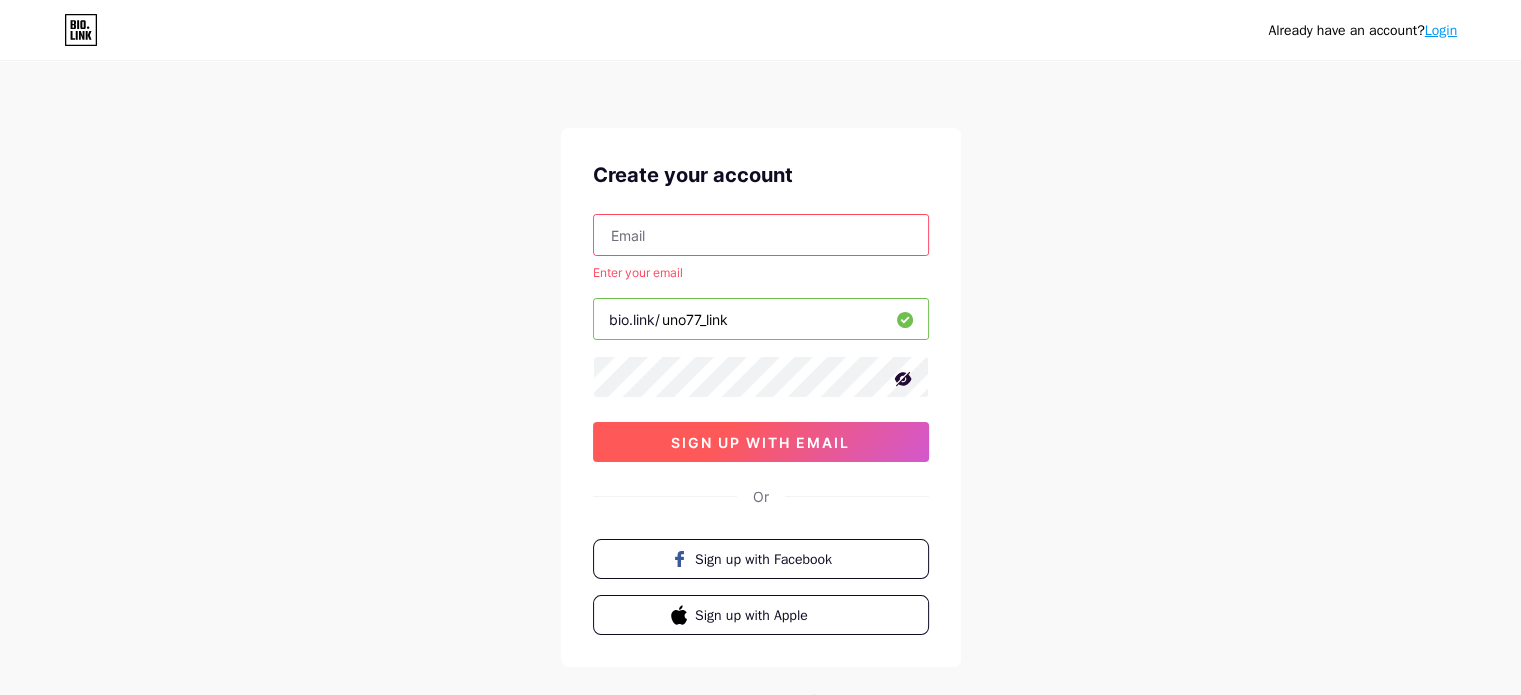 click on "sign up with email" at bounding box center [760, 442] 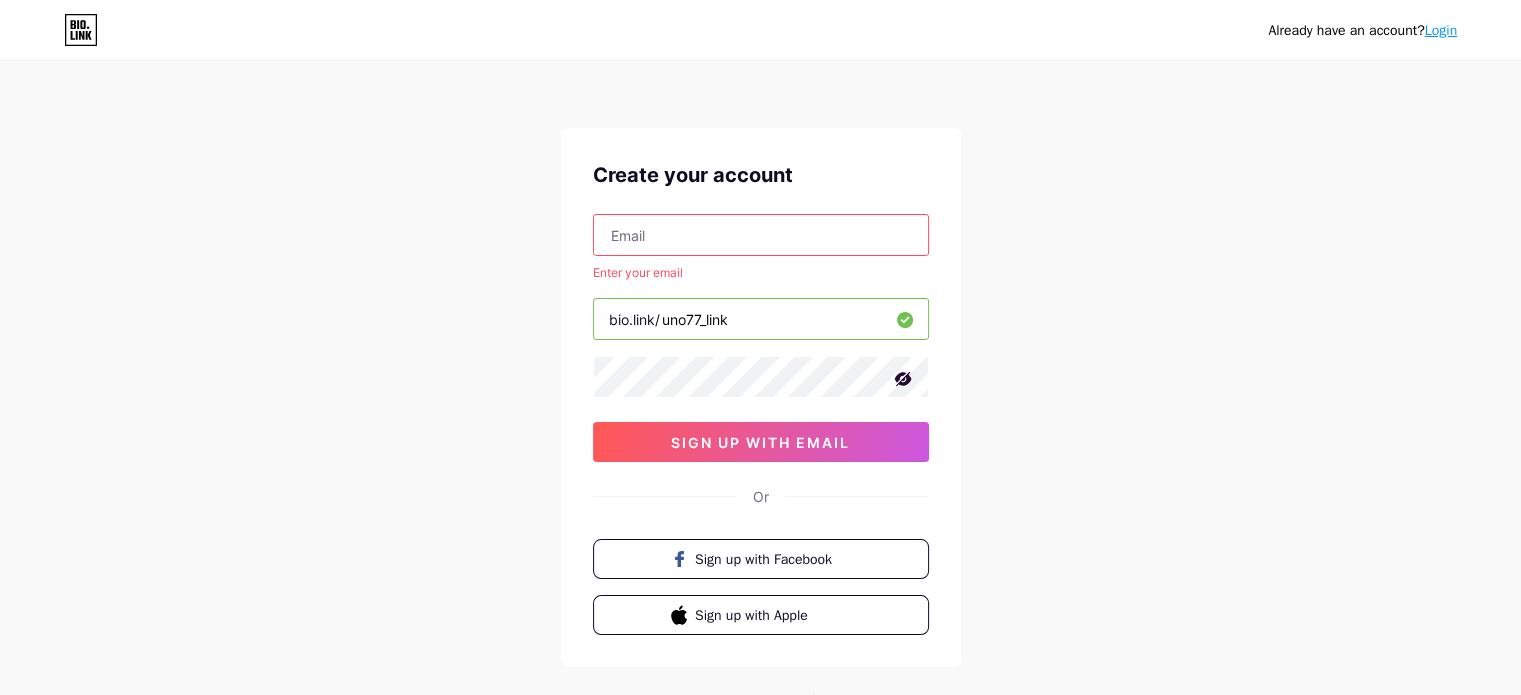 click at bounding box center [761, 235] 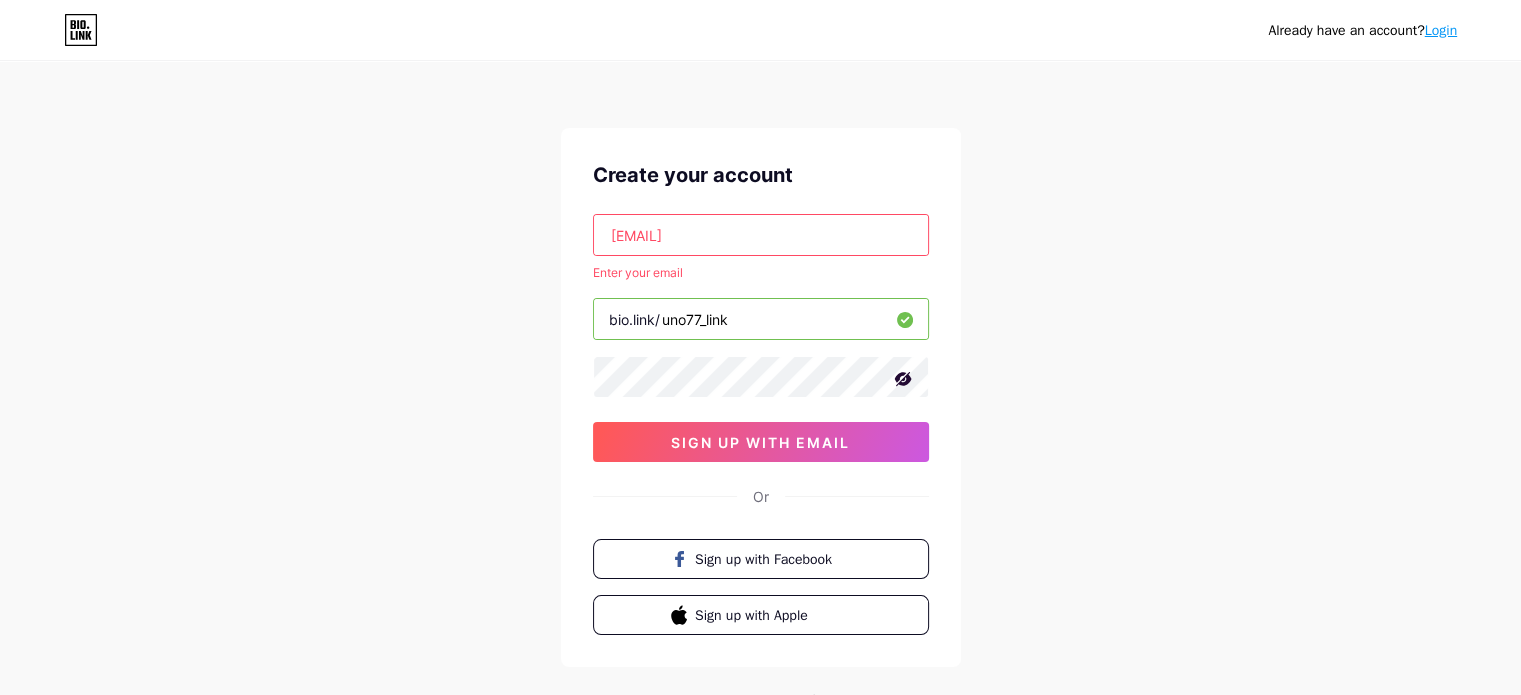 click on "[EMAIL]" at bounding box center (761, 235) 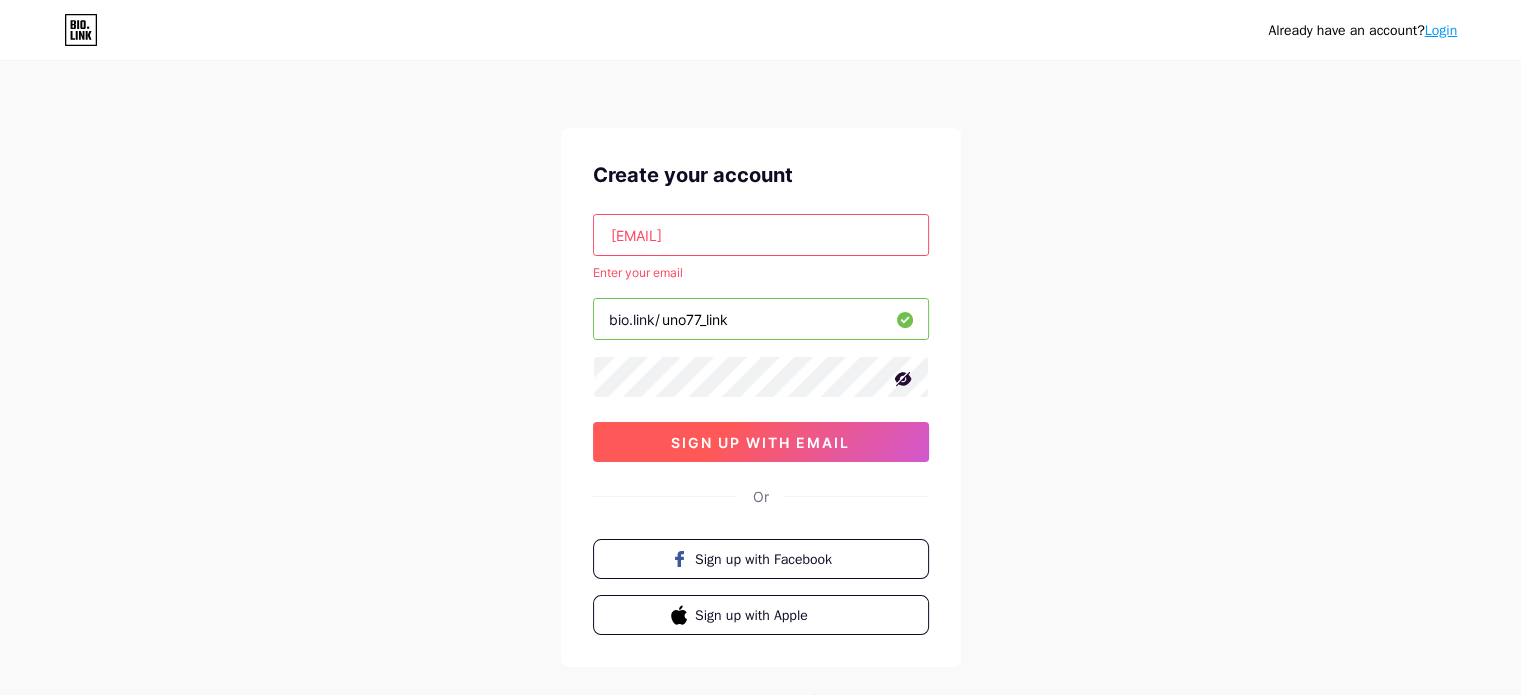 type on "[EMAIL]" 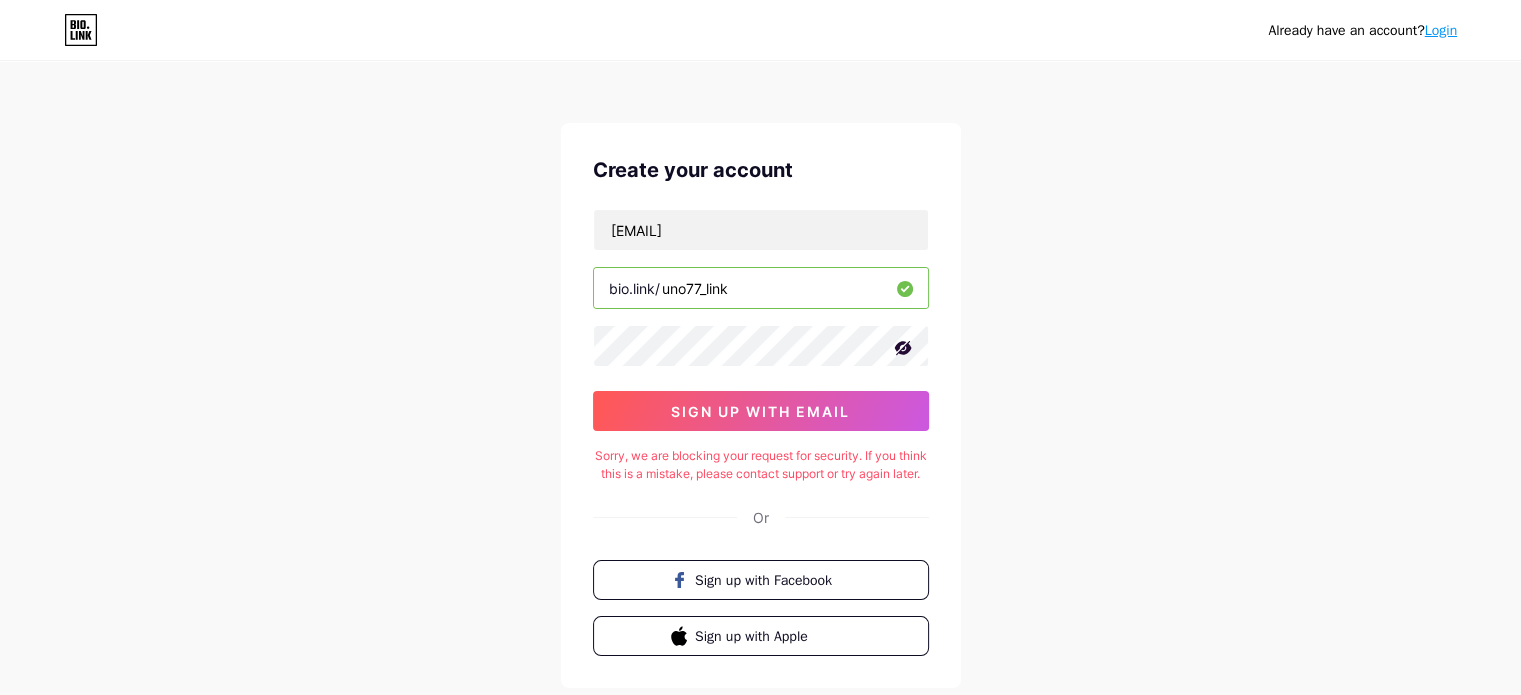 scroll, scrollTop: 0, scrollLeft: 0, axis: both 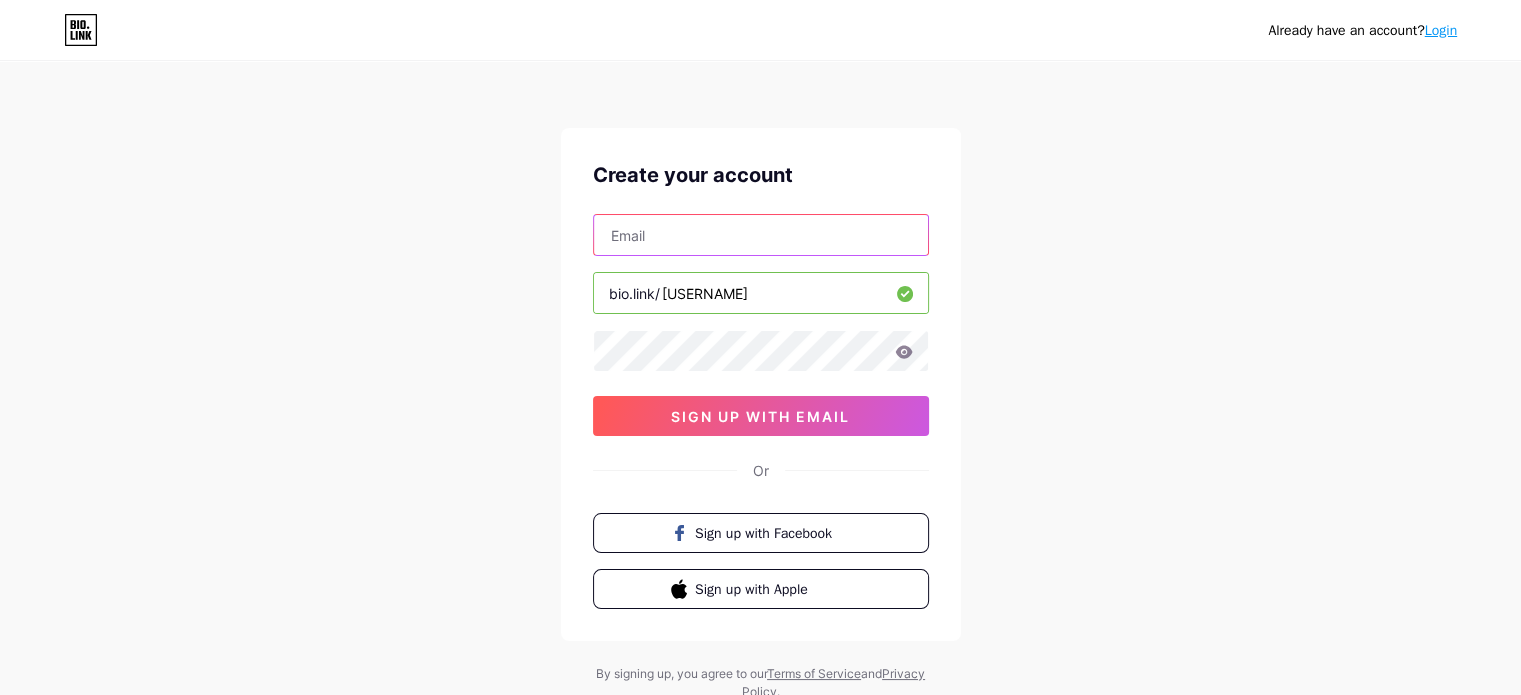 click at bounding box center (761, 235) 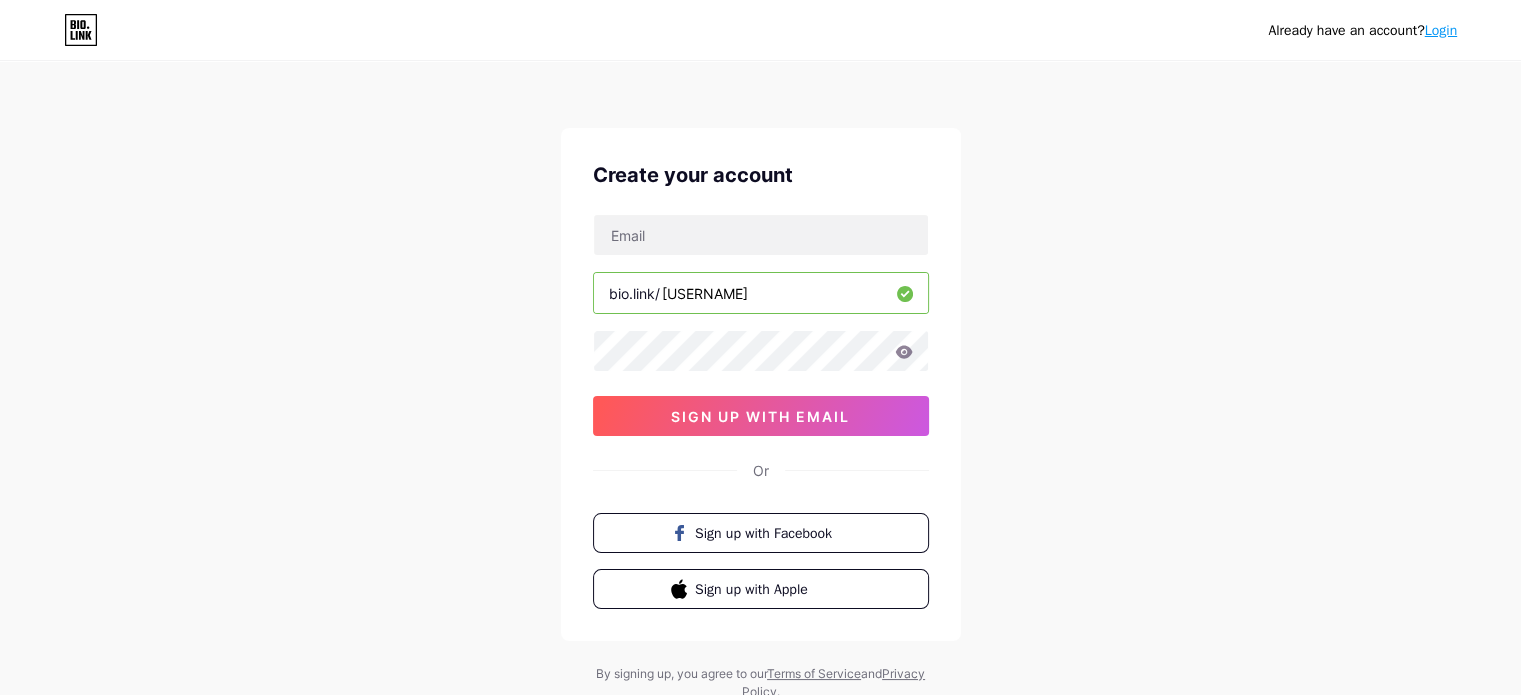 click on "Already have an account?  Login   Create your account         bio.link/[USERNAME]                     sign up with email         Or       Sign up with Facebook
Sign up with Apple
By signing up, you agree to our  Terms of Service  and  Privacy Policy ." at bounding box center [760, 382] 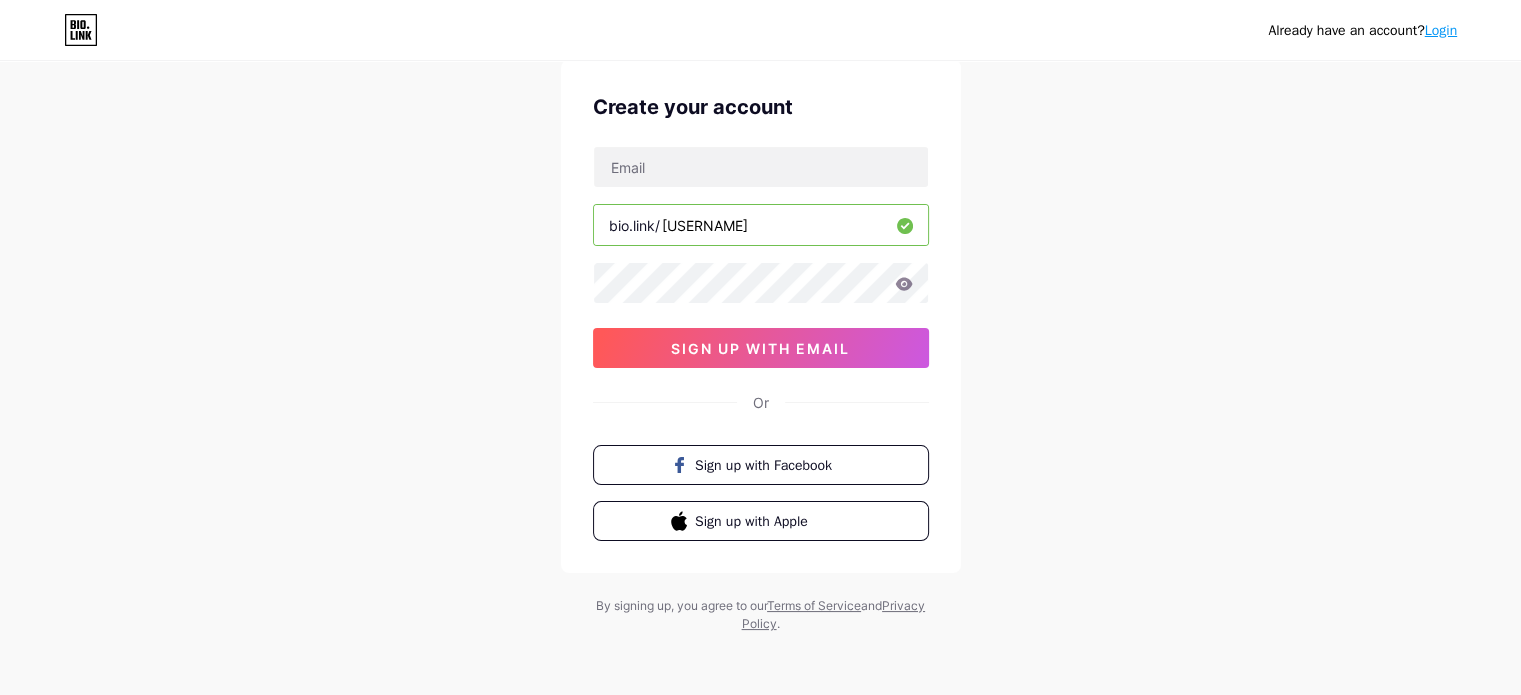 scroll, scrollTop: 0, scrollLeft: 0, axis: both 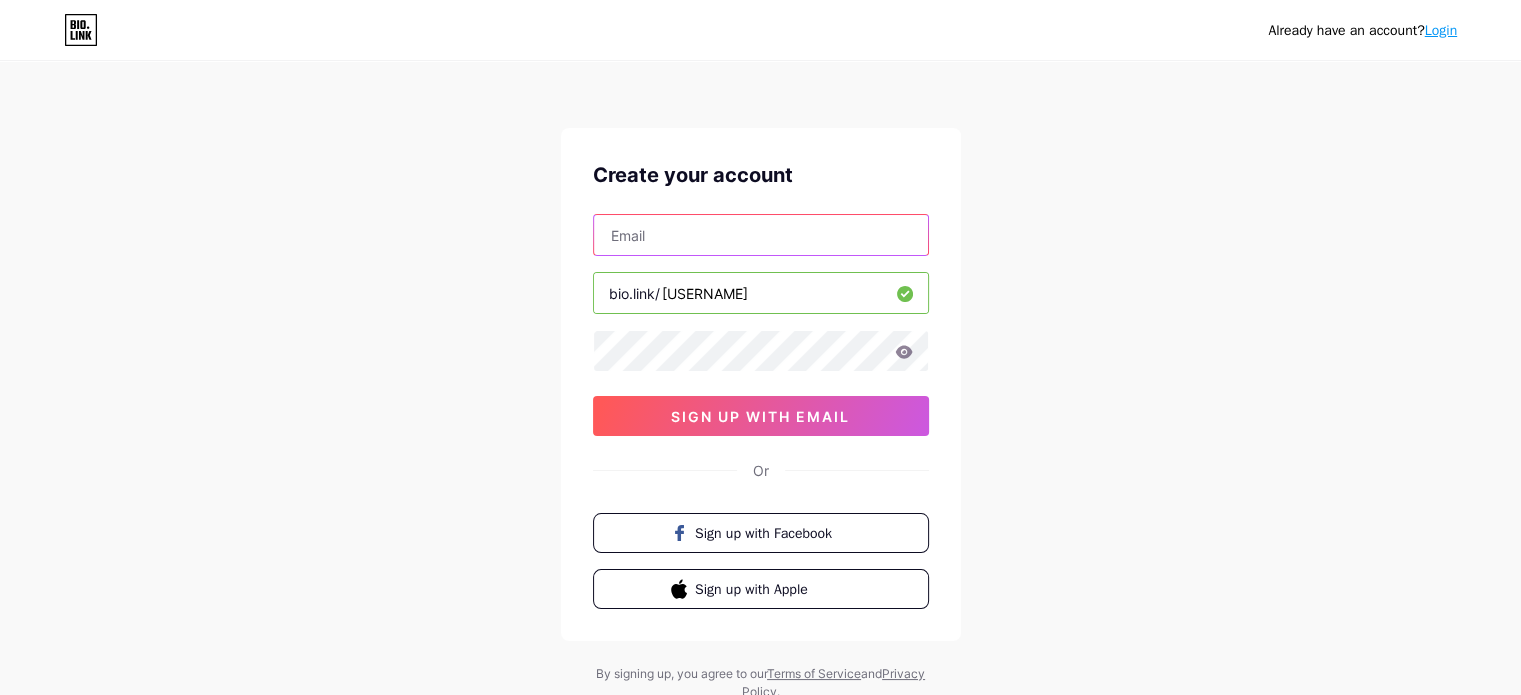 click at bounding box center [761, 235] 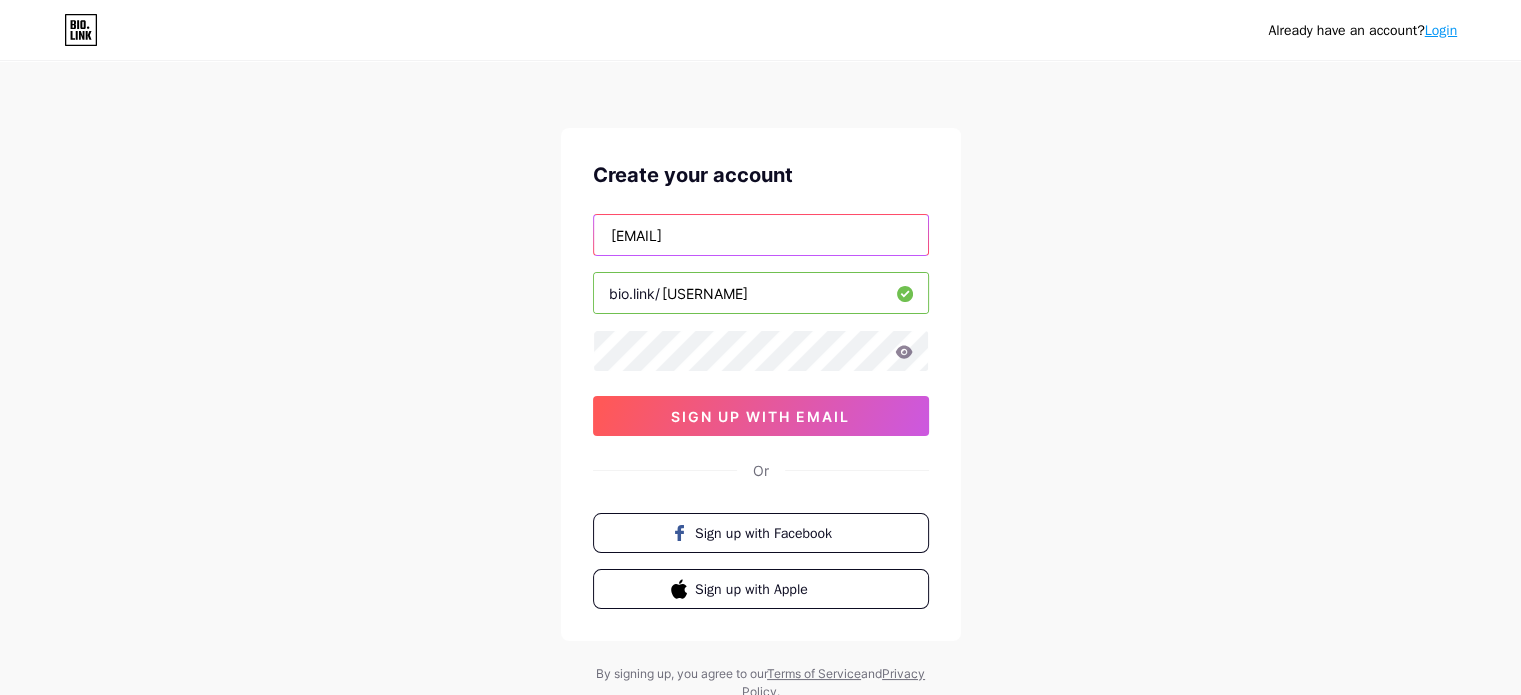 type on "[EMAIL]" 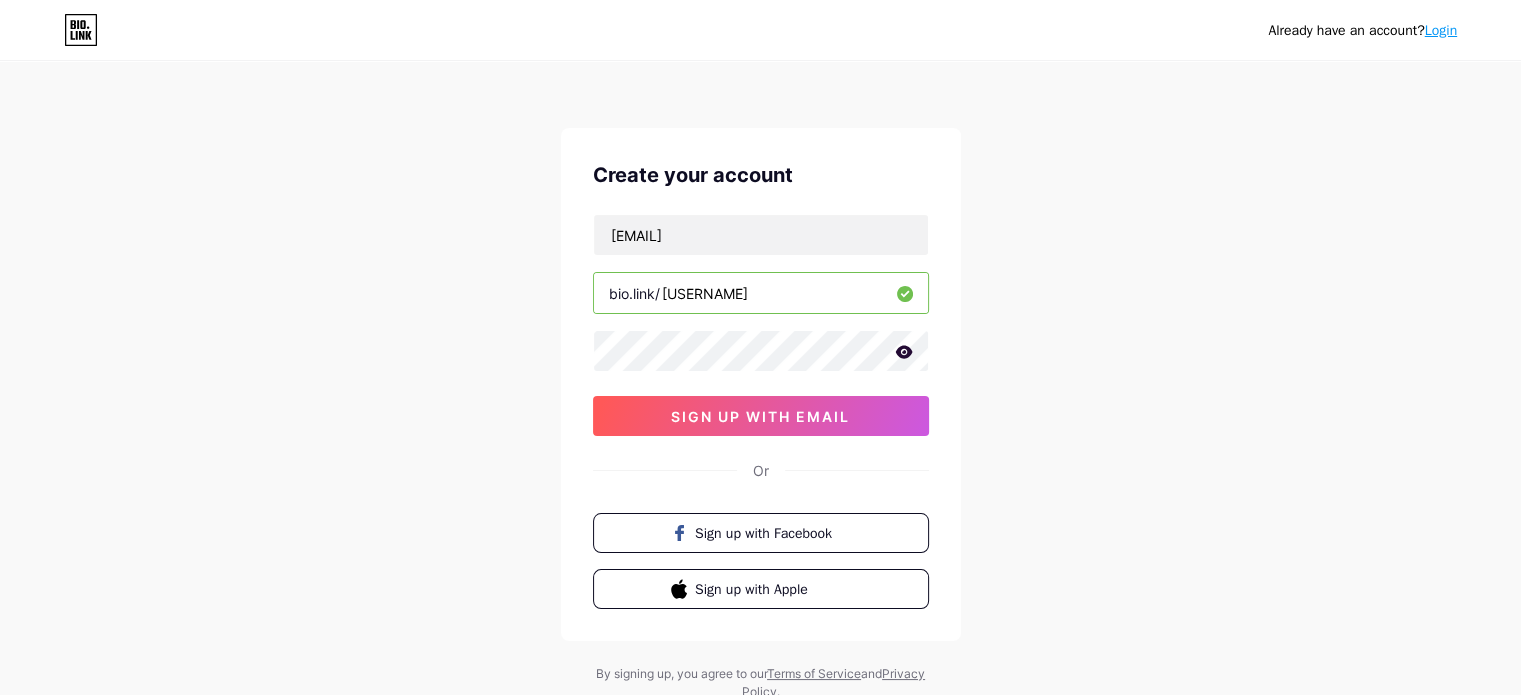 click 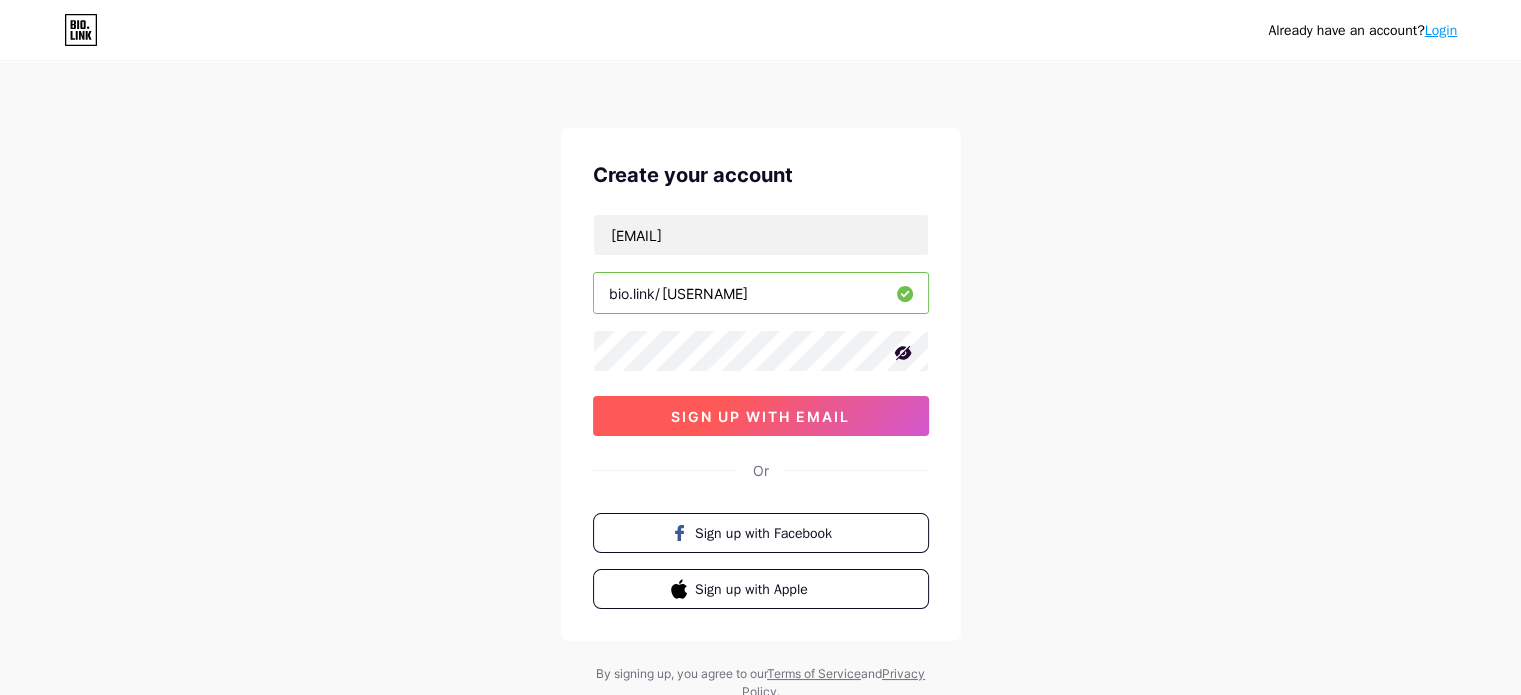 click on "sign up with email" at bounding box center (760, 416) 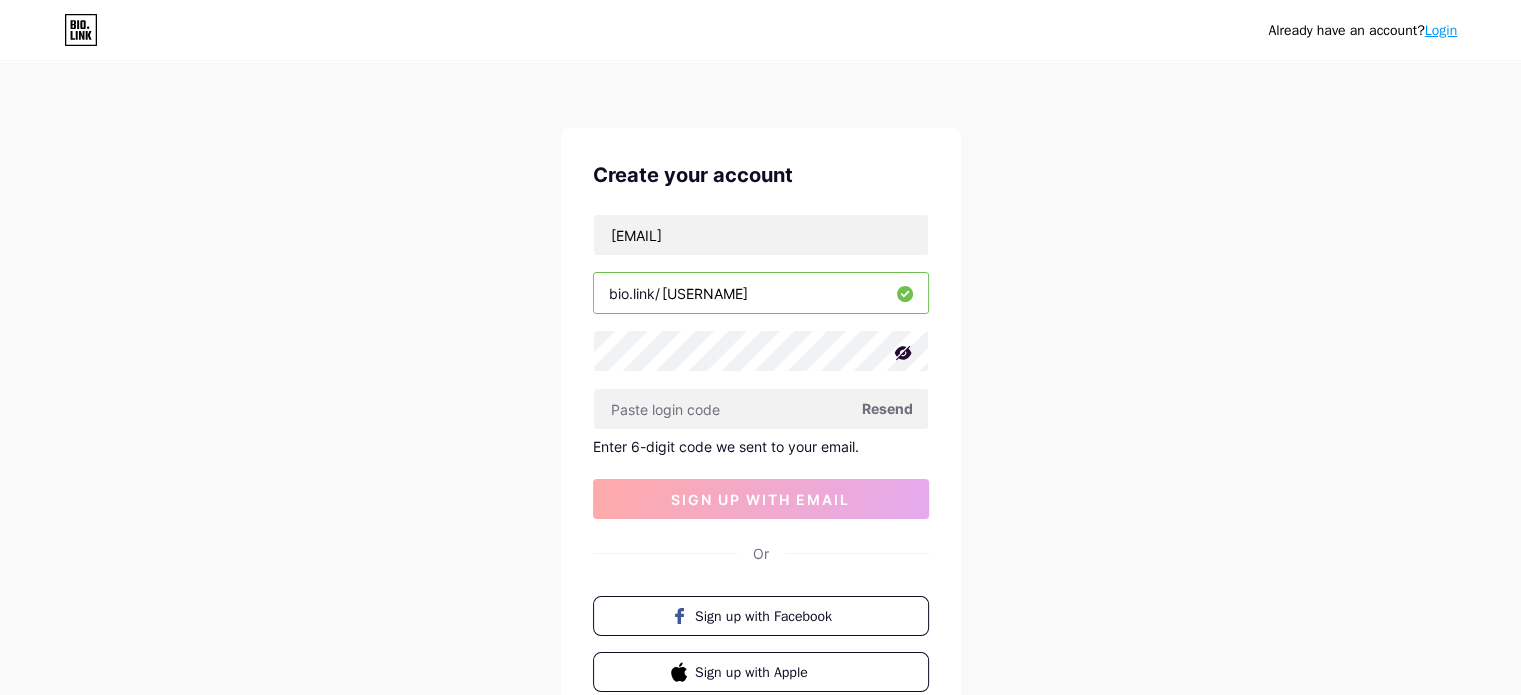 click on "[EMAIL]     bio.link/[USERNAME]                 Resend     Enter 6-digit code we sent to your email.         sign up with email" at bounding box center (761, 366) 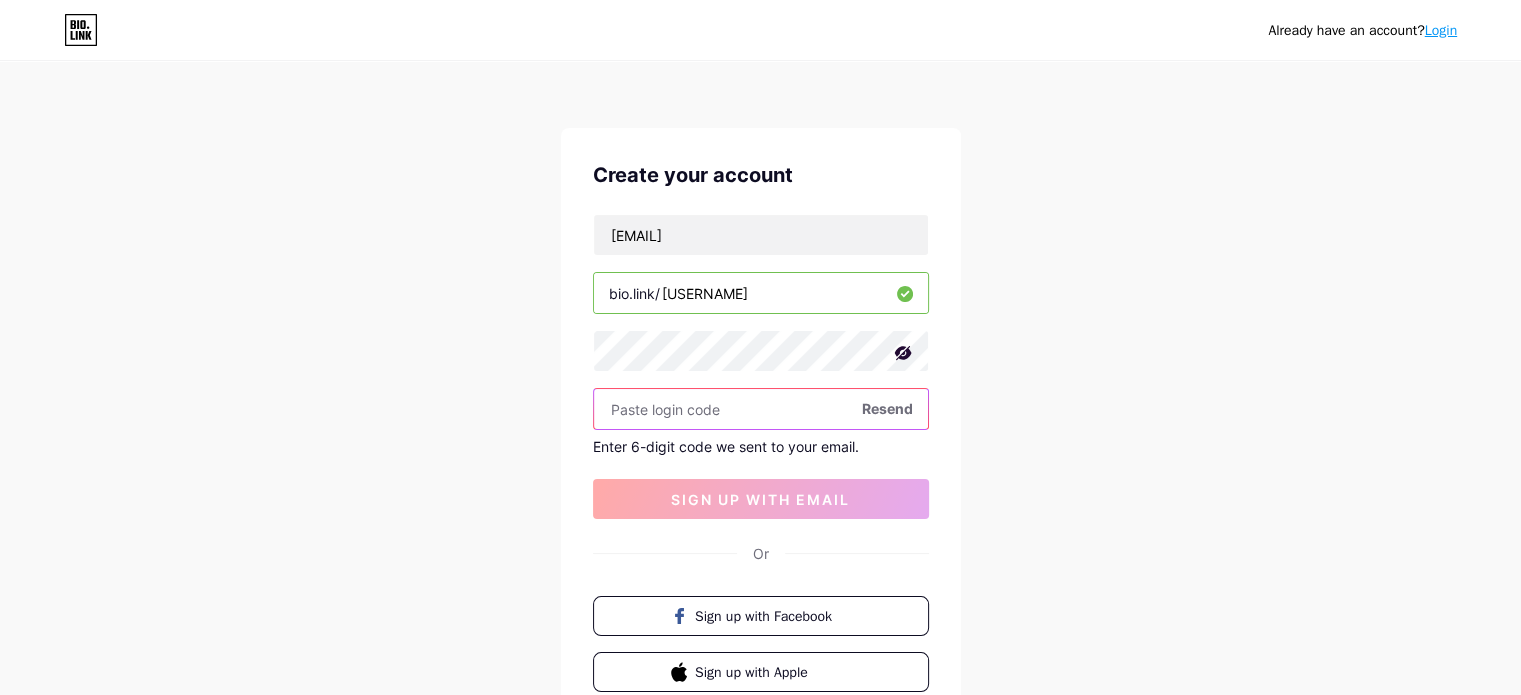 click at bounding box center [761, 409] 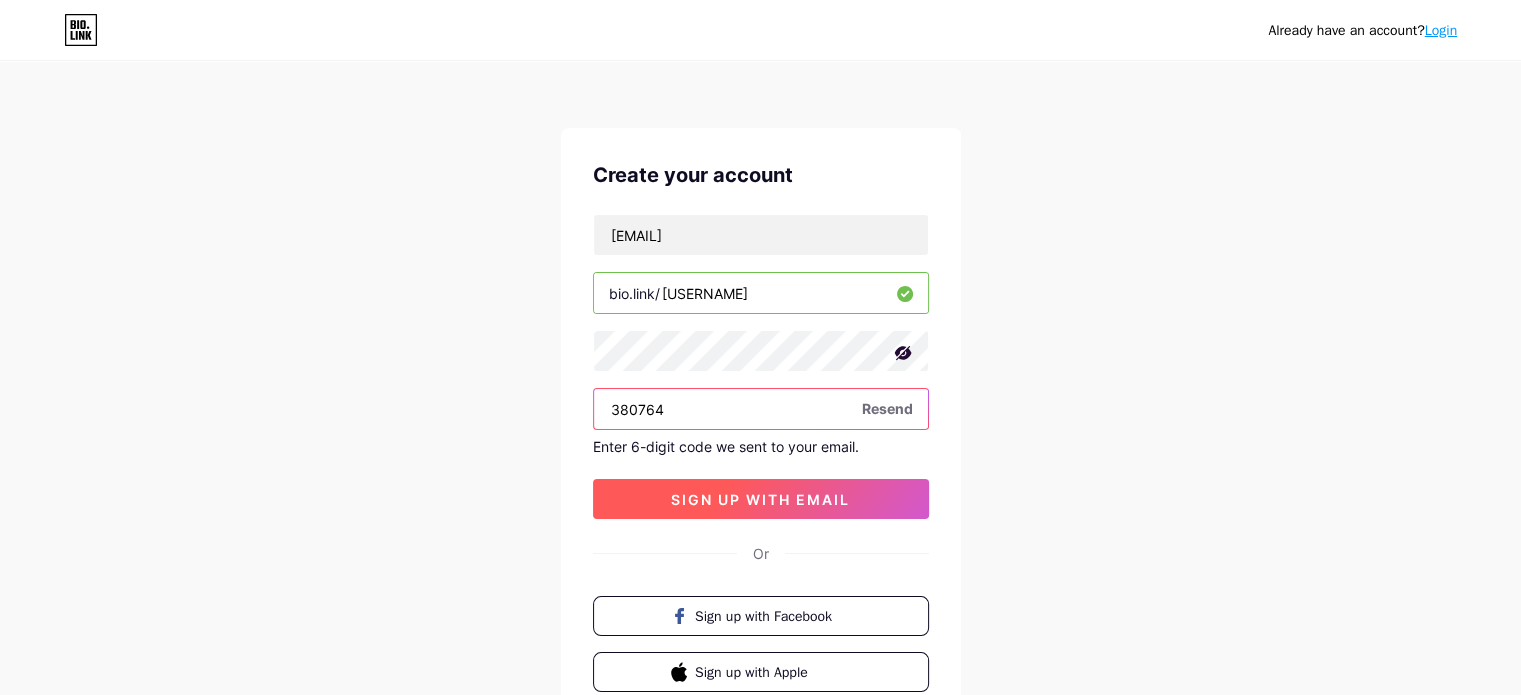 type on "380764" 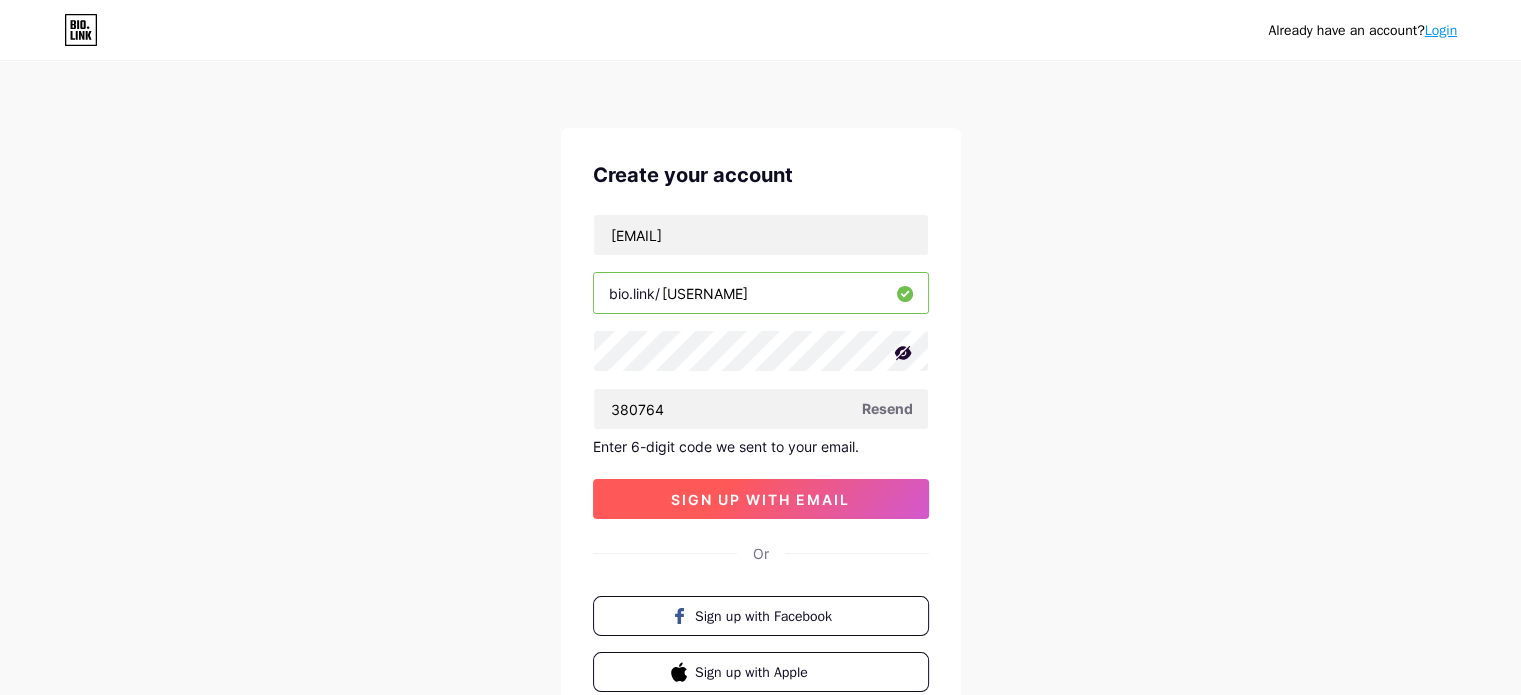 click on "sign up with email" at bounding box center [760, 499] 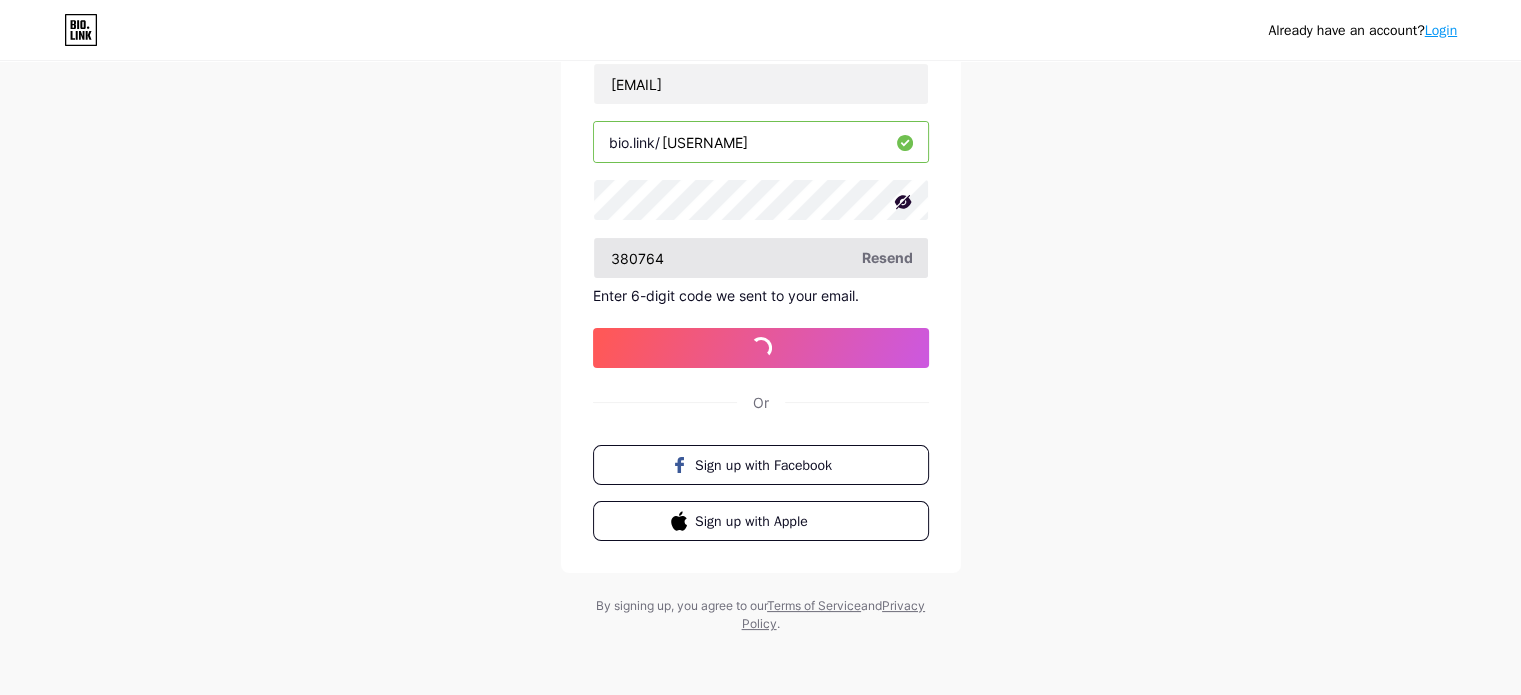 scroll, scrollTop: 0, scrollLeft: 0, axis: both 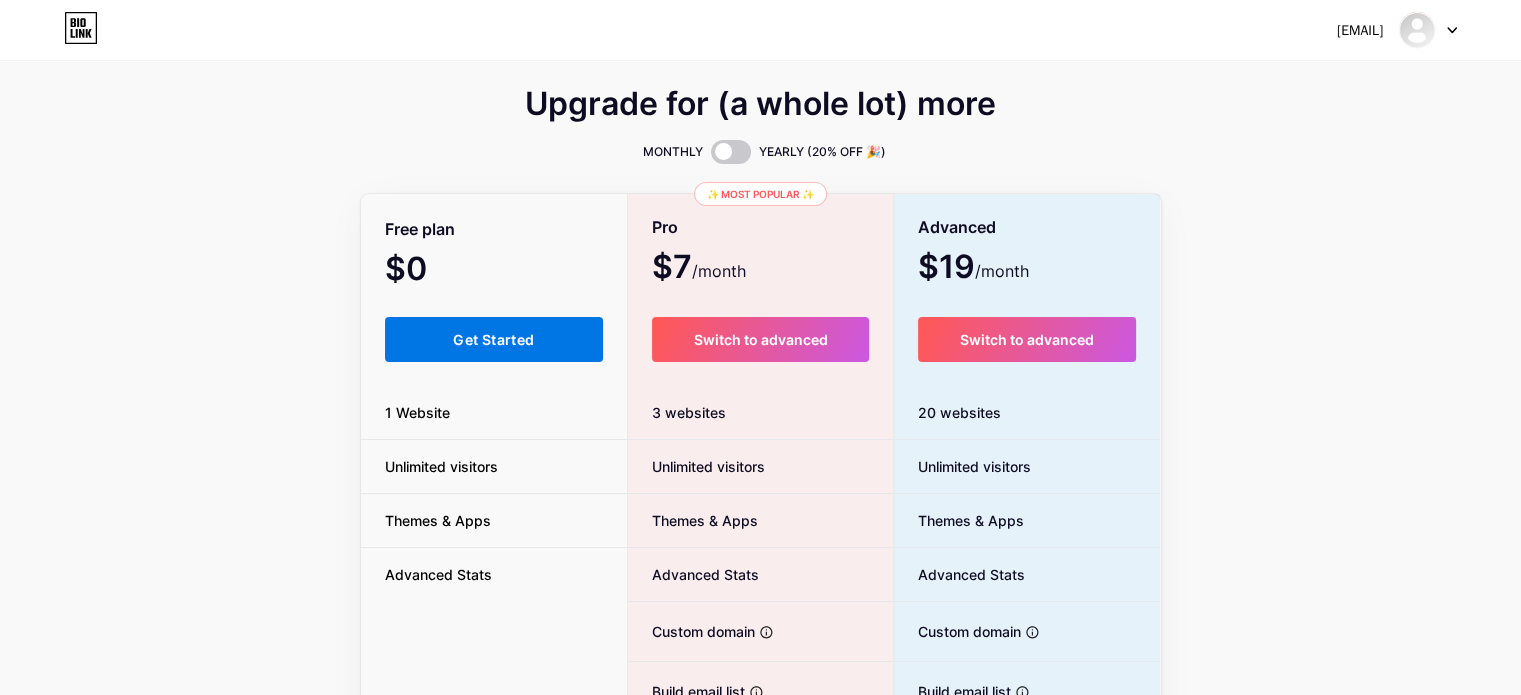 click on "Get Started" at bounding box center (494, 339) 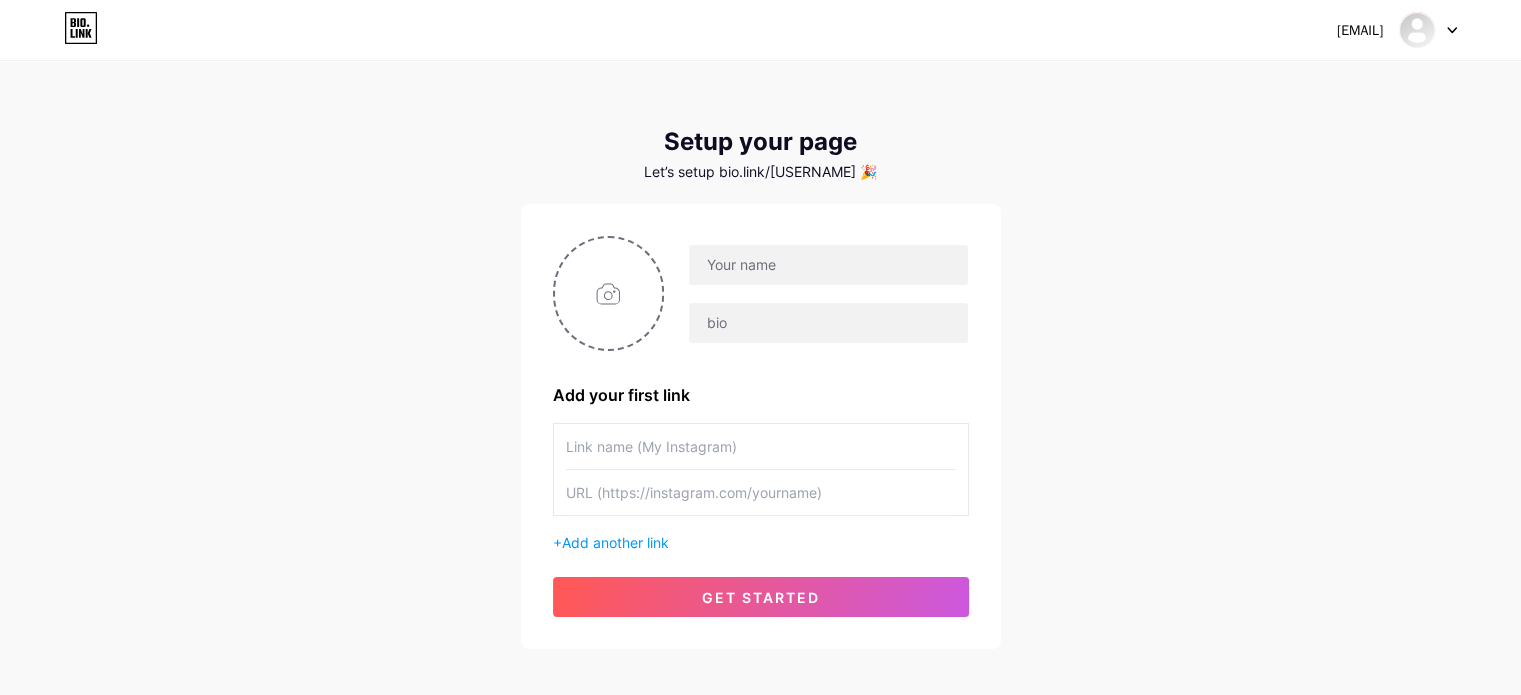 click at bounding box center (761, 293) 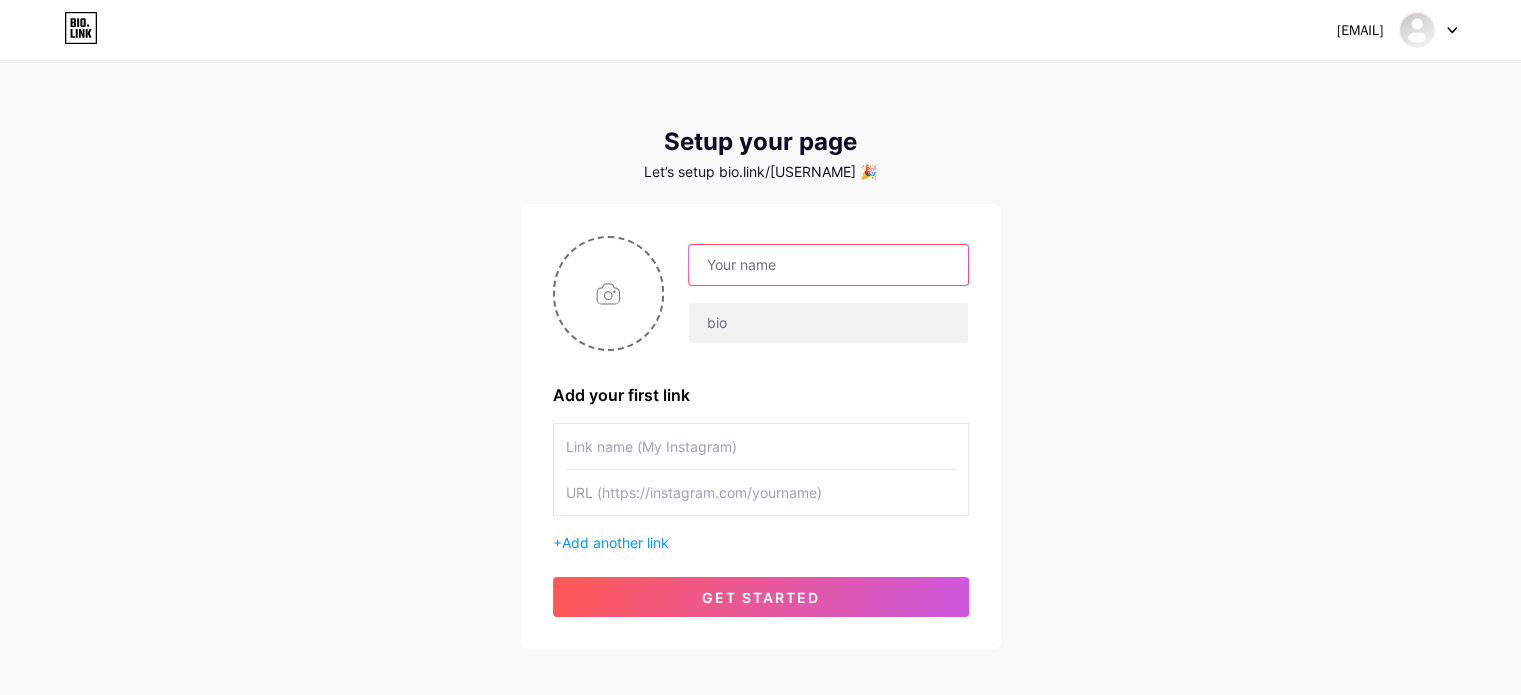 click at bounding box center [828, 265] 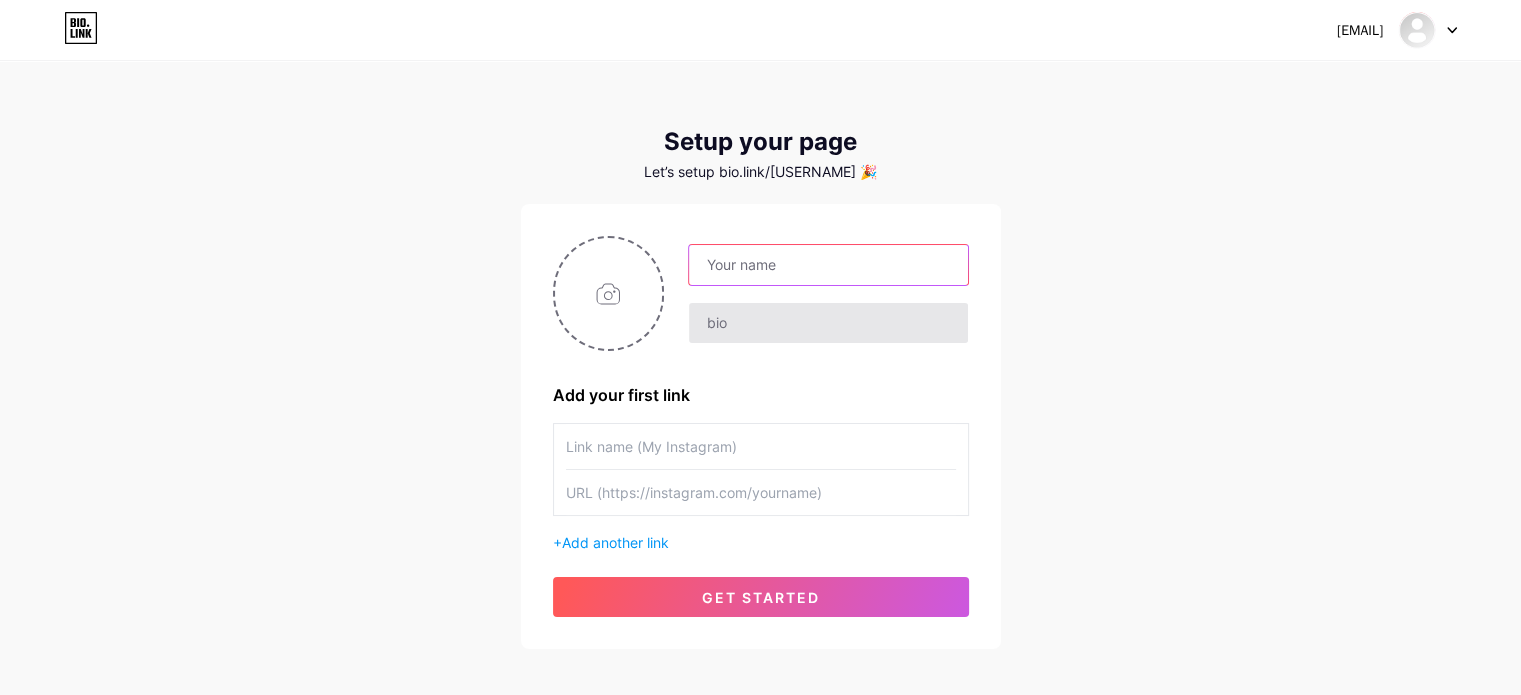 paste on "[USERNAME]" 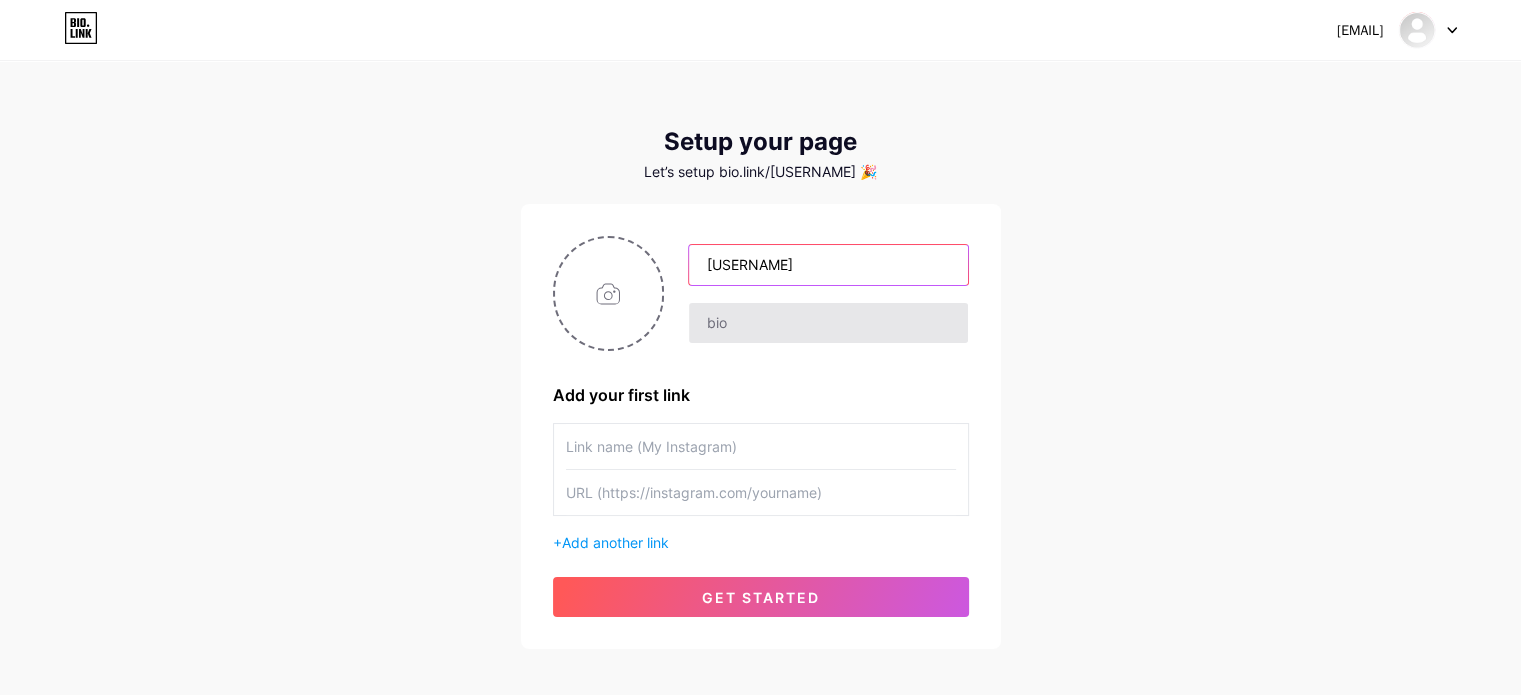 type on "[USERNAME]" 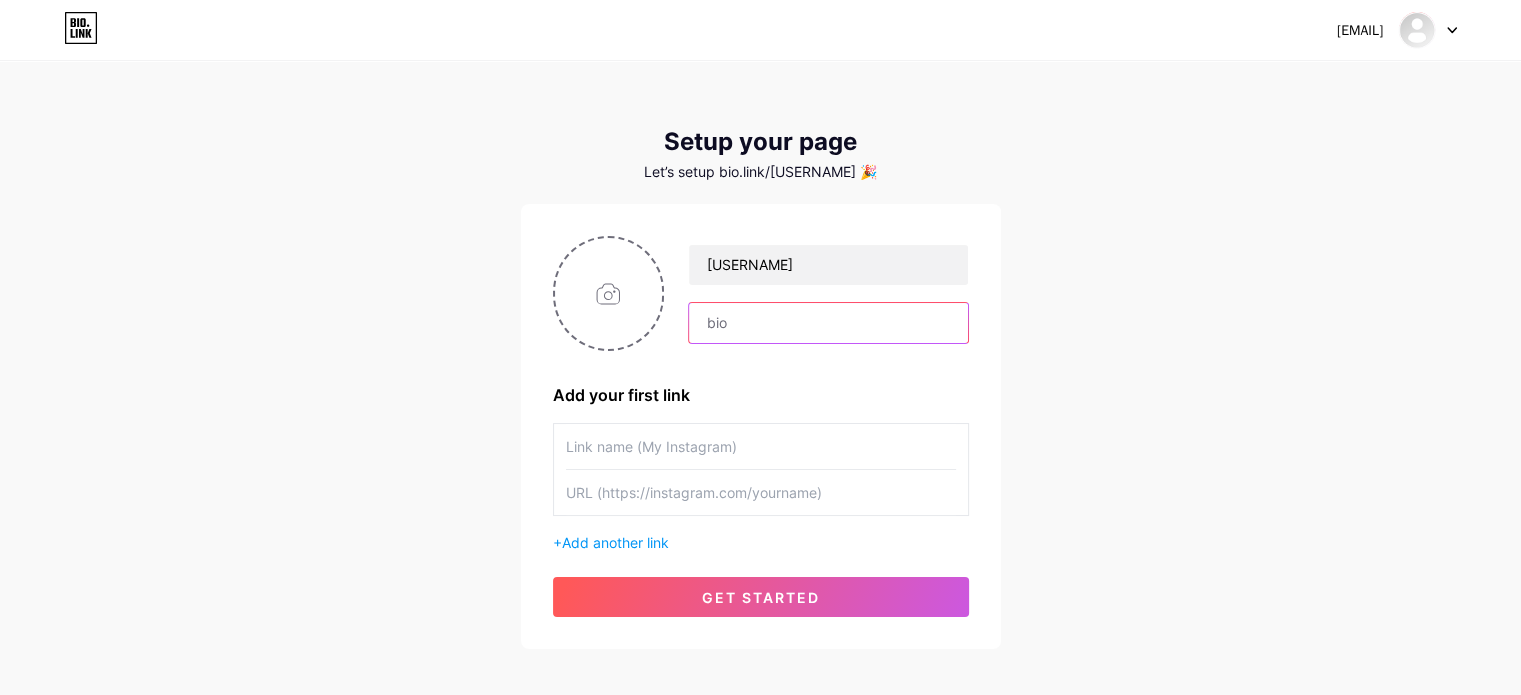 click at bounding box center (828, 323) 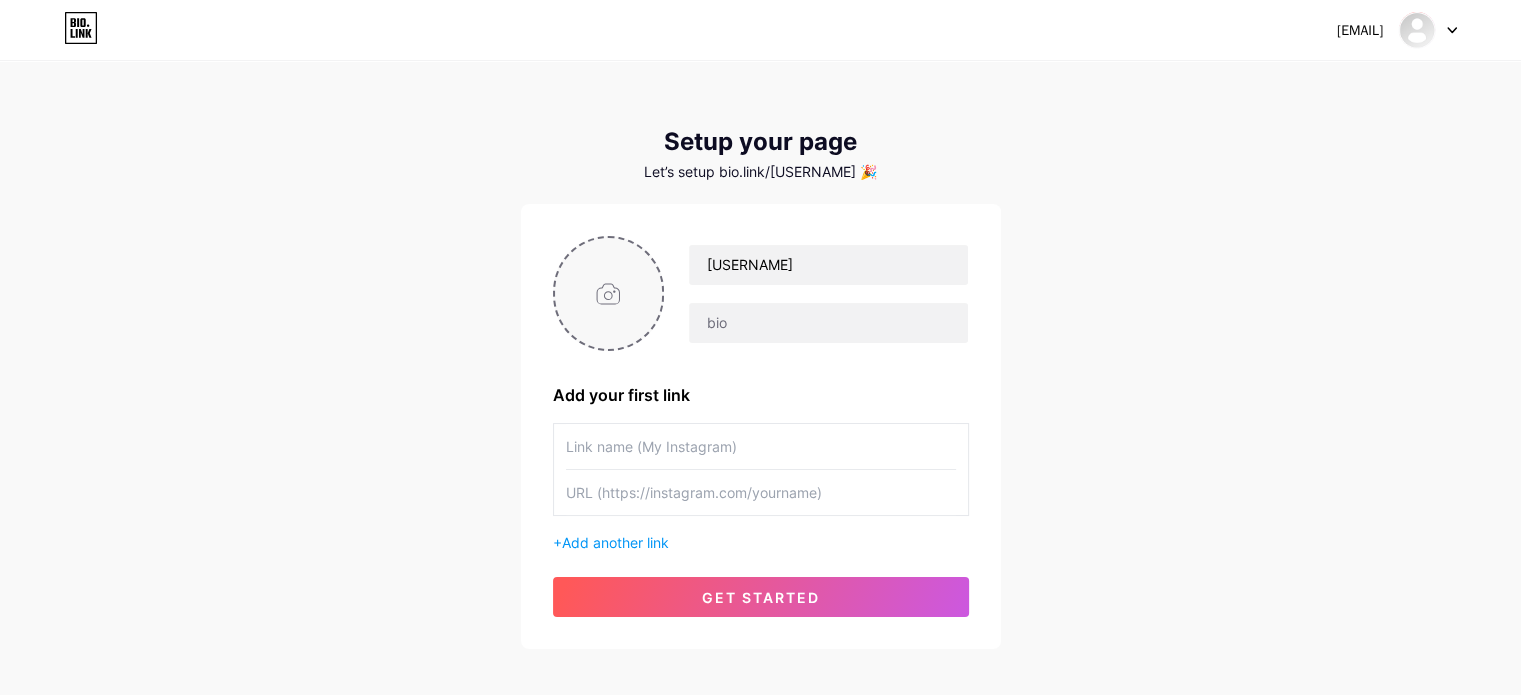 click at bounding box center (609, 293) 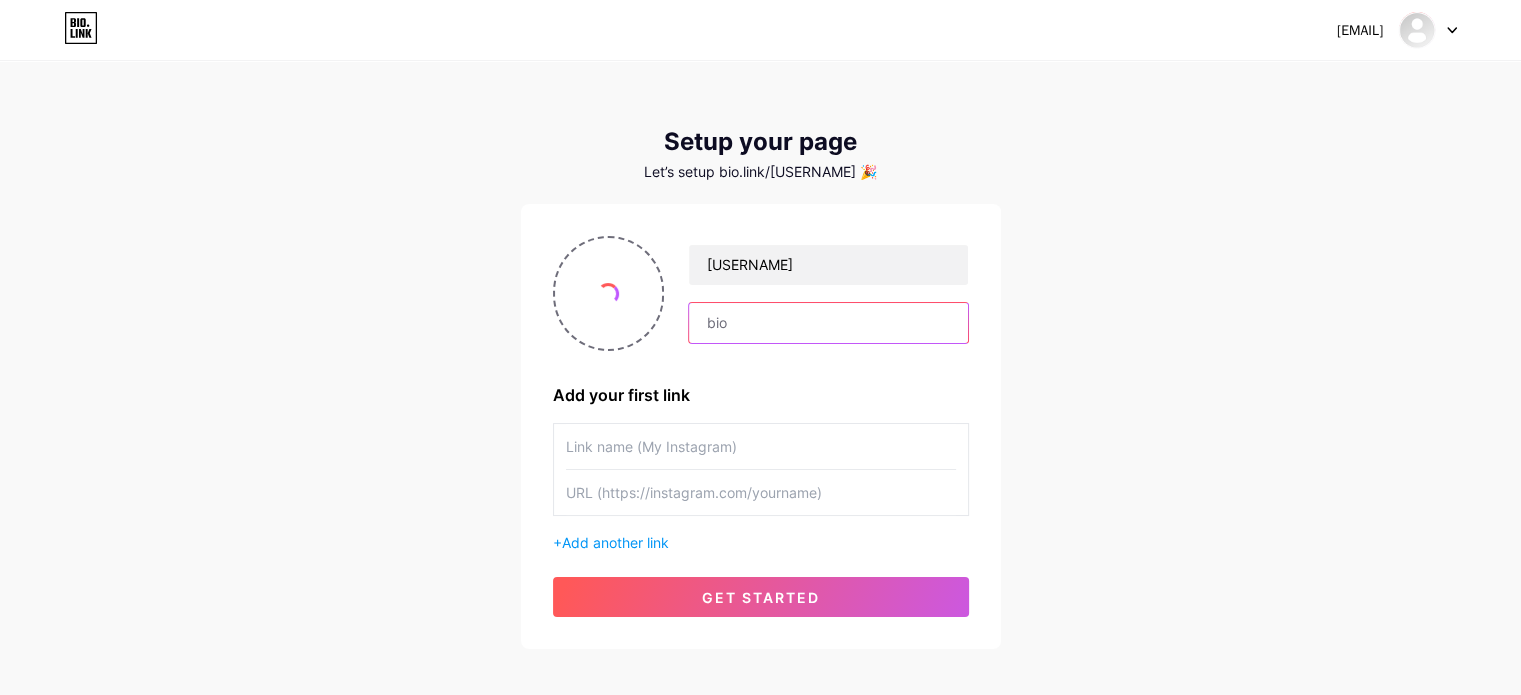 click at bounding box center (828, 323) 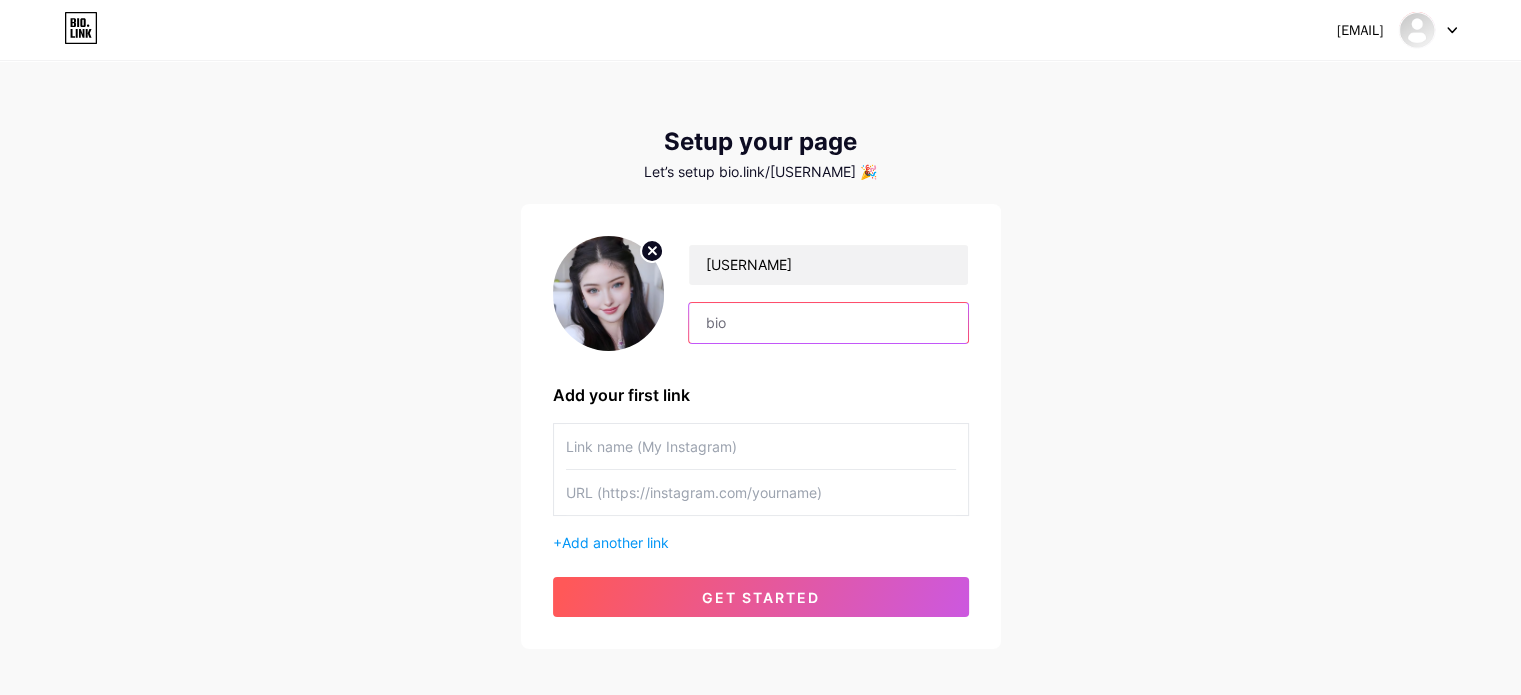 type on "[FIRST]" 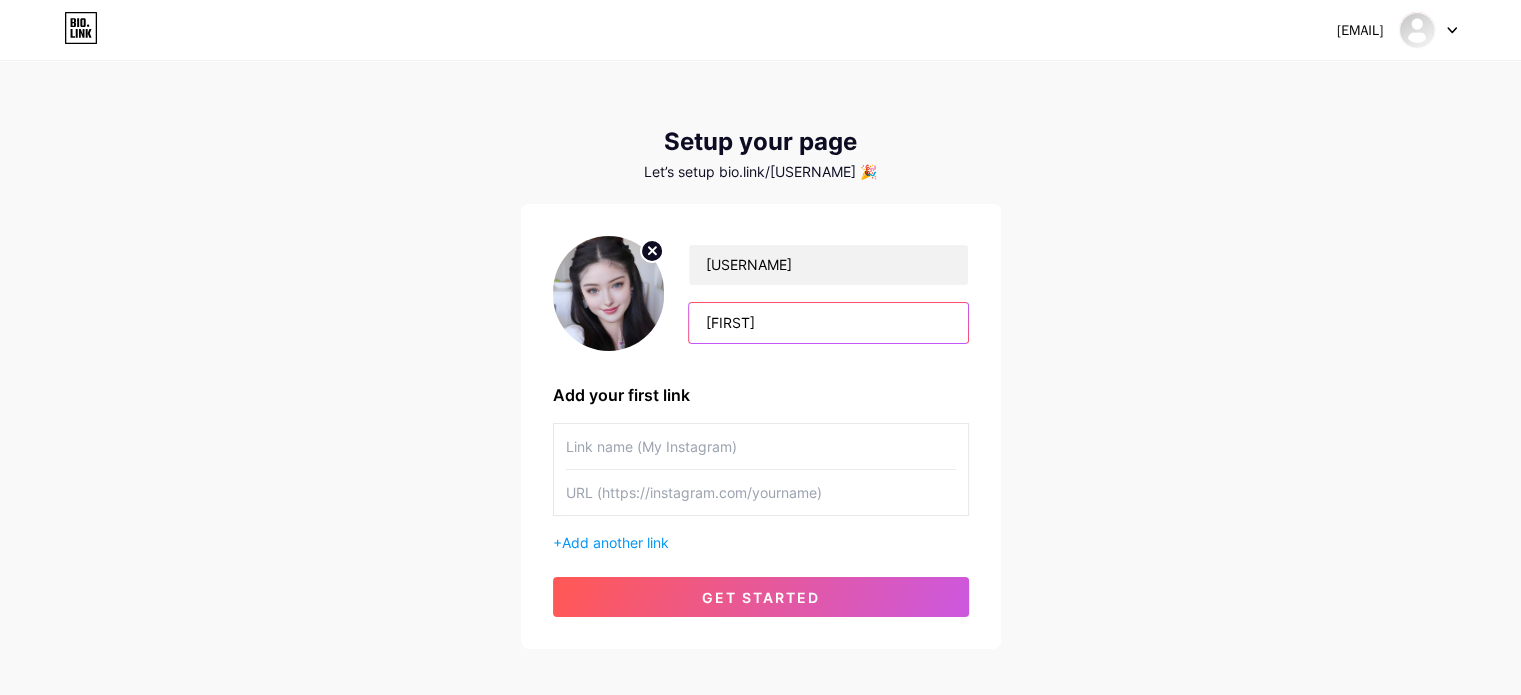 type on "[FIRST]" 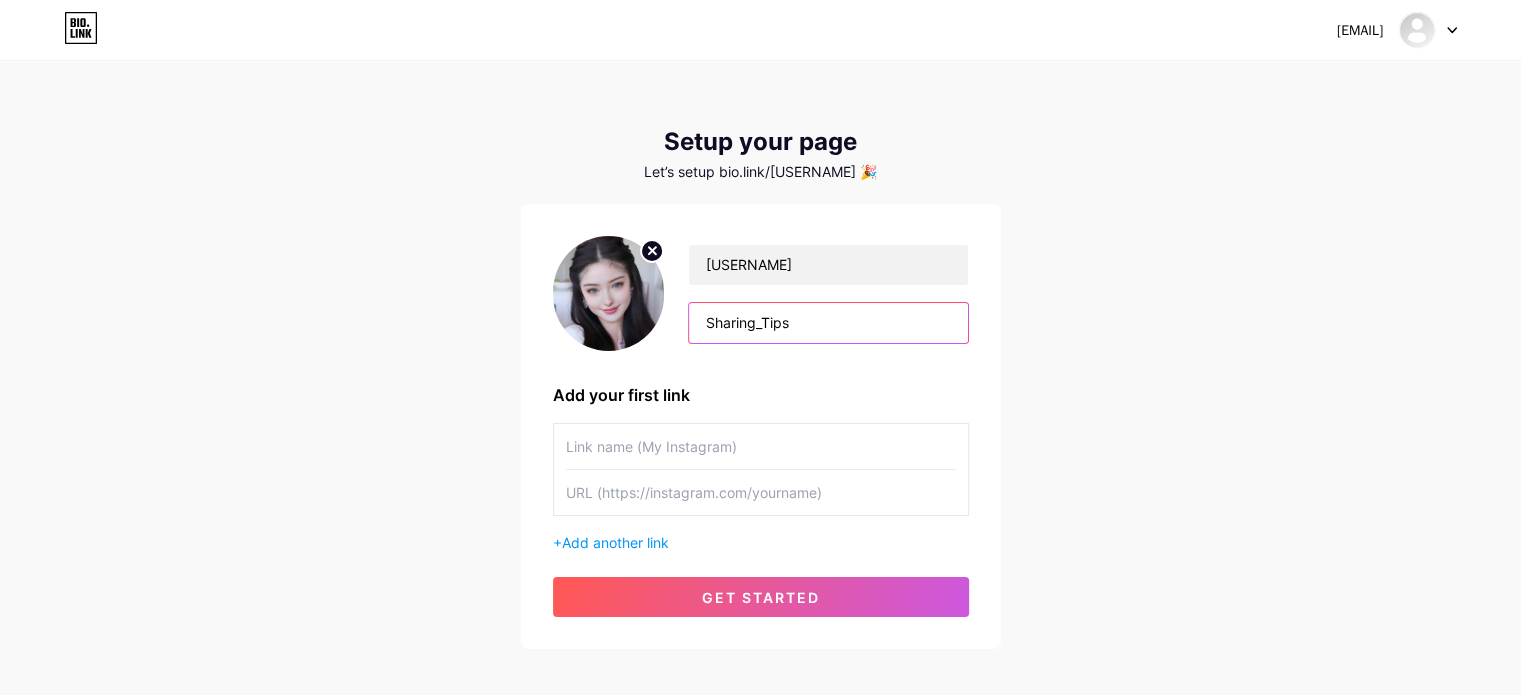 scroll, scrollTop: 97, scrollLeft: 0, axis: vertical 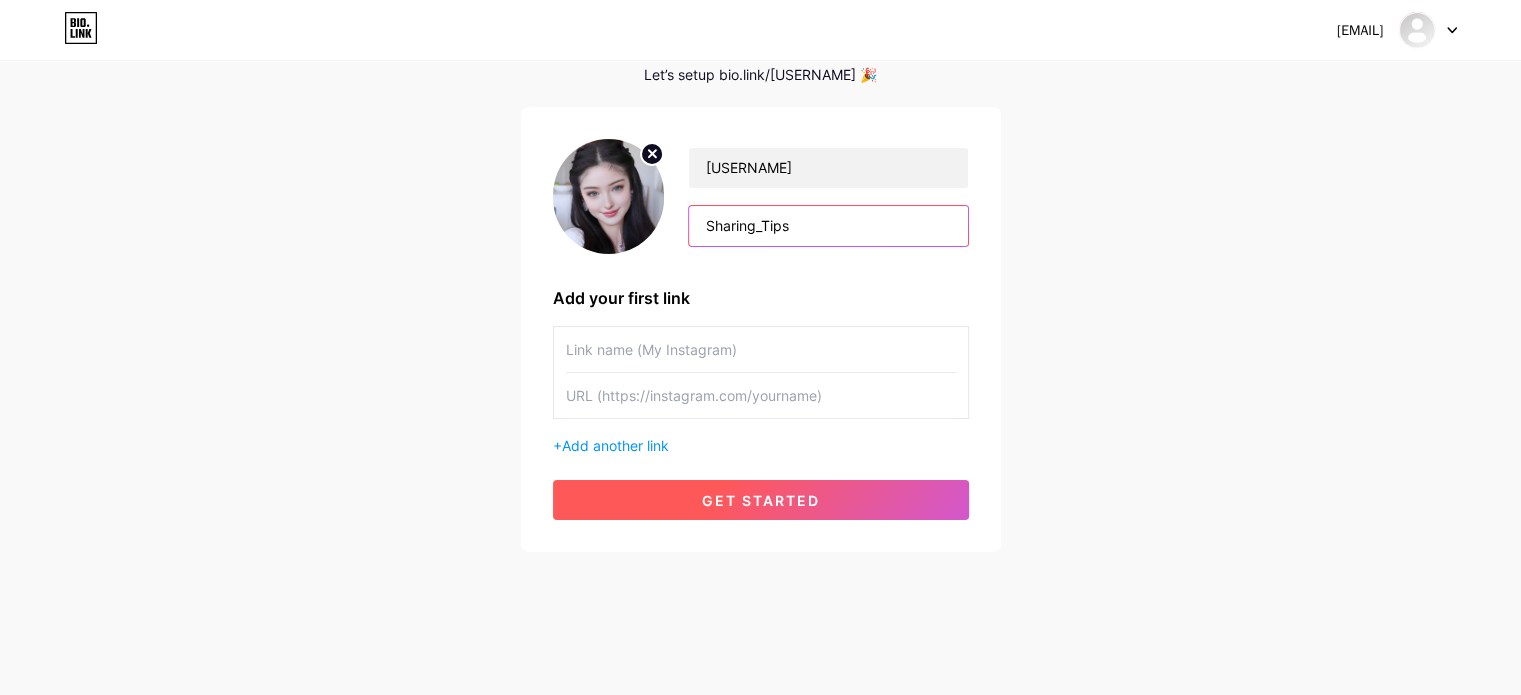 type on "Sharing_Tips" 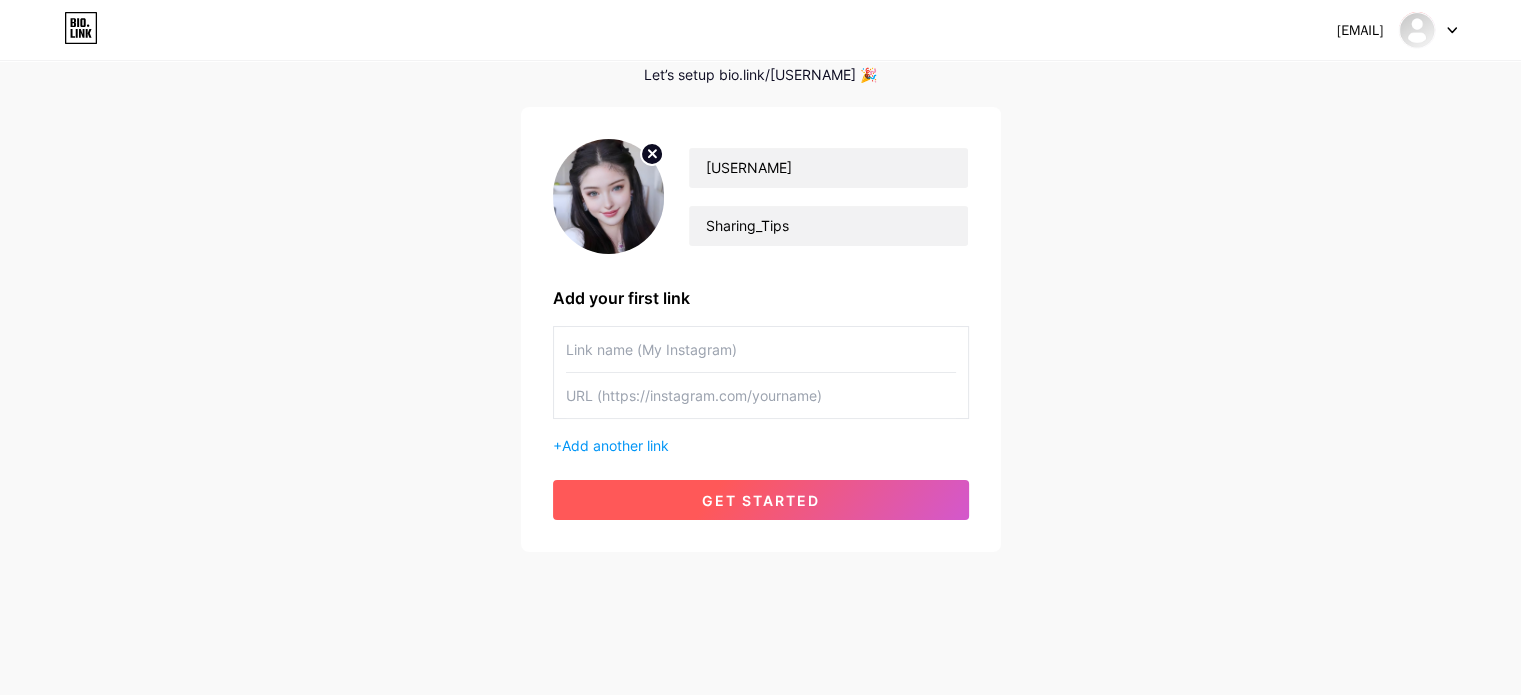 click on "get started" at bounding box center [761, 500] 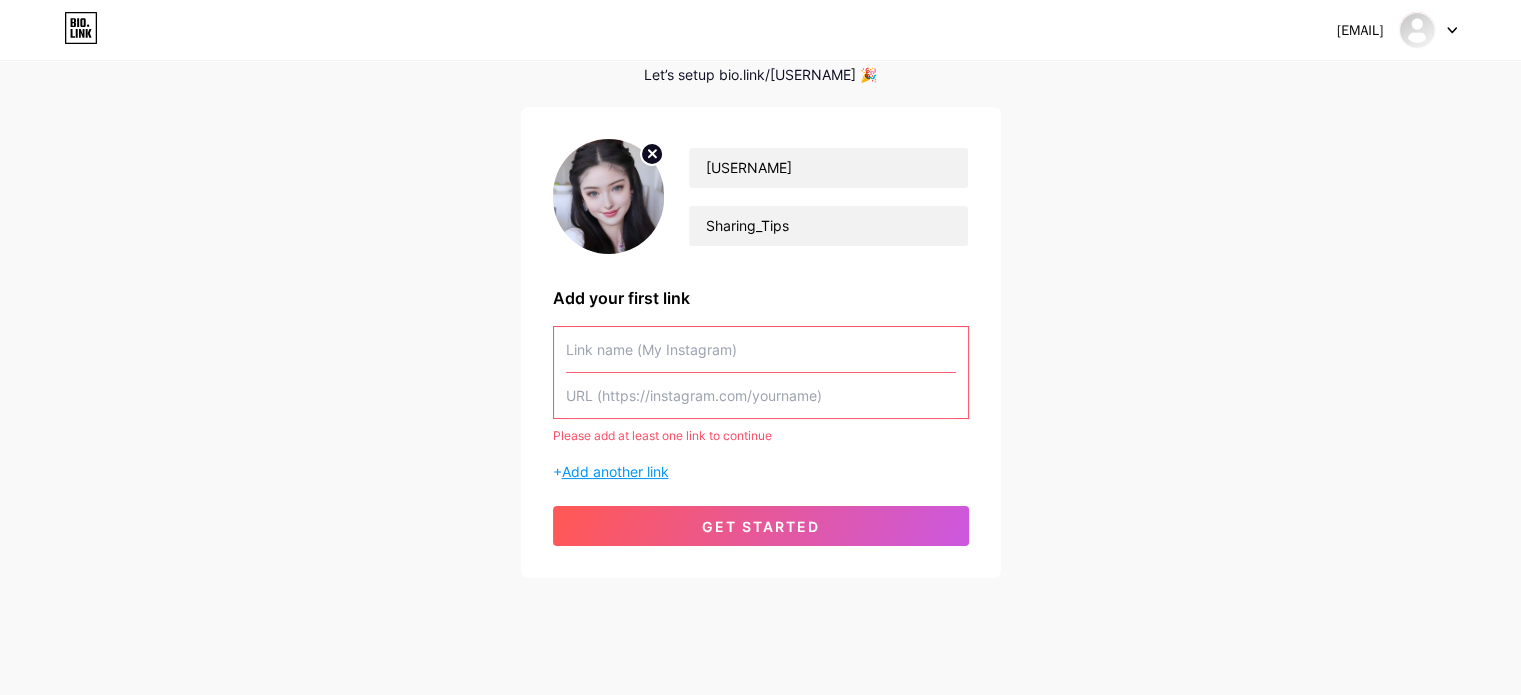click on "Add another link" at bounding box center [615, 471] 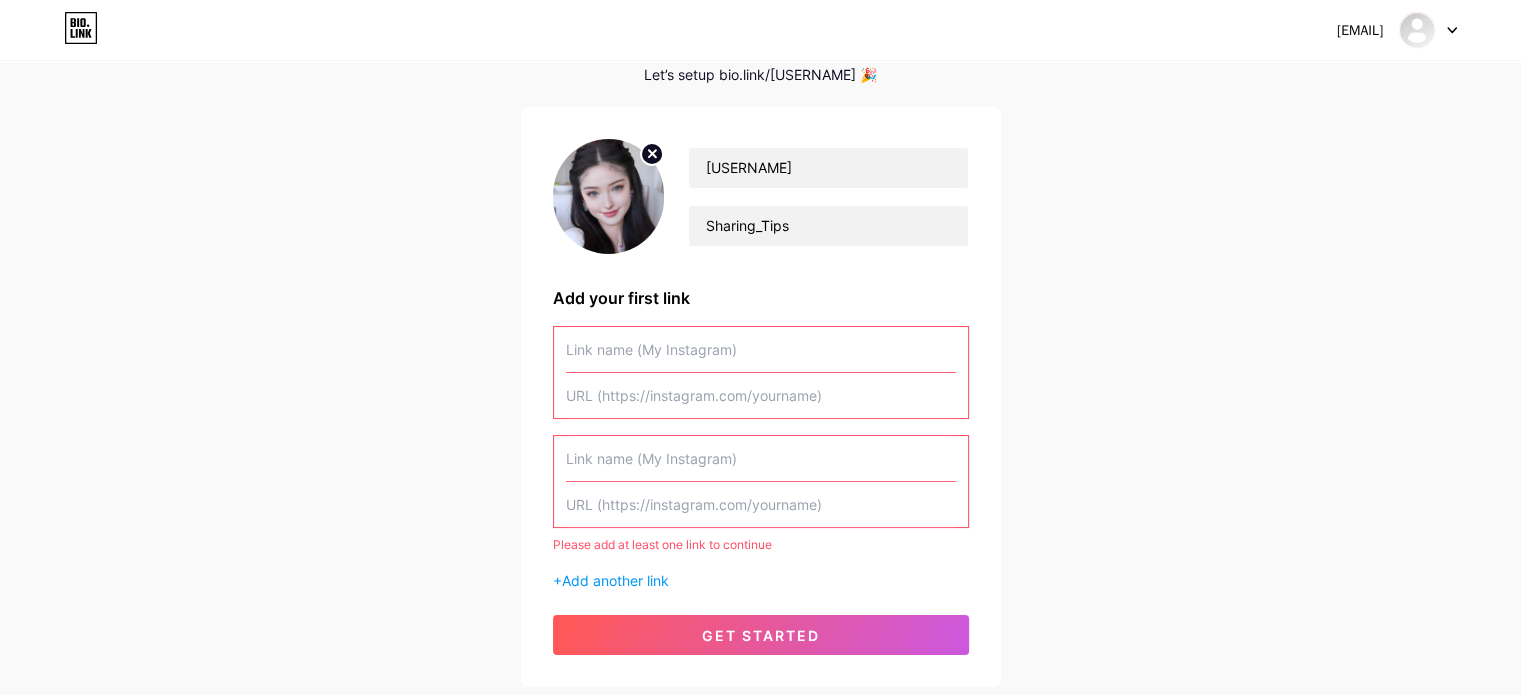 click at bounding box center (761, 349) 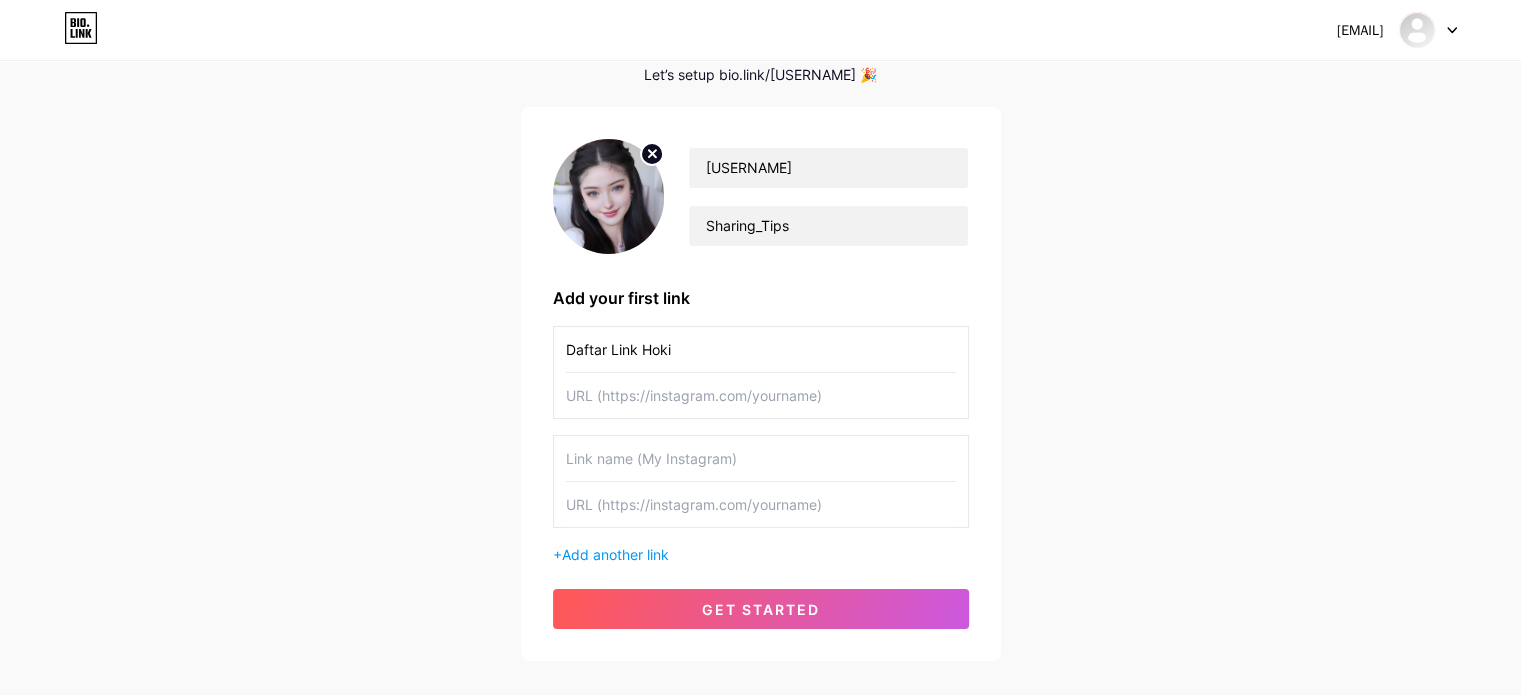 type on "Daftar Link Hoki" 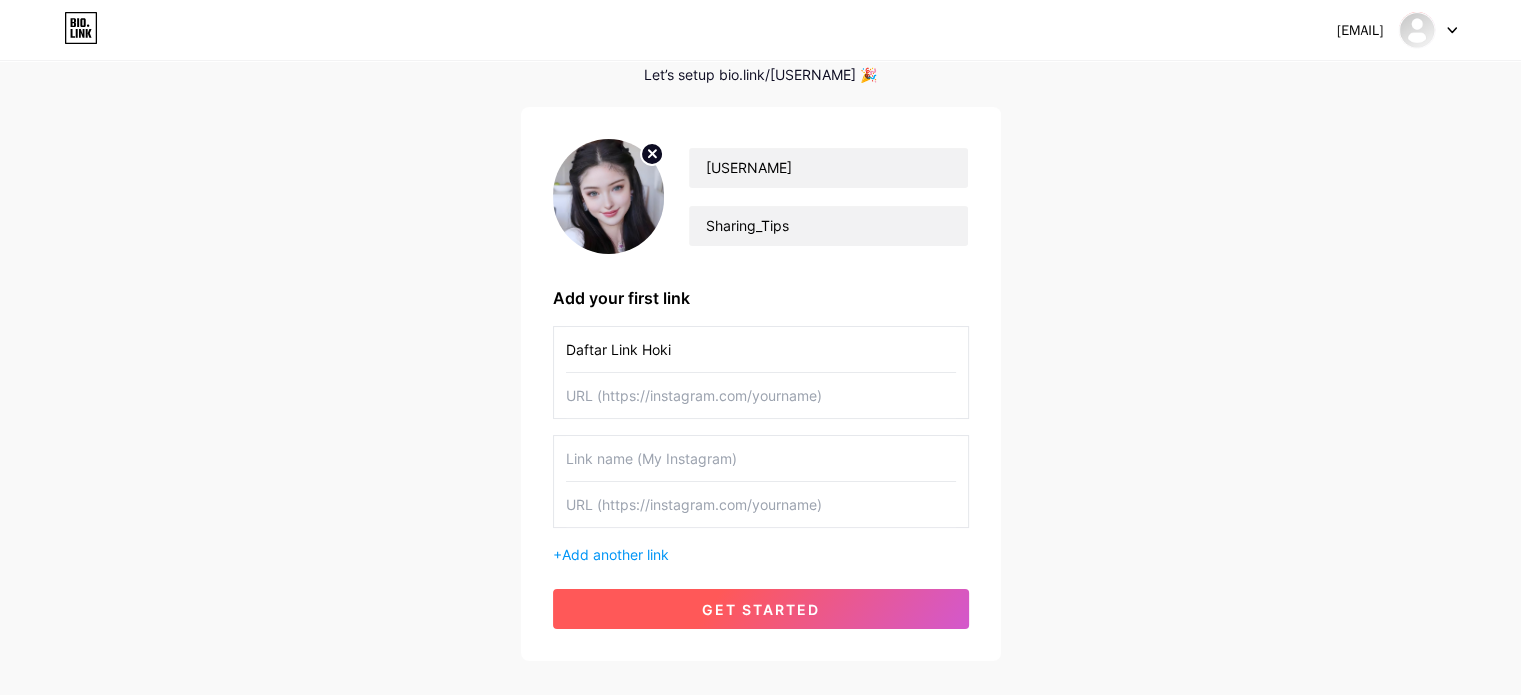 paste on "https://myredirects.site/d7wdko" 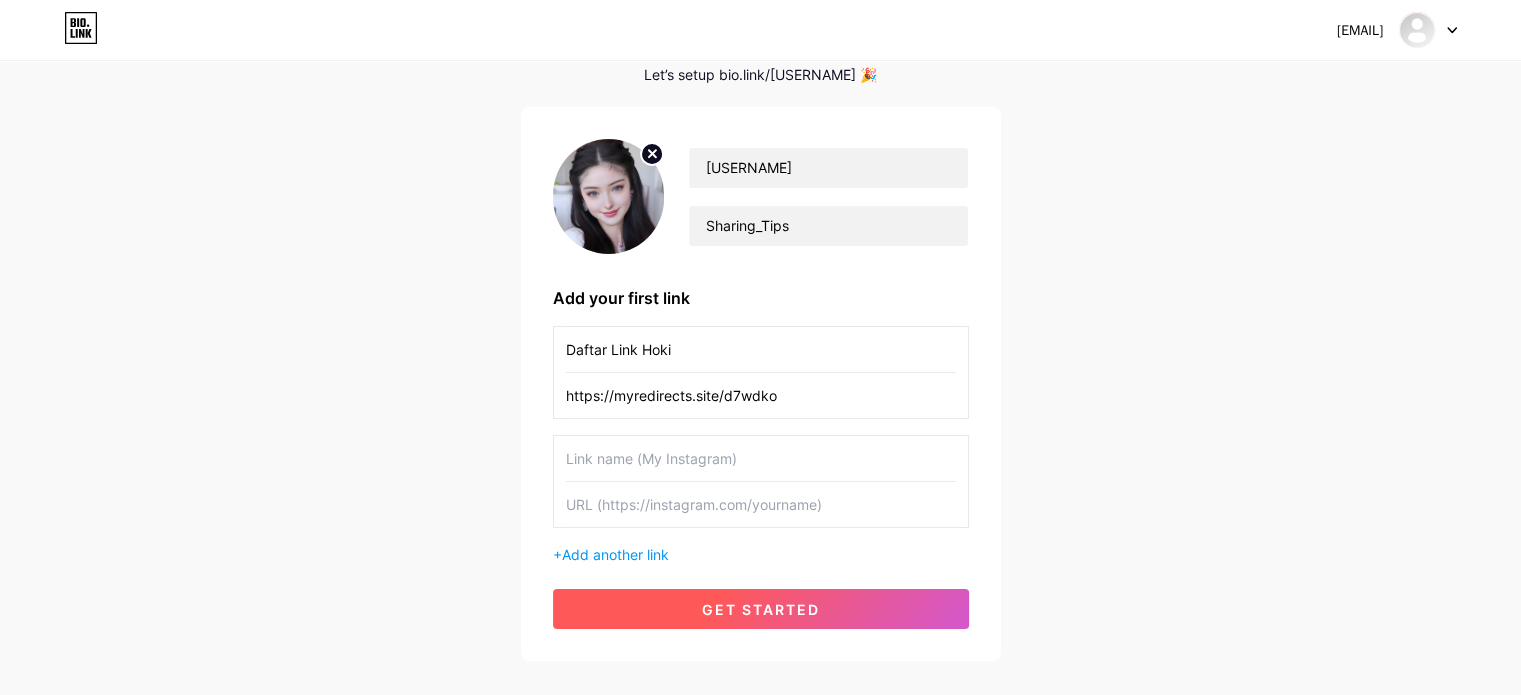 type on "https://myredirects.site/d7wdko" 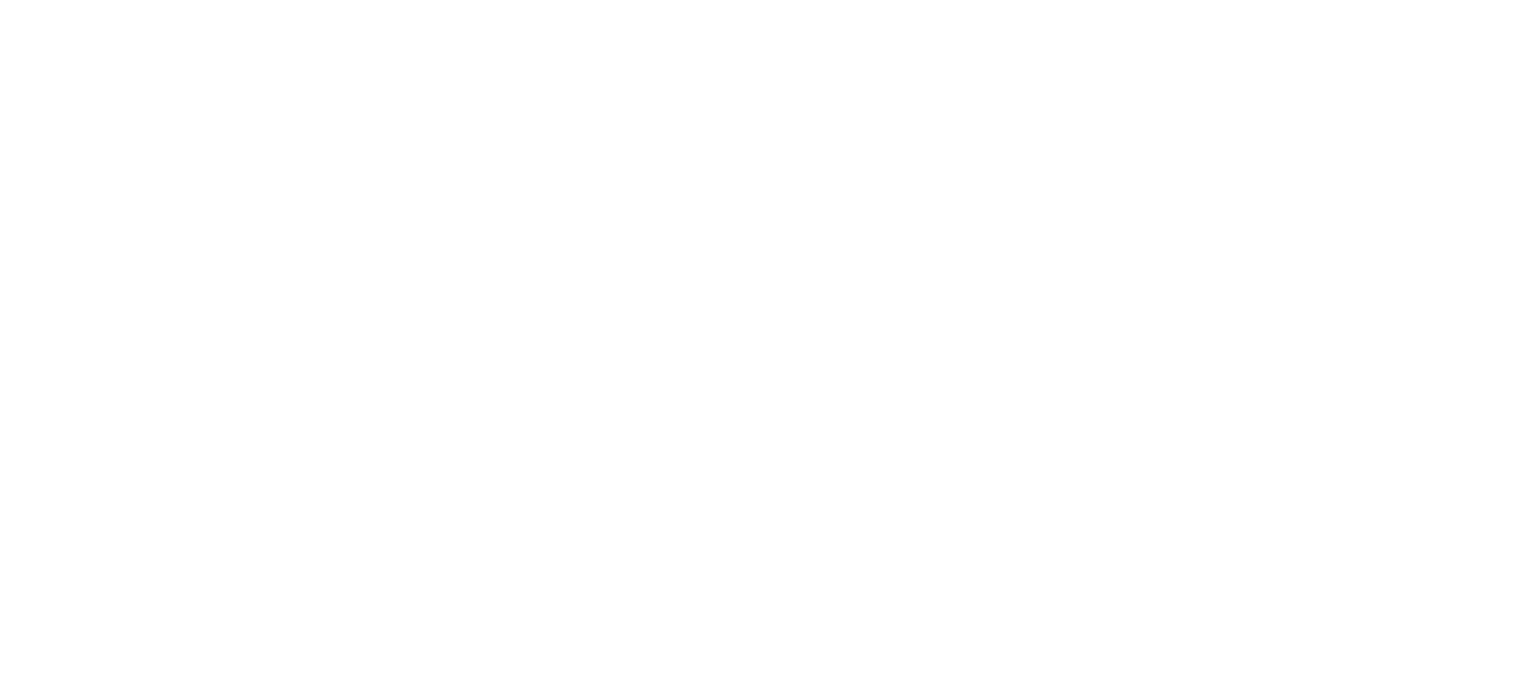 scroll, scrollTop: 0, scrollLeft: 0, axis: both 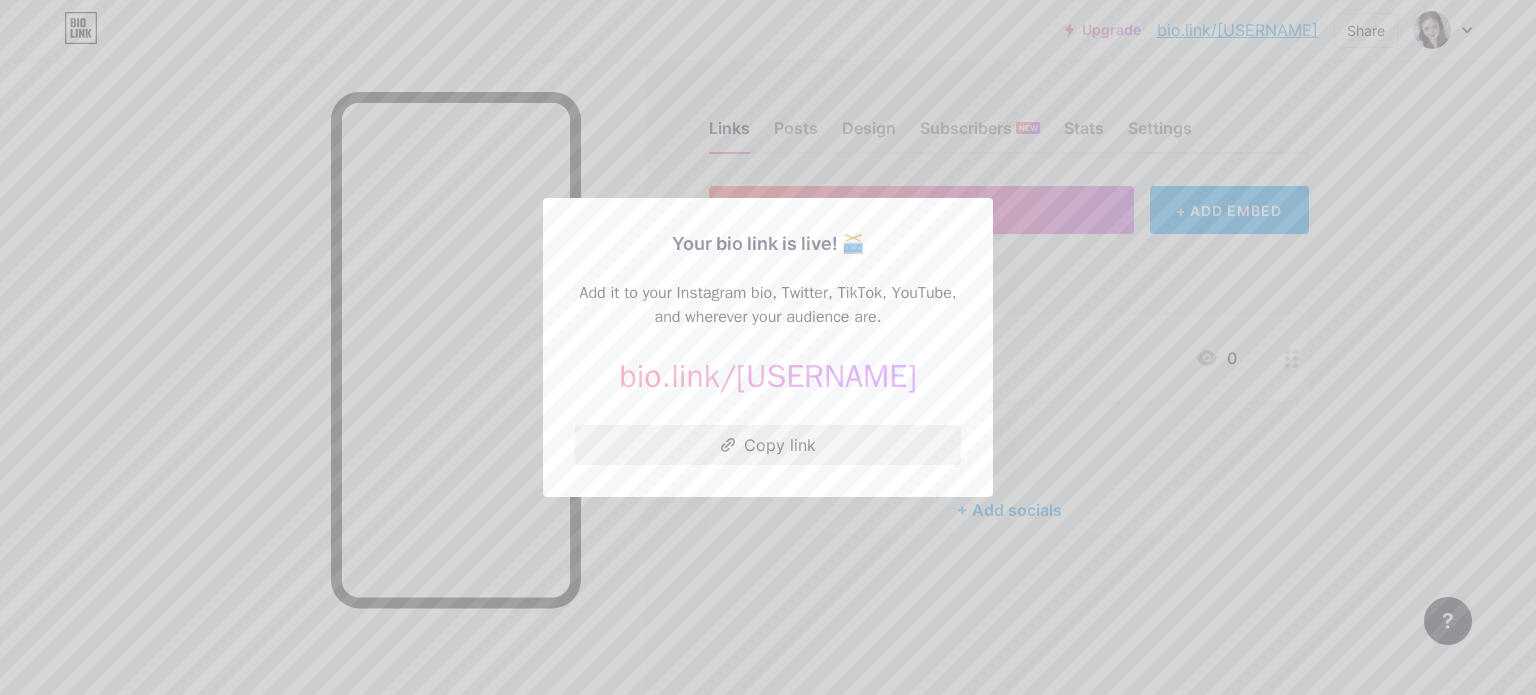 click on "Copy link" at bounding box center [768, 445] 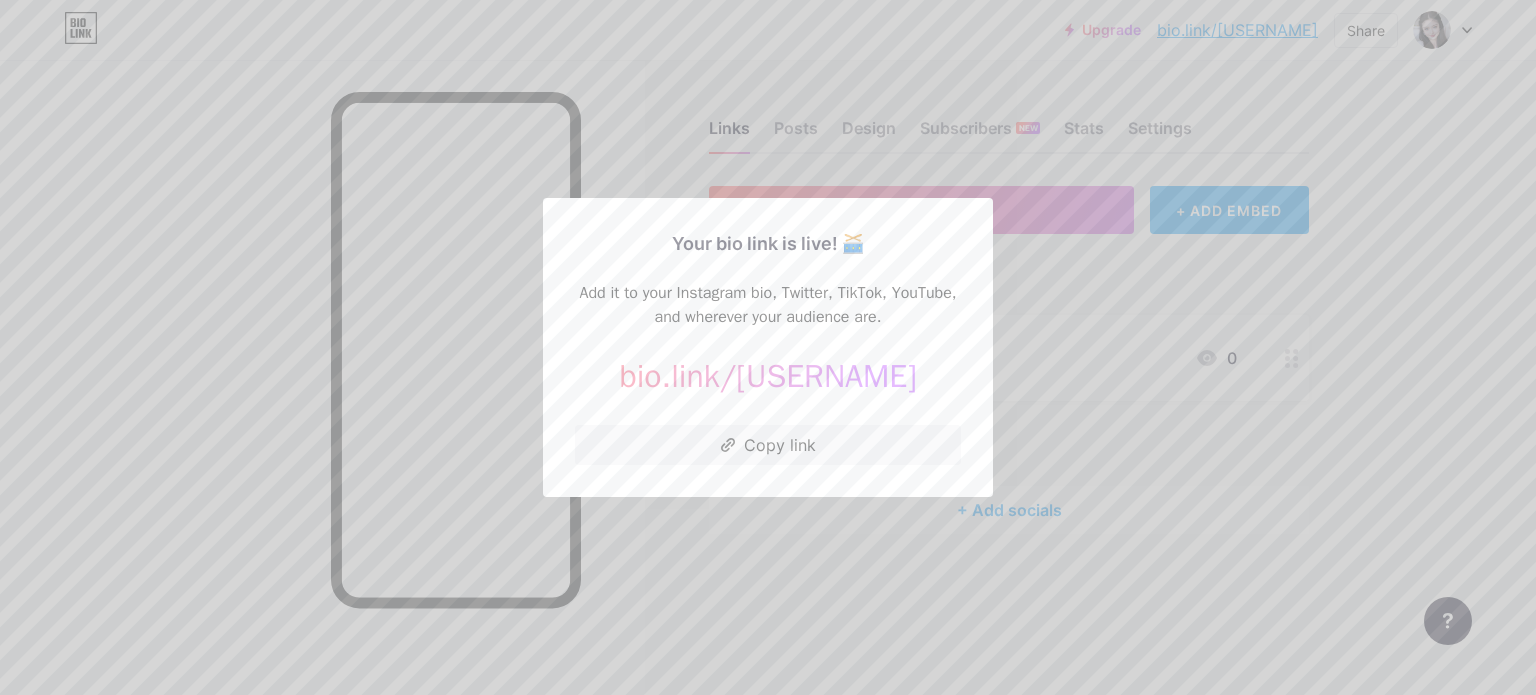 click at bounding box center [768, 347] 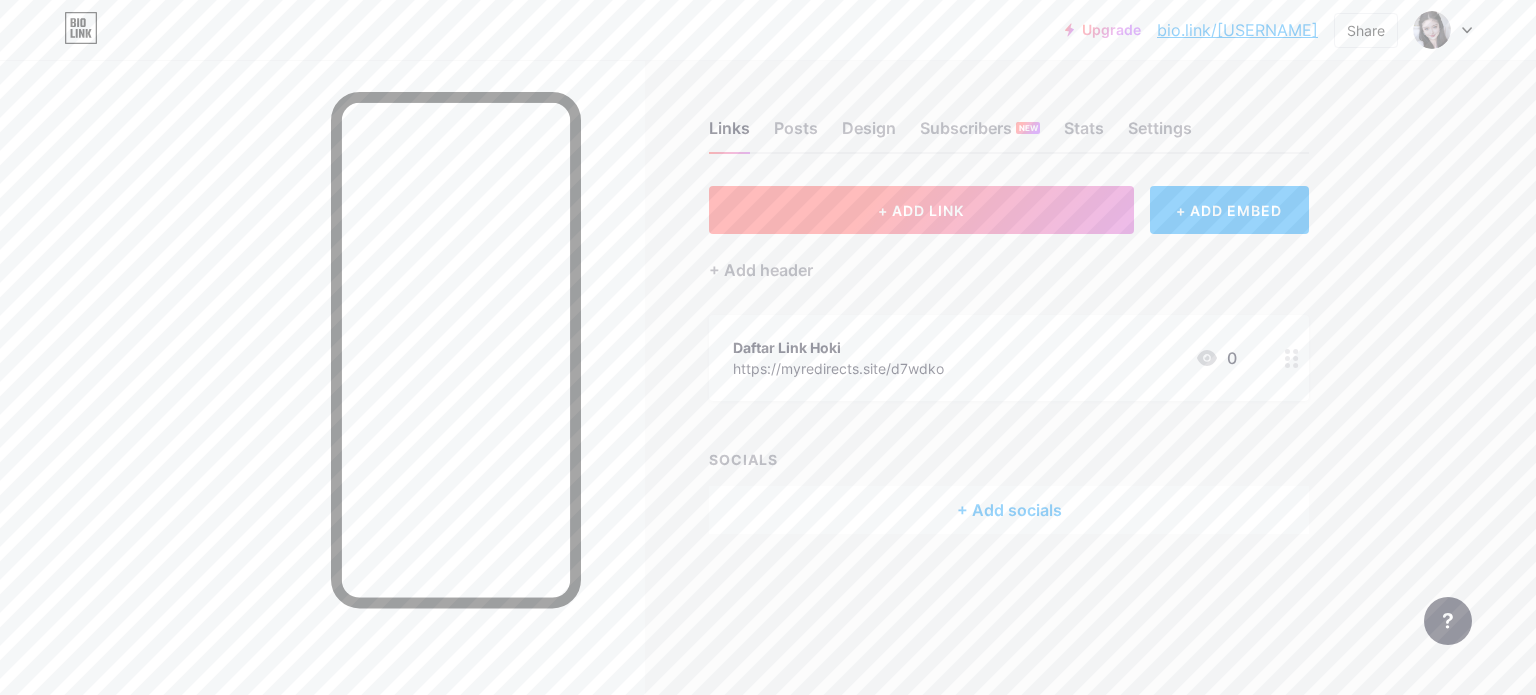 click on "+ ADD LINK" at bounding box center (921, 210) 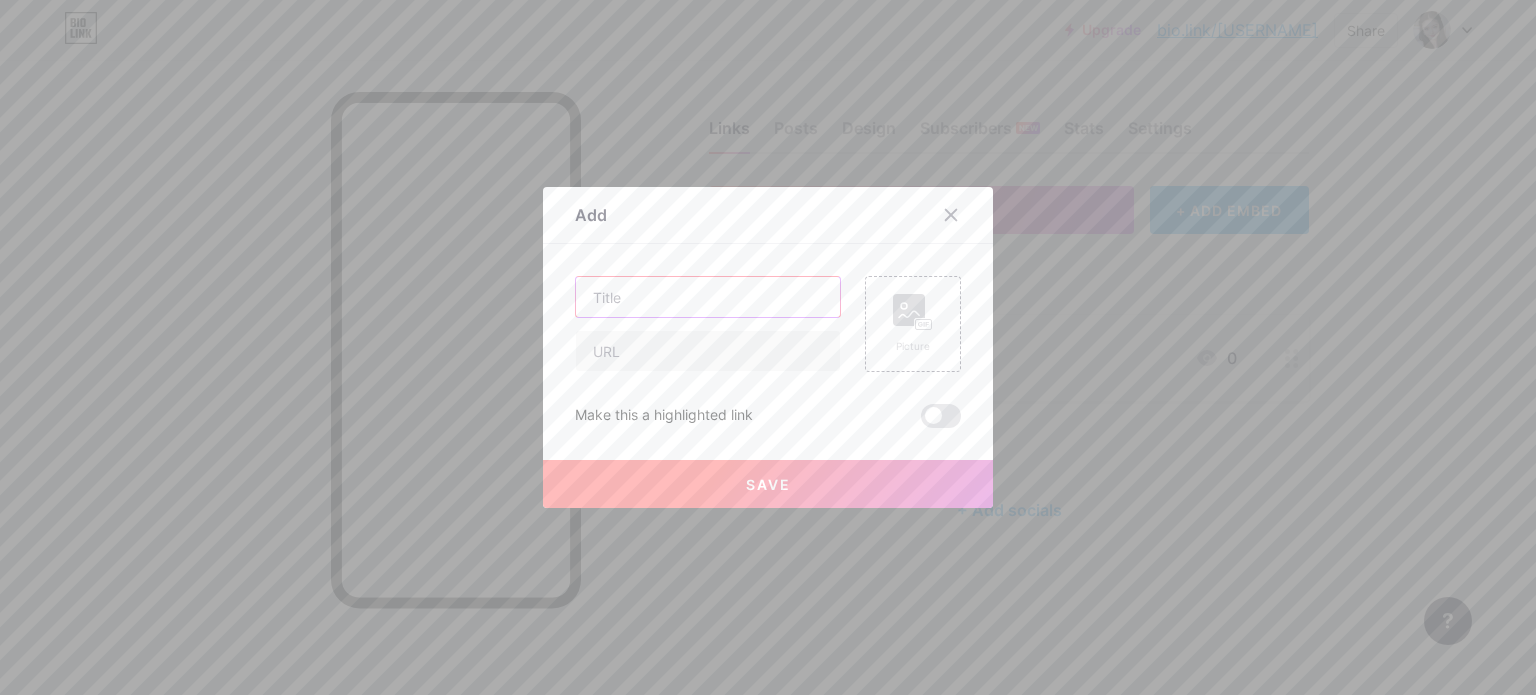 click at bounding box center [708, 297] 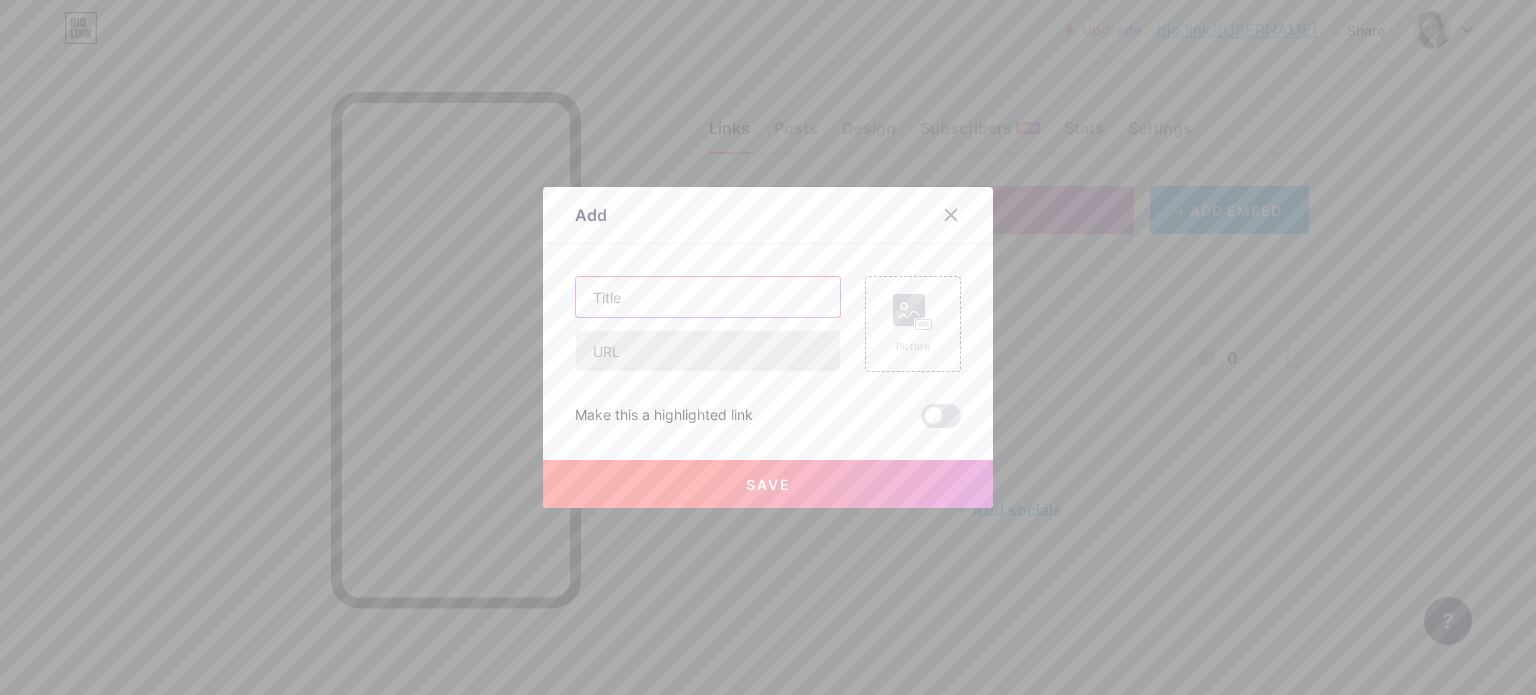 paste on "Tips Dan Trik Sabung Ayam" 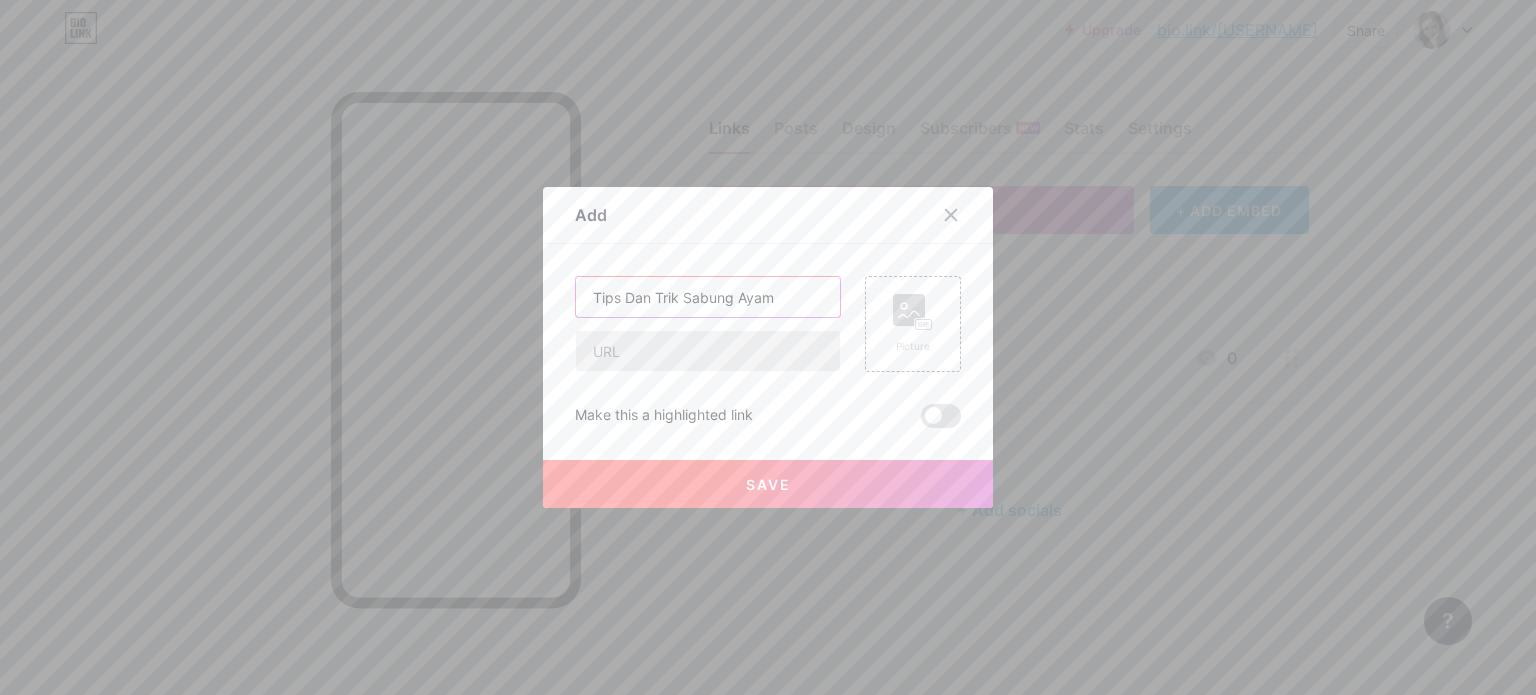 type on "Tips Dan Trik Sabung Ayam" 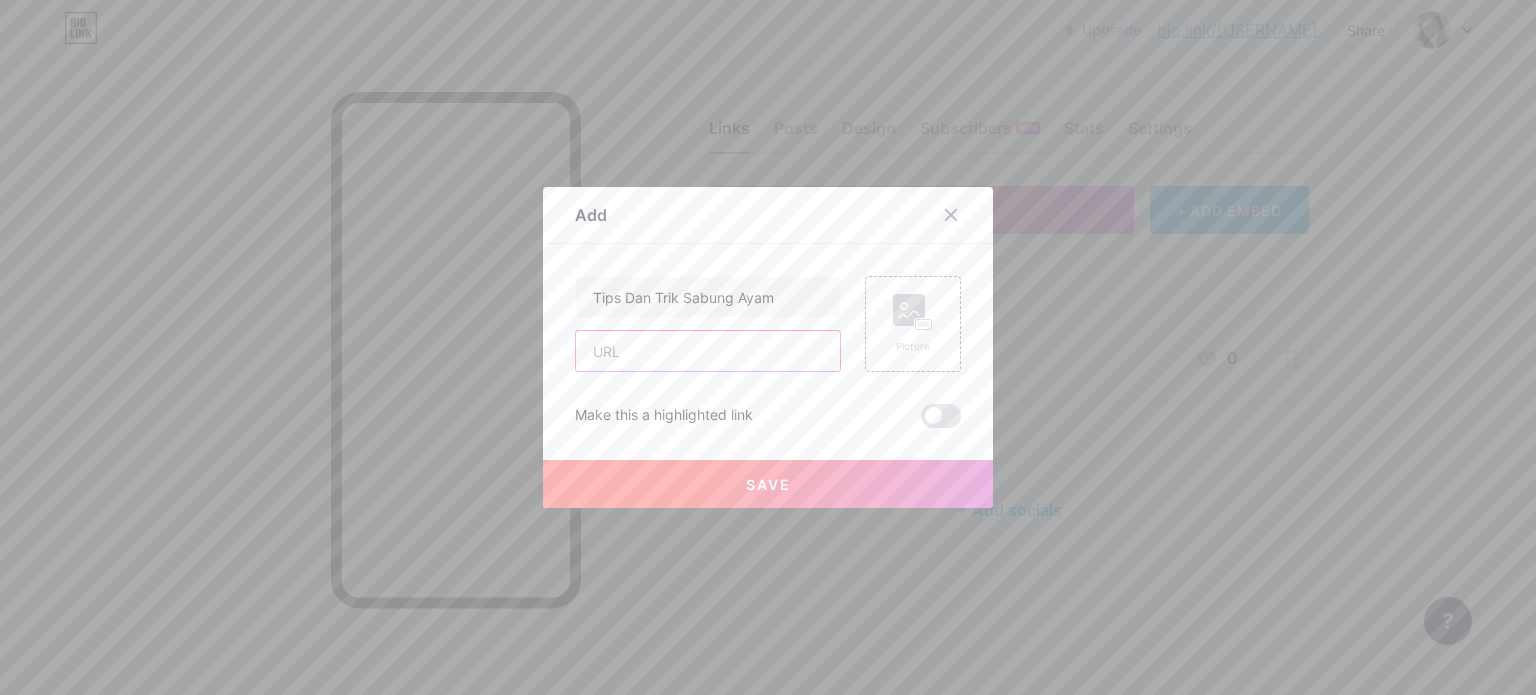 click at bounding box center (708, 351) 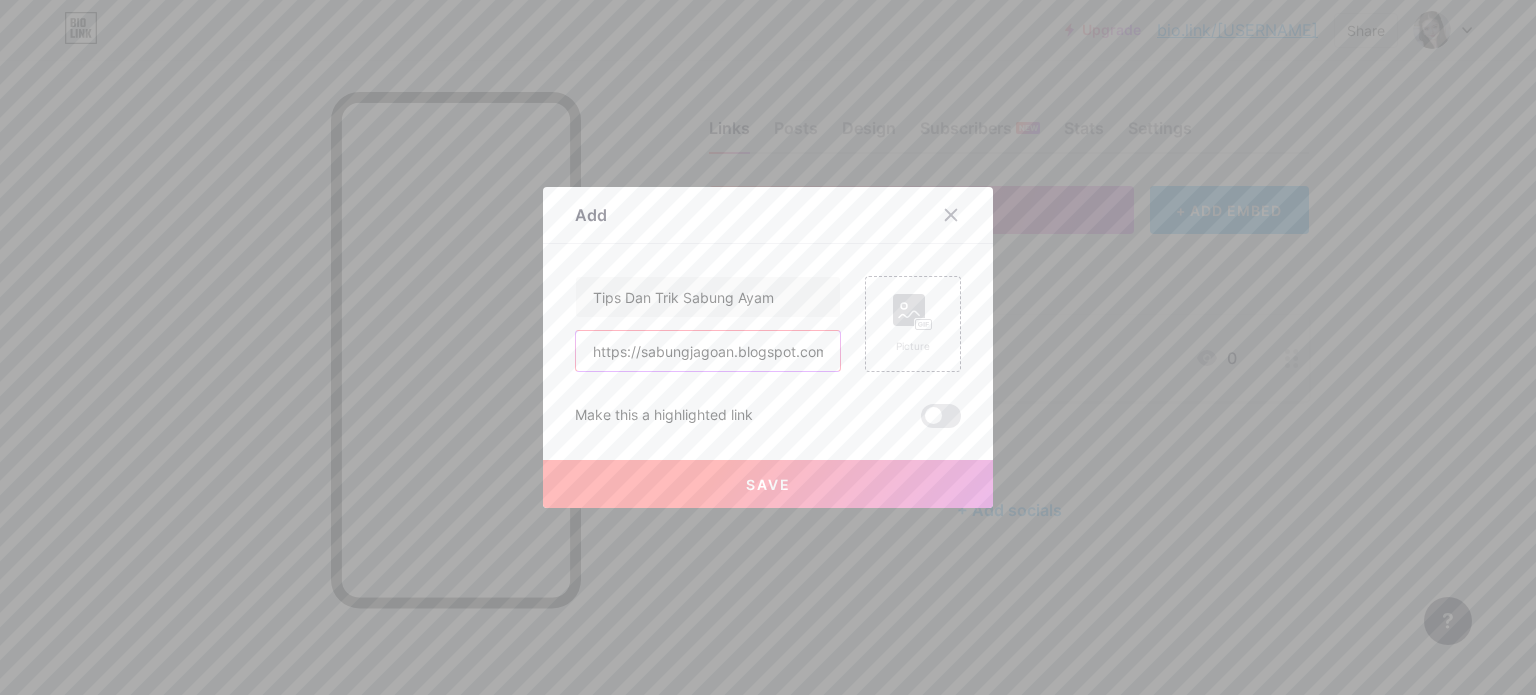 scroll, scrollTop: 0, scrollLeft: 8, axis: horizontal 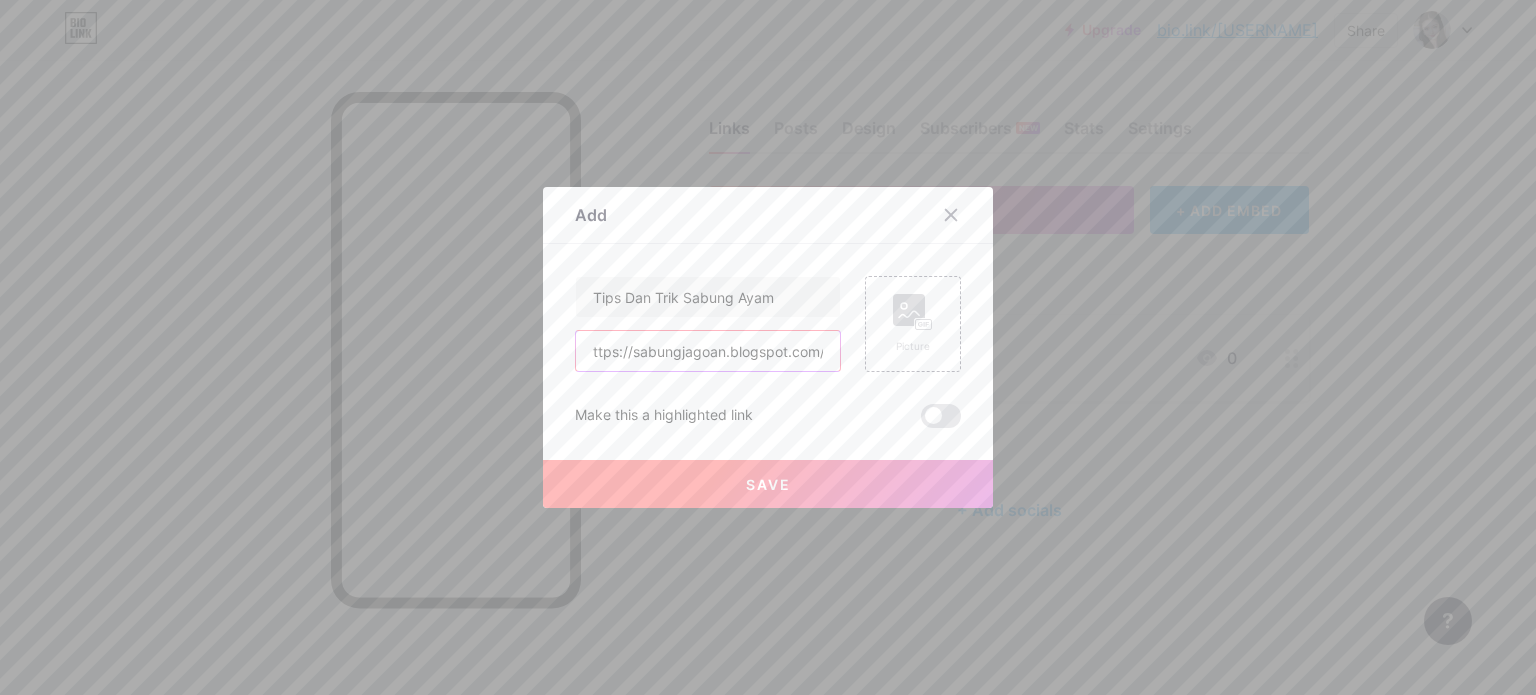 type on "https://sabungjagoan.blogspot.com/" 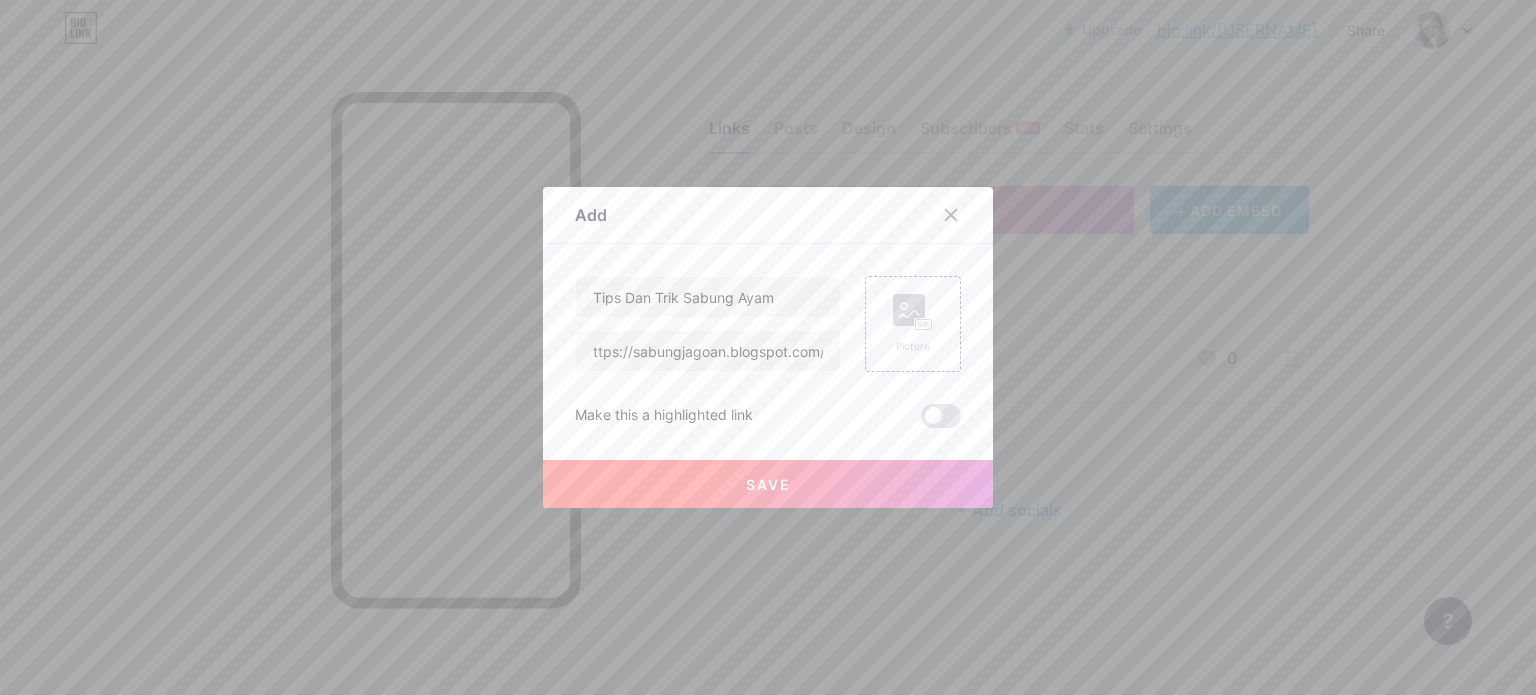 click on "Save" at bounding box center [768, 484] 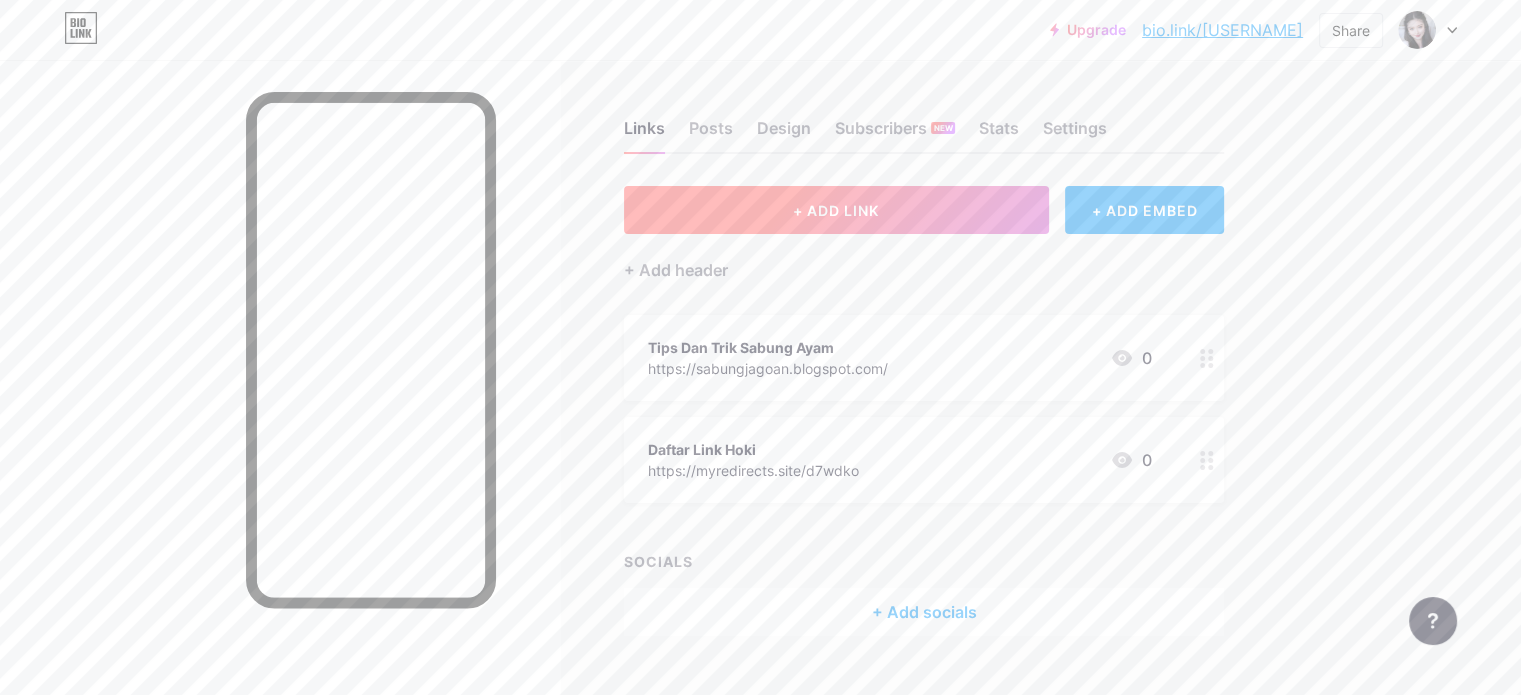 click on "+ ADD LINK" at bounding box center (836, 210) 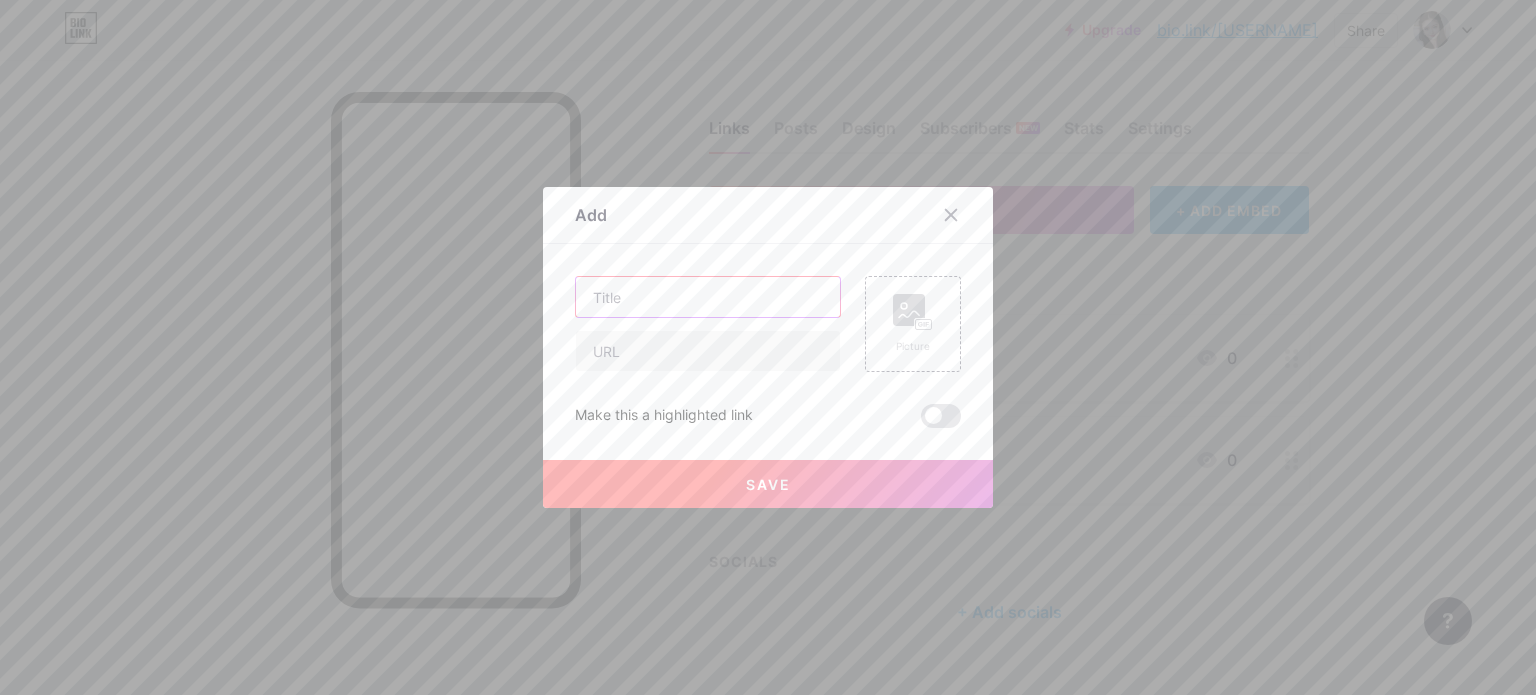 click at bounding box center (708, 297) 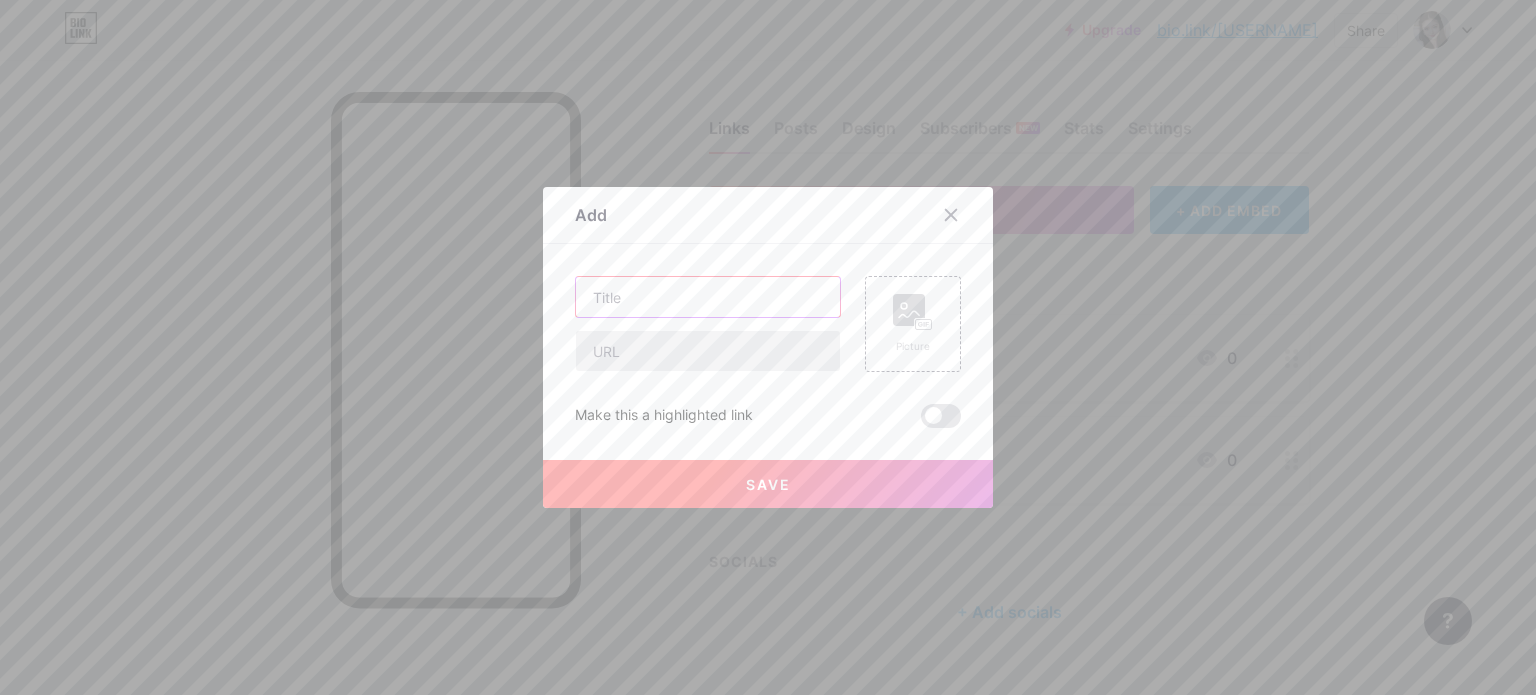 paste on "Cara Dan Trik Gampang Menang Bola" 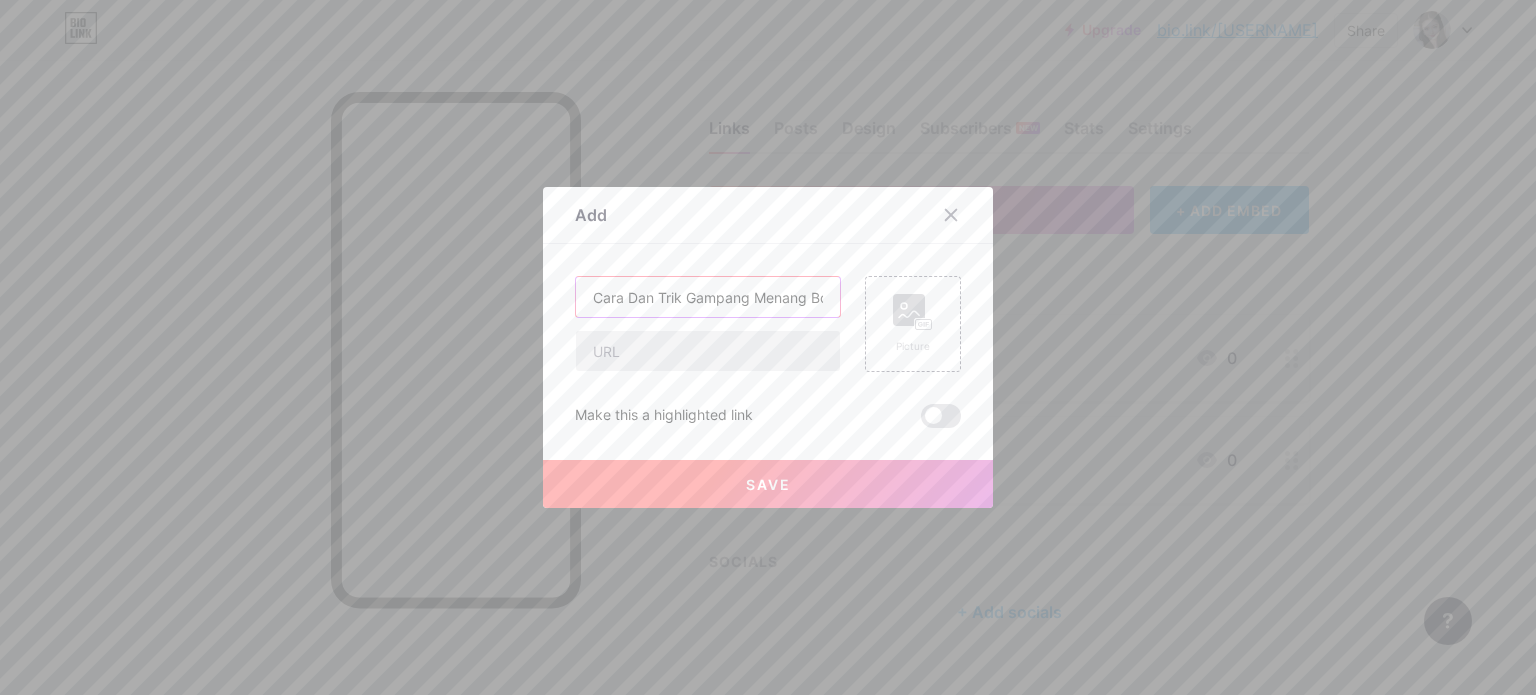 scroll, scrollTop: 0, scrollLeft: 16, axis: horizontal 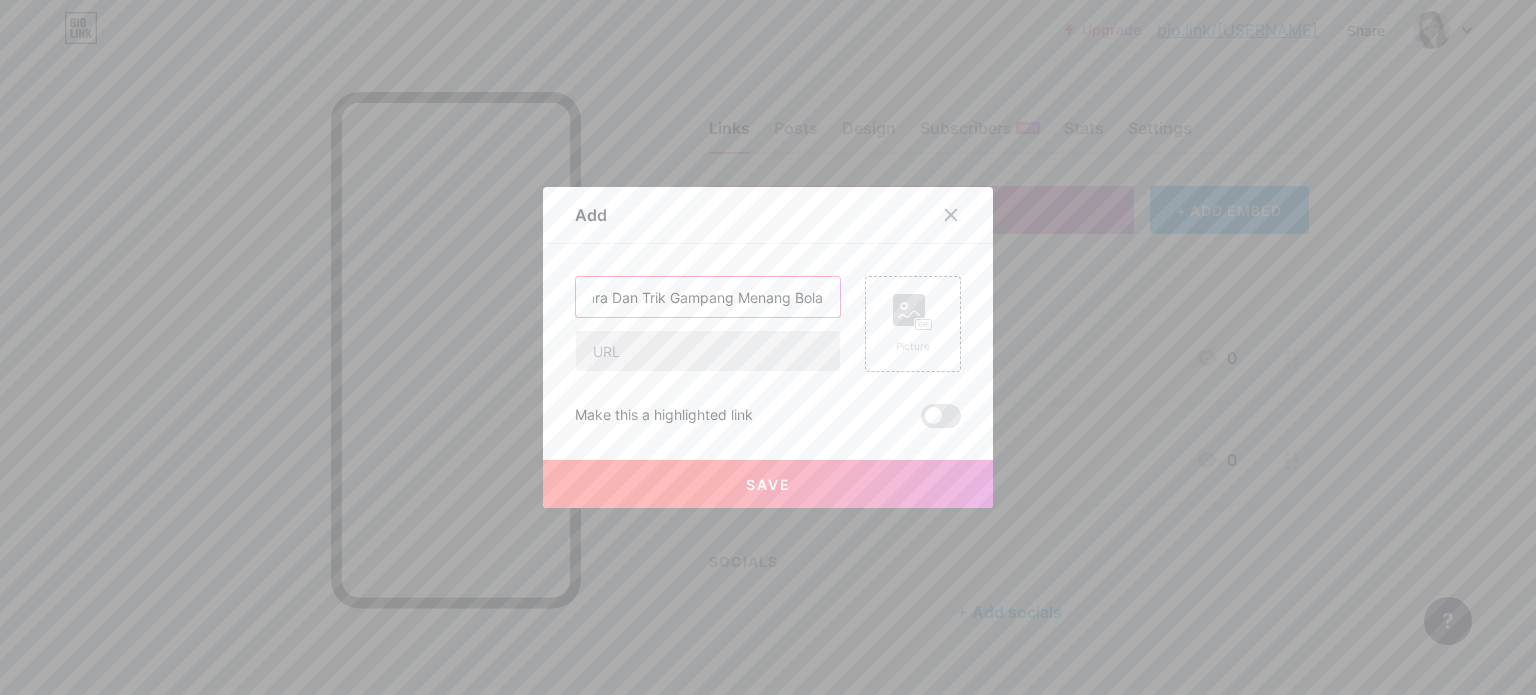 type on "Cara Dan Trik Gampang Menang Bola" 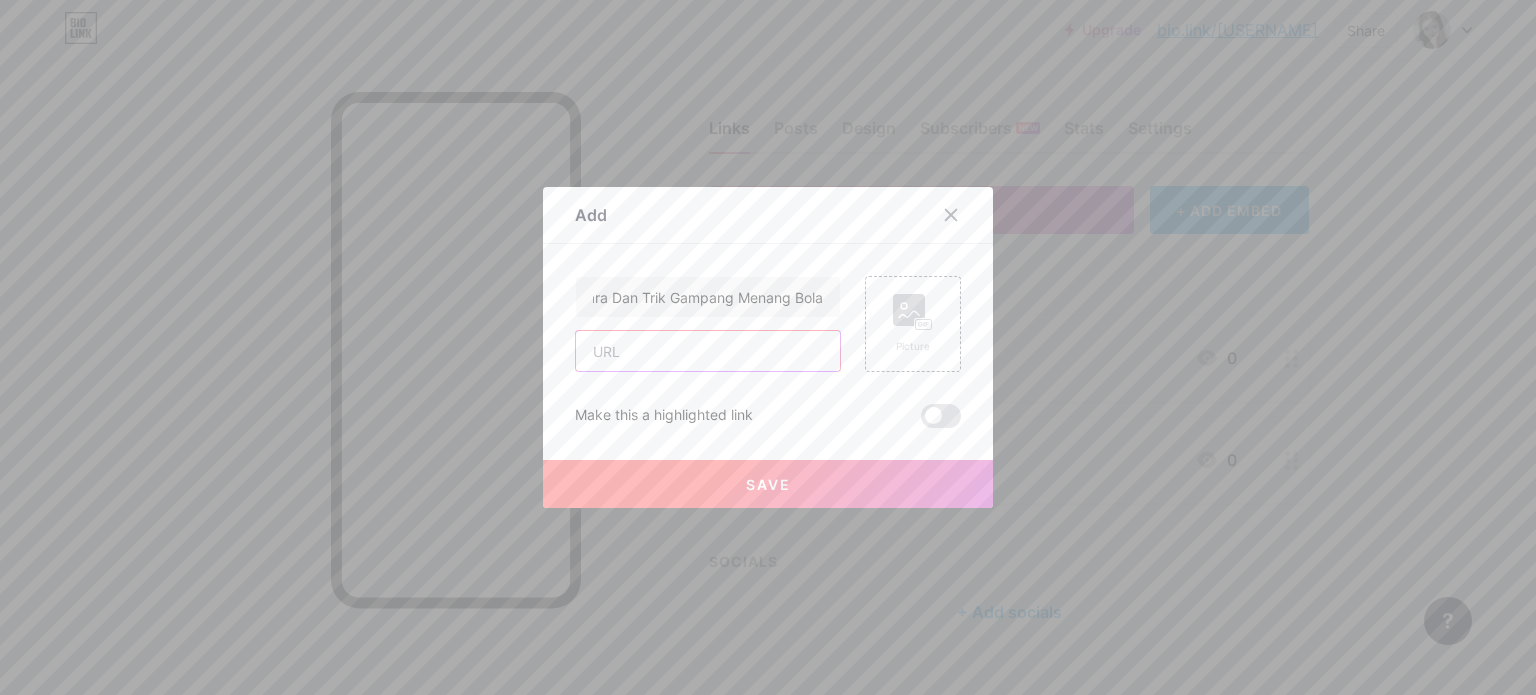 click at bounding box center [708, 351] 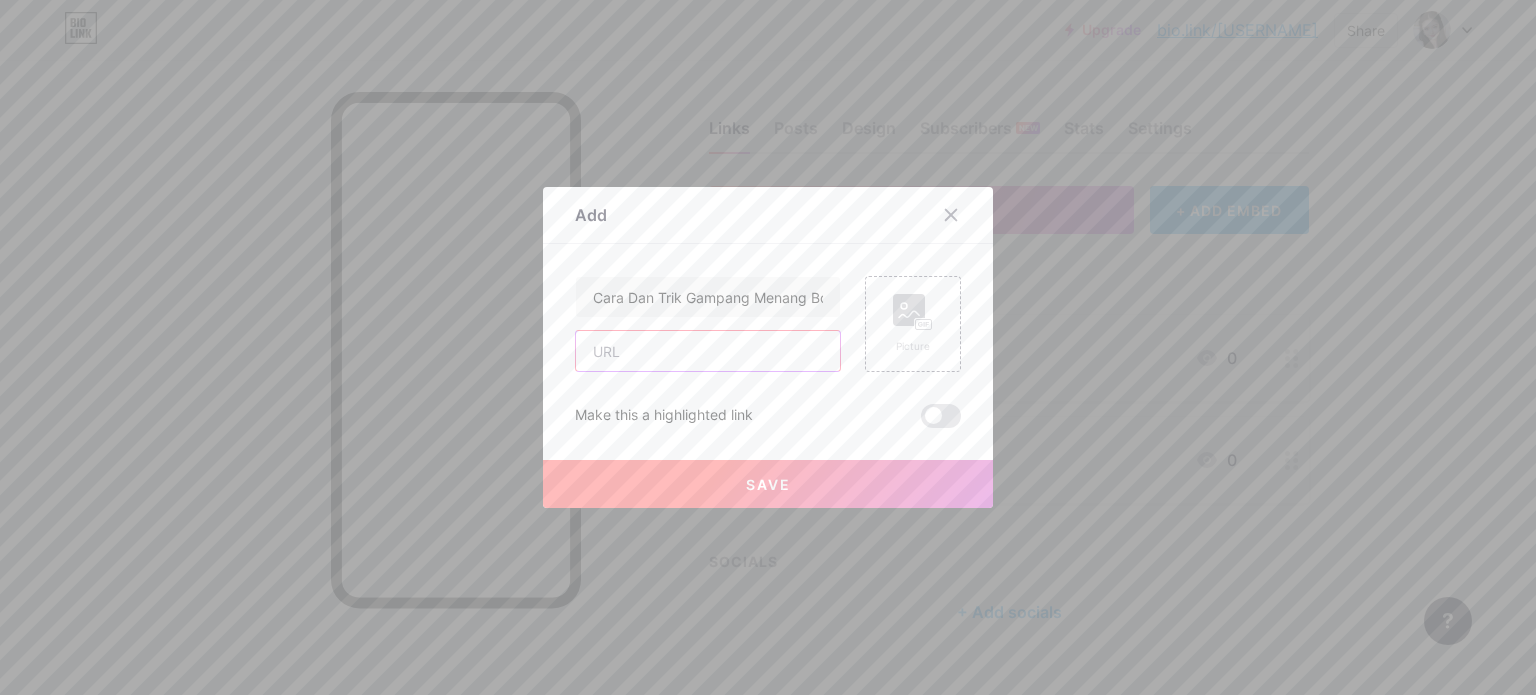 click at bounding box center [708, 351] 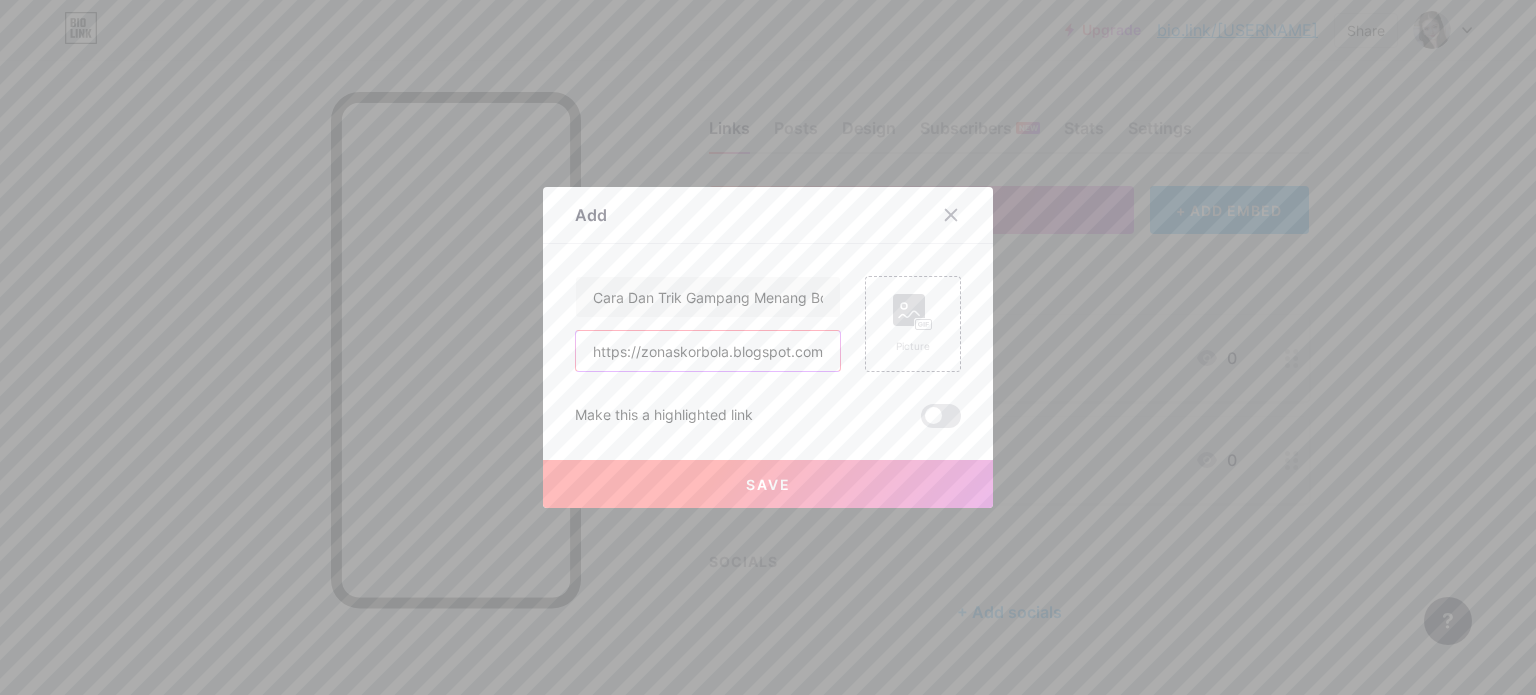 scroll, scrollTop: 0, scrollLeft: 4, axis: horizontal 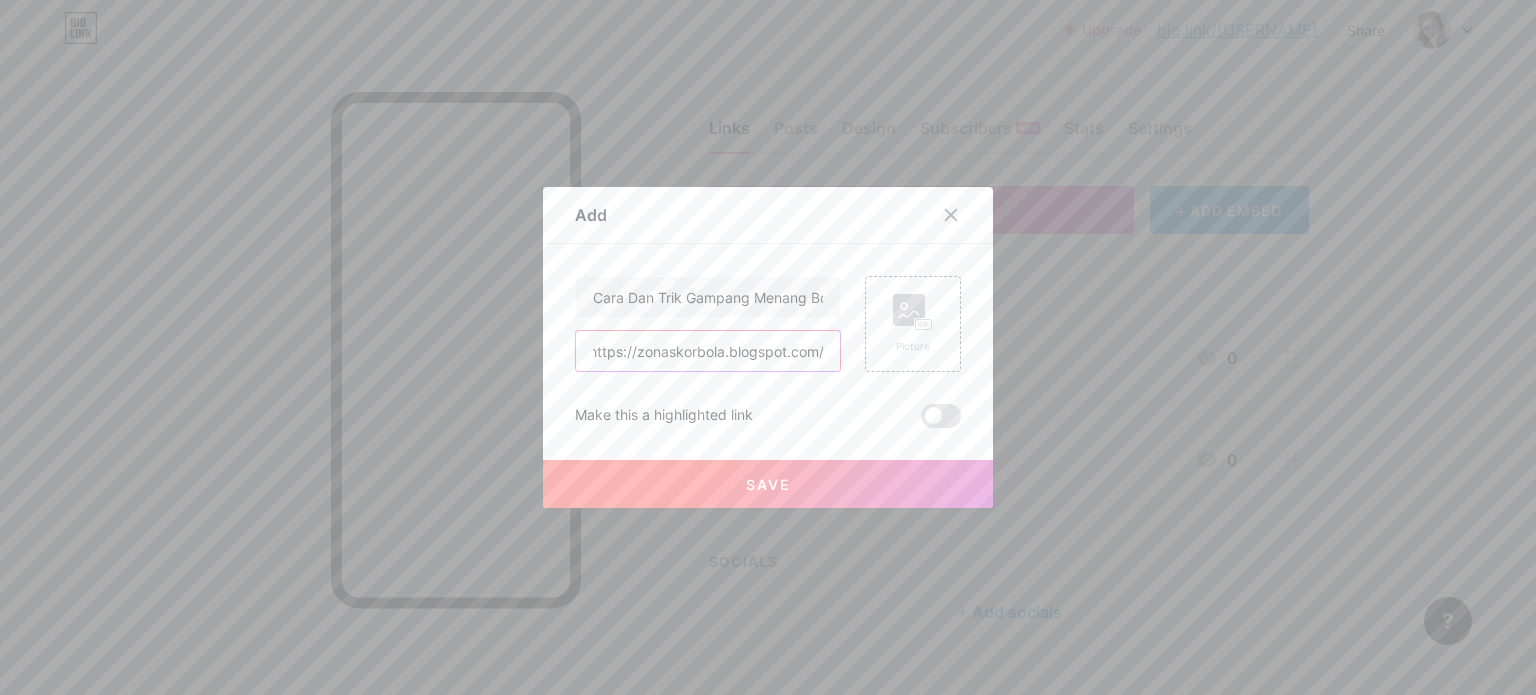 type on "https://zonaskorbola.blogspot.com/" 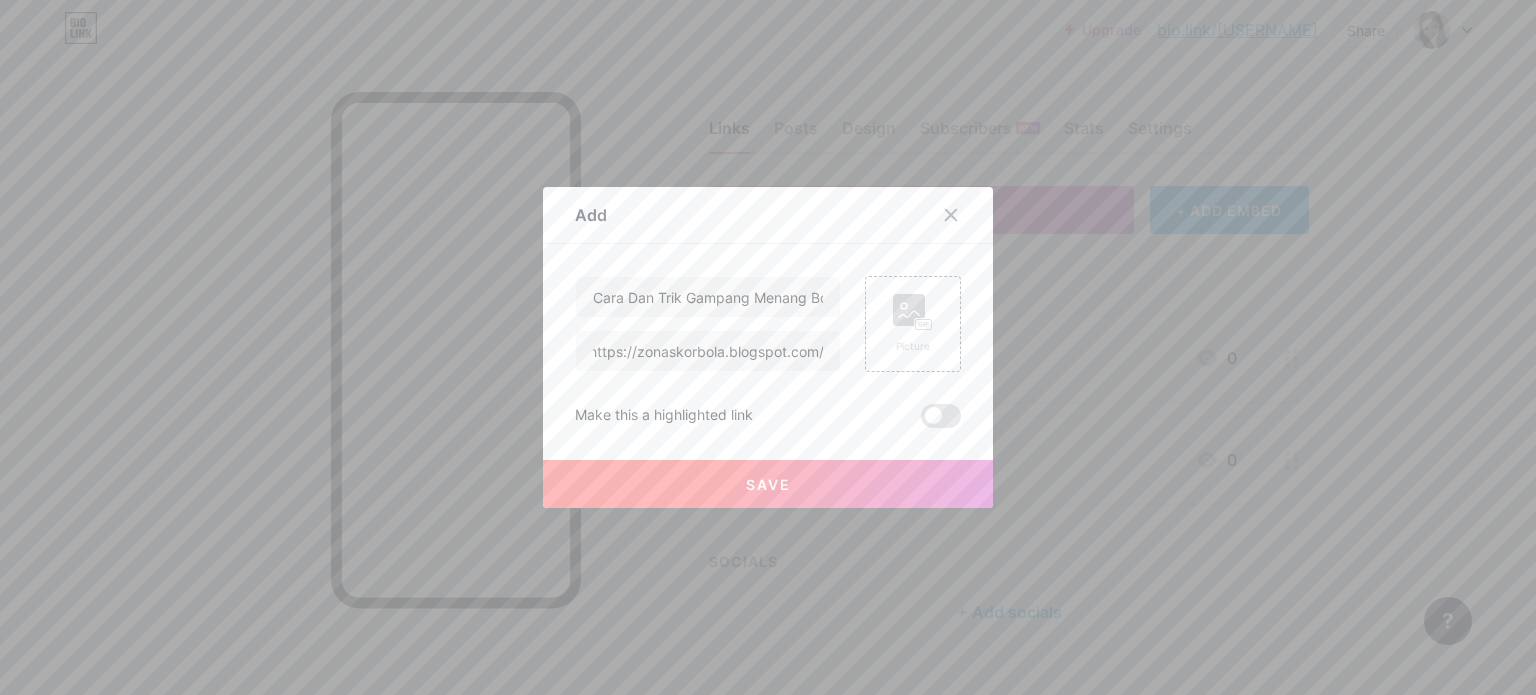 click on "Save" at bounding box center [768, 484] 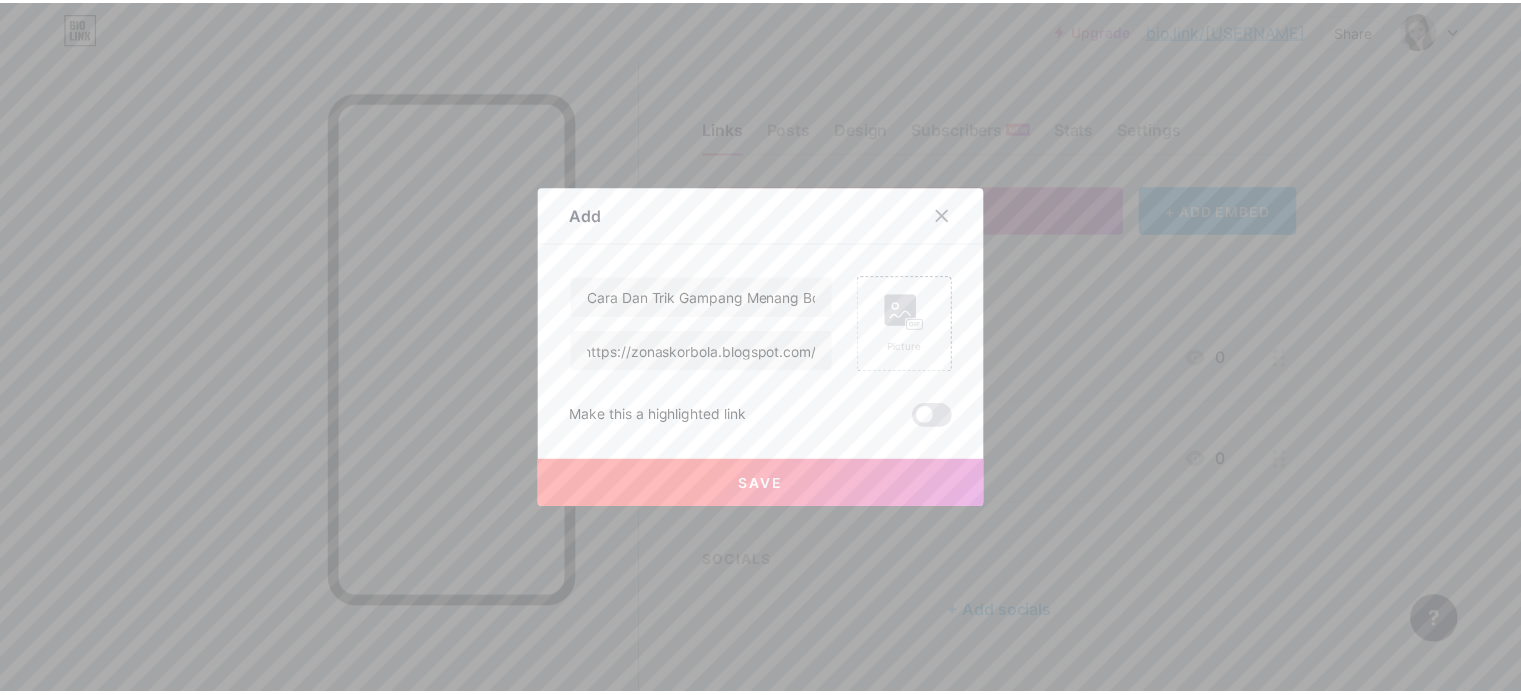 scroll, scrollTop: 0, scrollLeft: 0, axis: both 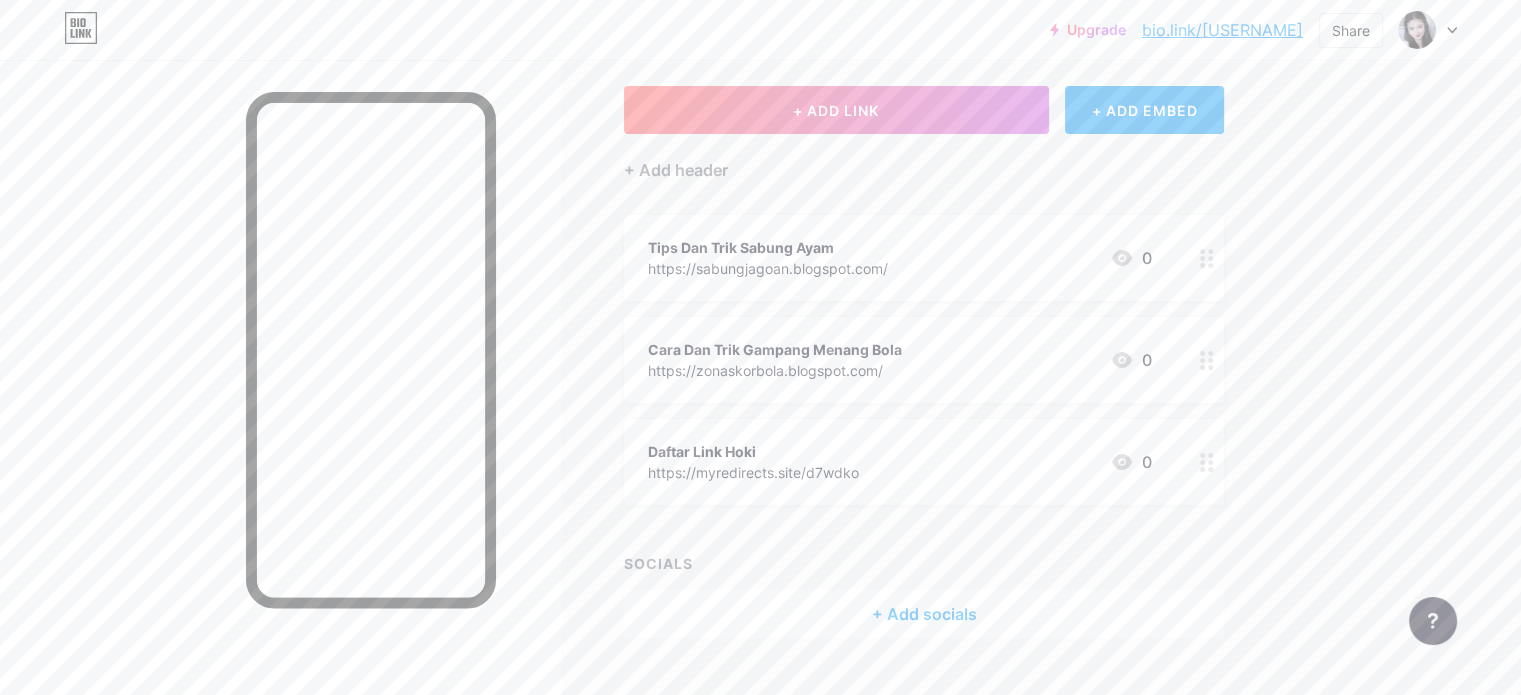 click 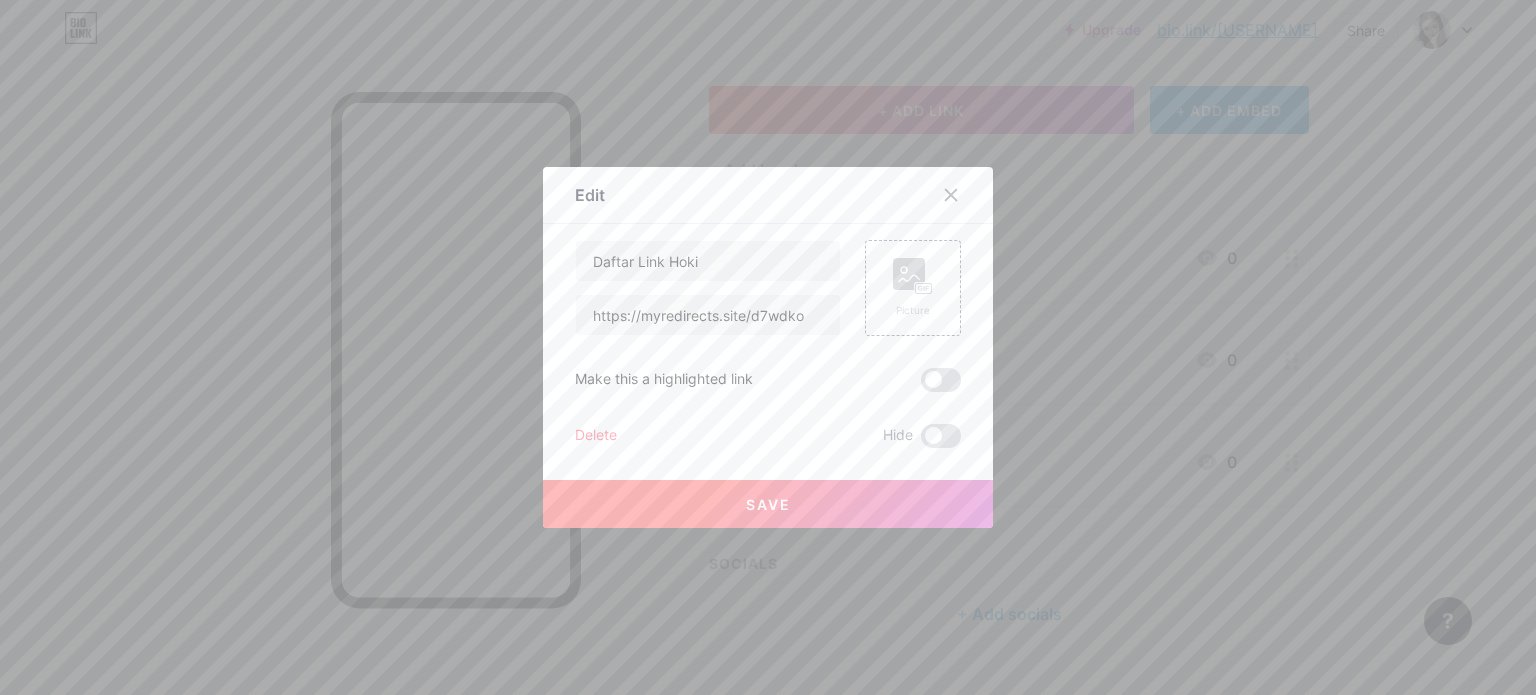 click on "Daftar Link Hoki     https://myredirects.site/d7wdko                     Picture
Make this a highlighted link
Delete
Hide         Save" at bounding box center (768, 344) 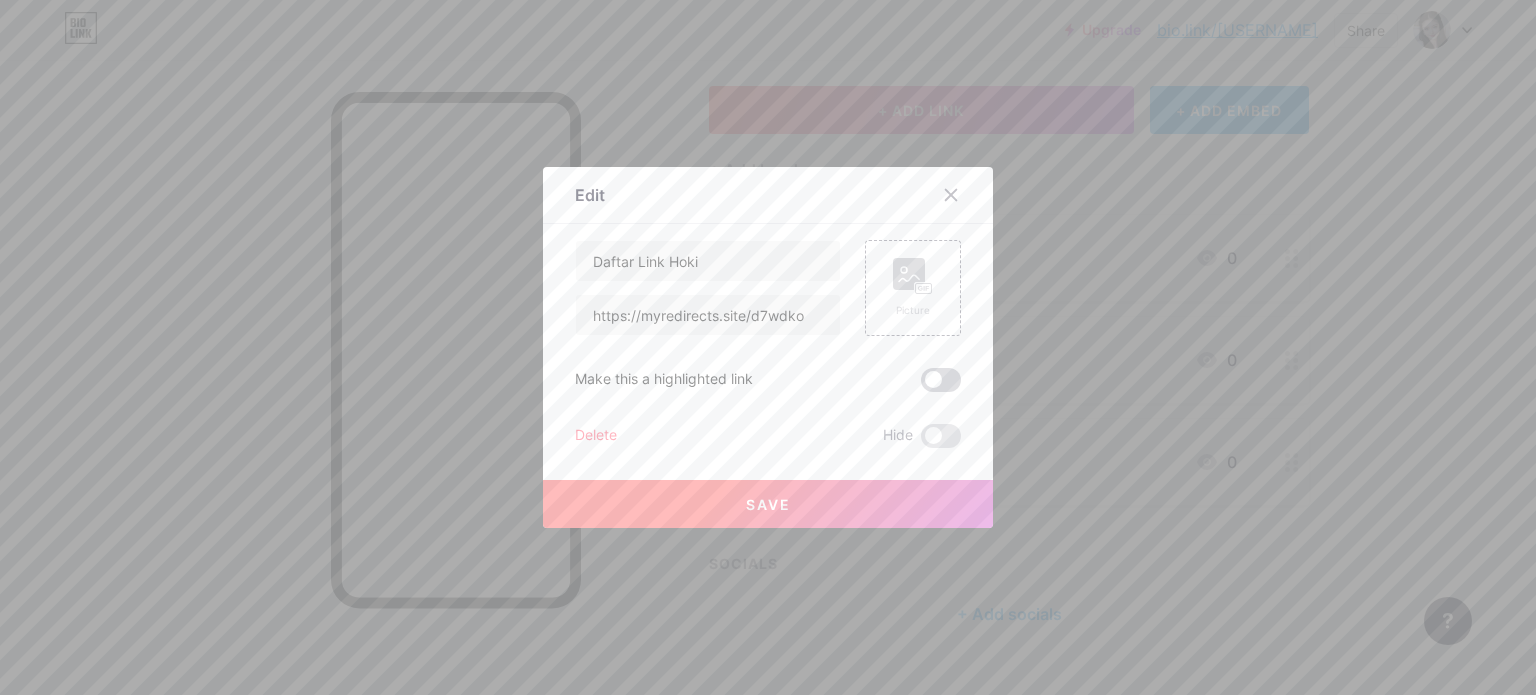 click at bounding box center (941, 380) 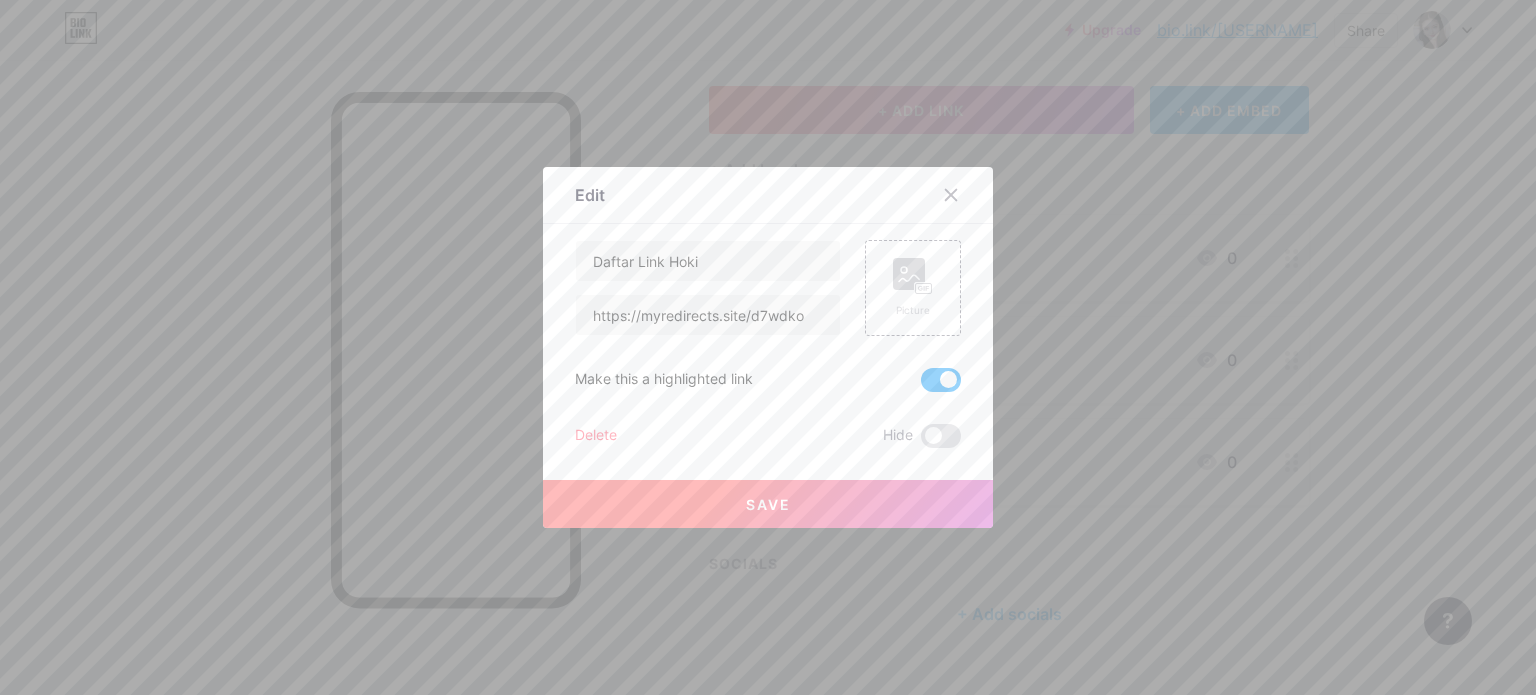 click at bounding box center [768, 347] 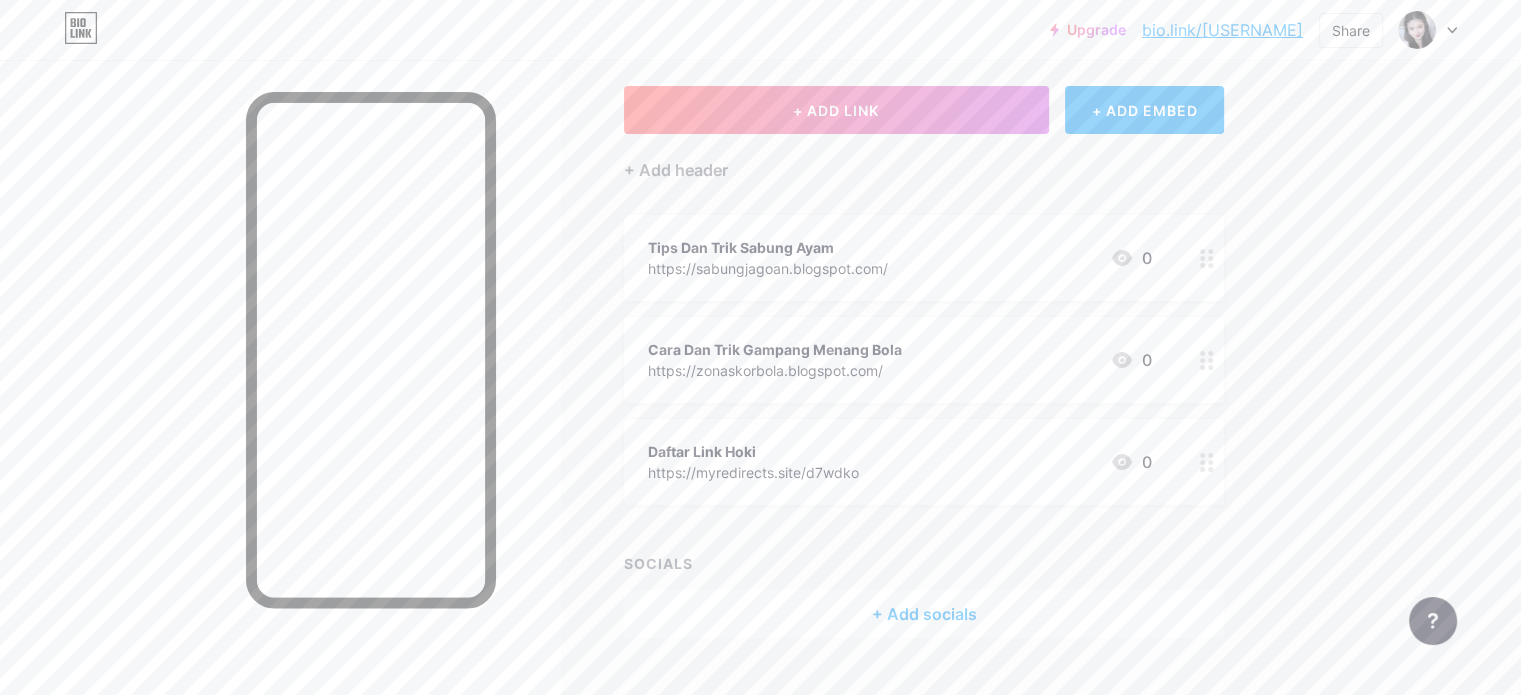 click 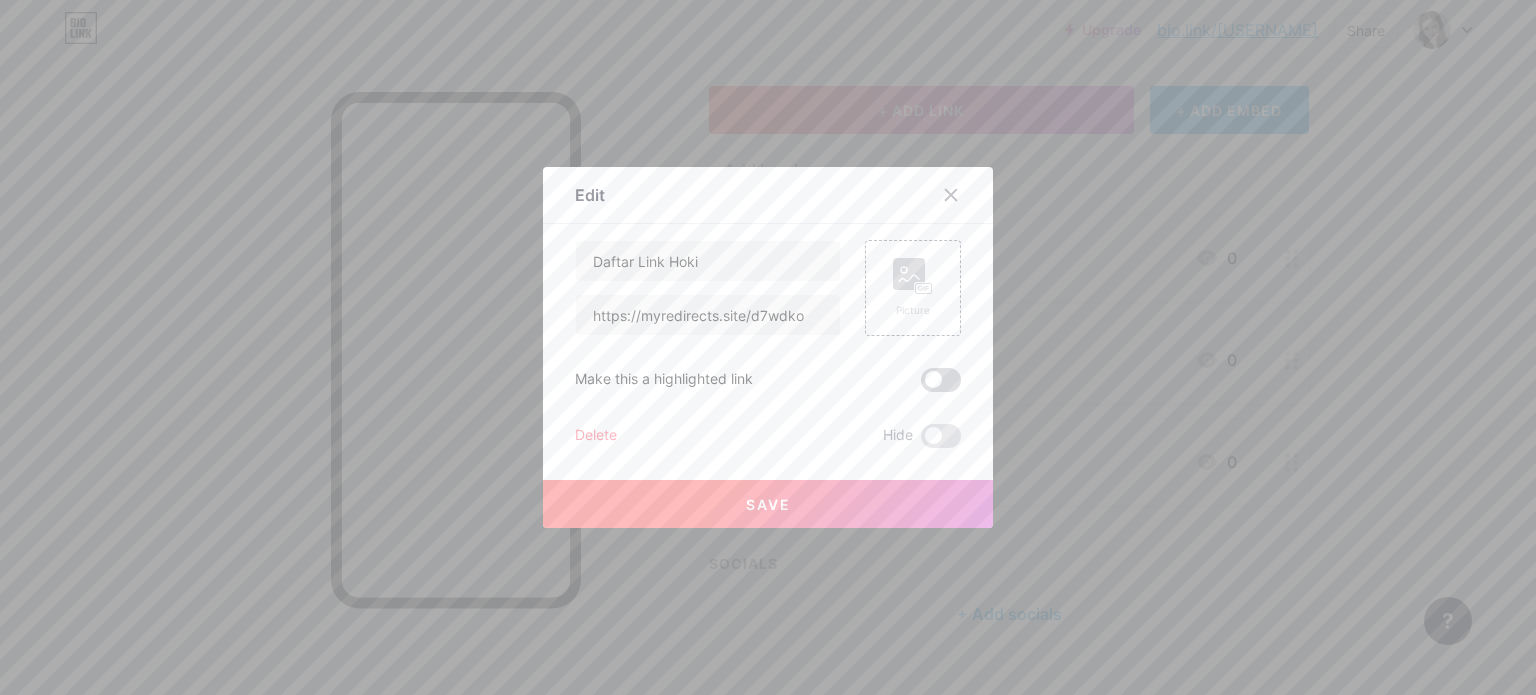 click at bounding box center [941, 380] 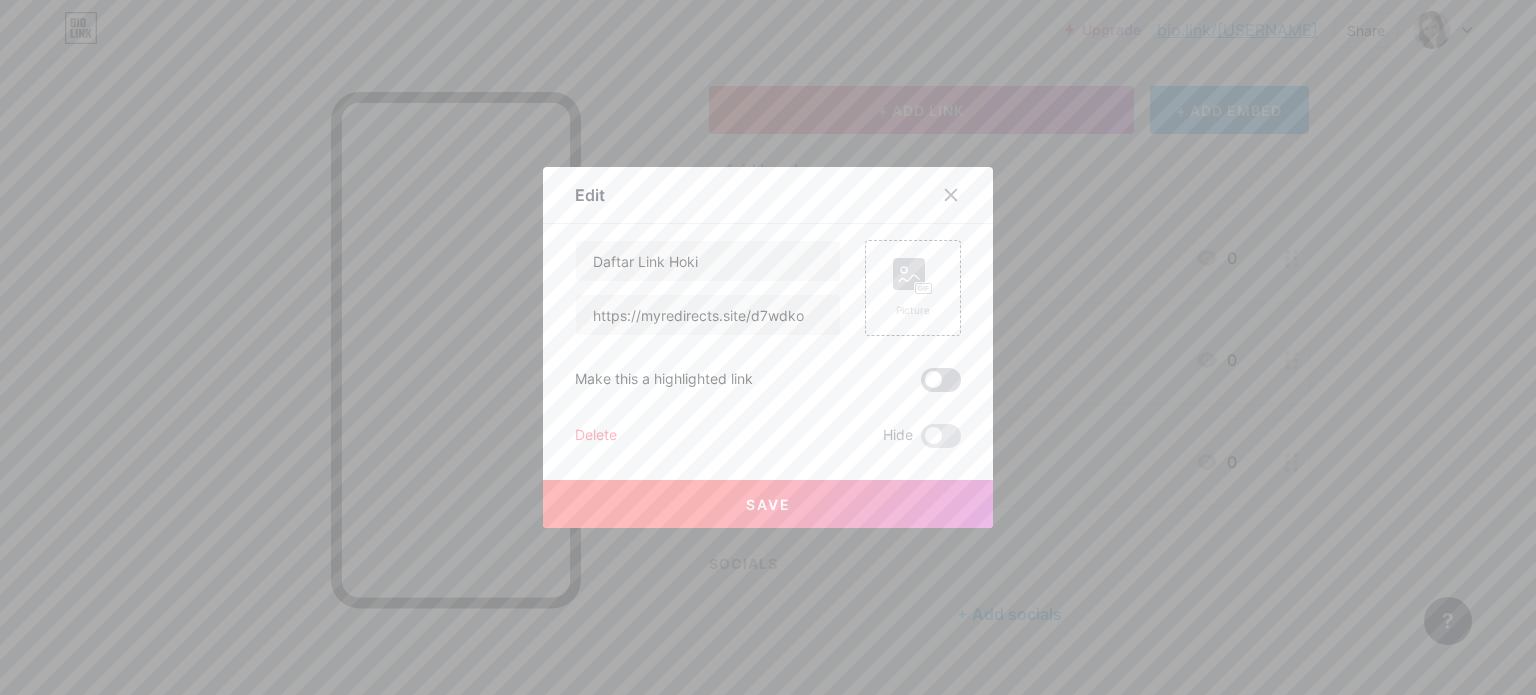 click at bounding box center (921, 385) 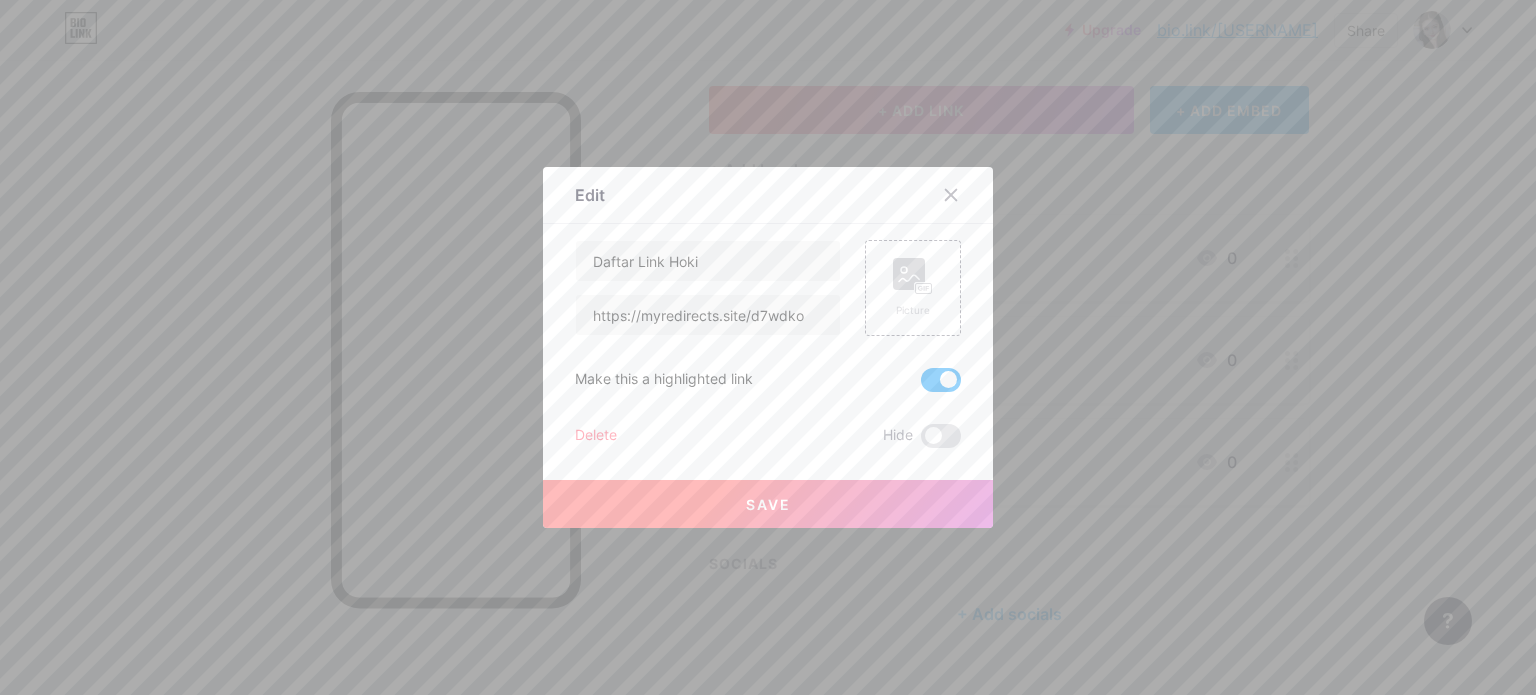 click on "Save" at bounding box center [768, 504] 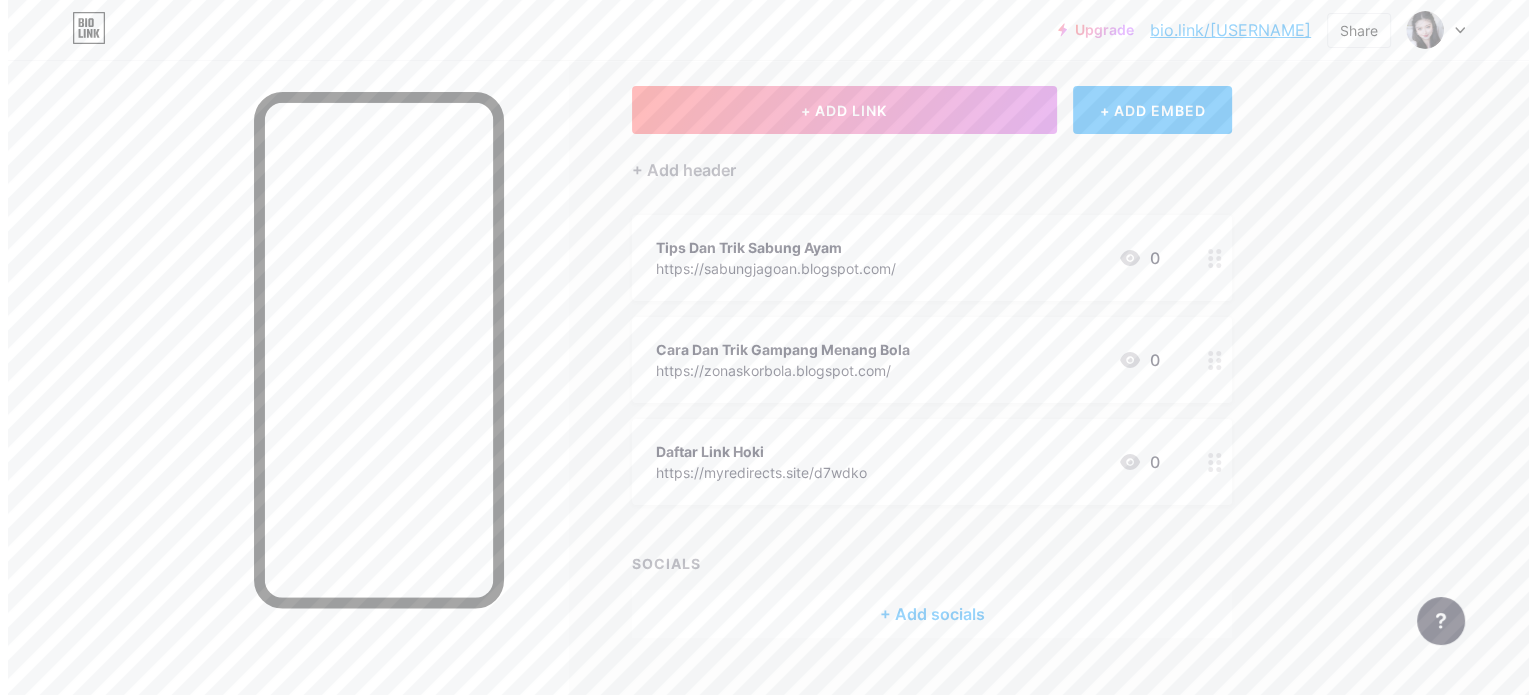 scroll, scrollTop: 0, scrollLeft: 0, axis: both 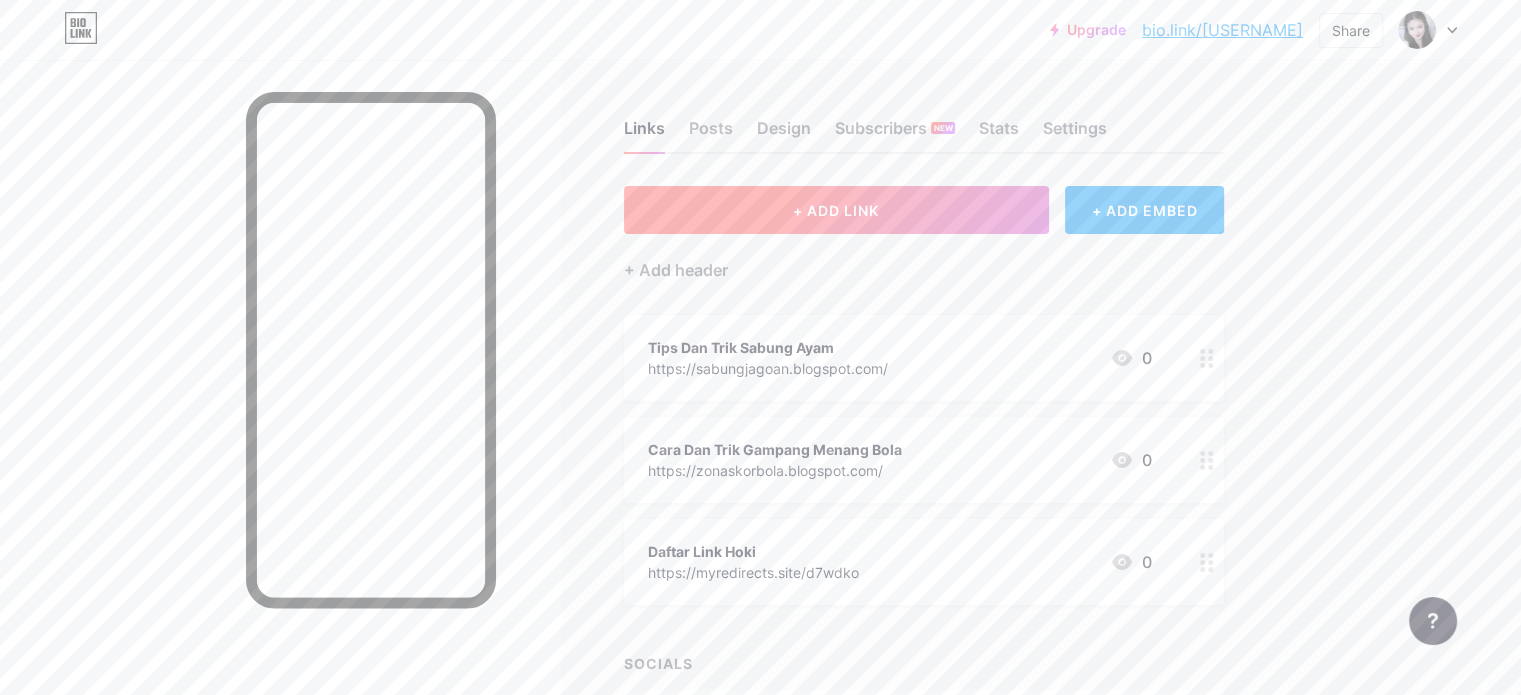 click on "+ ADD LINK" at bounding box center (836, 210) 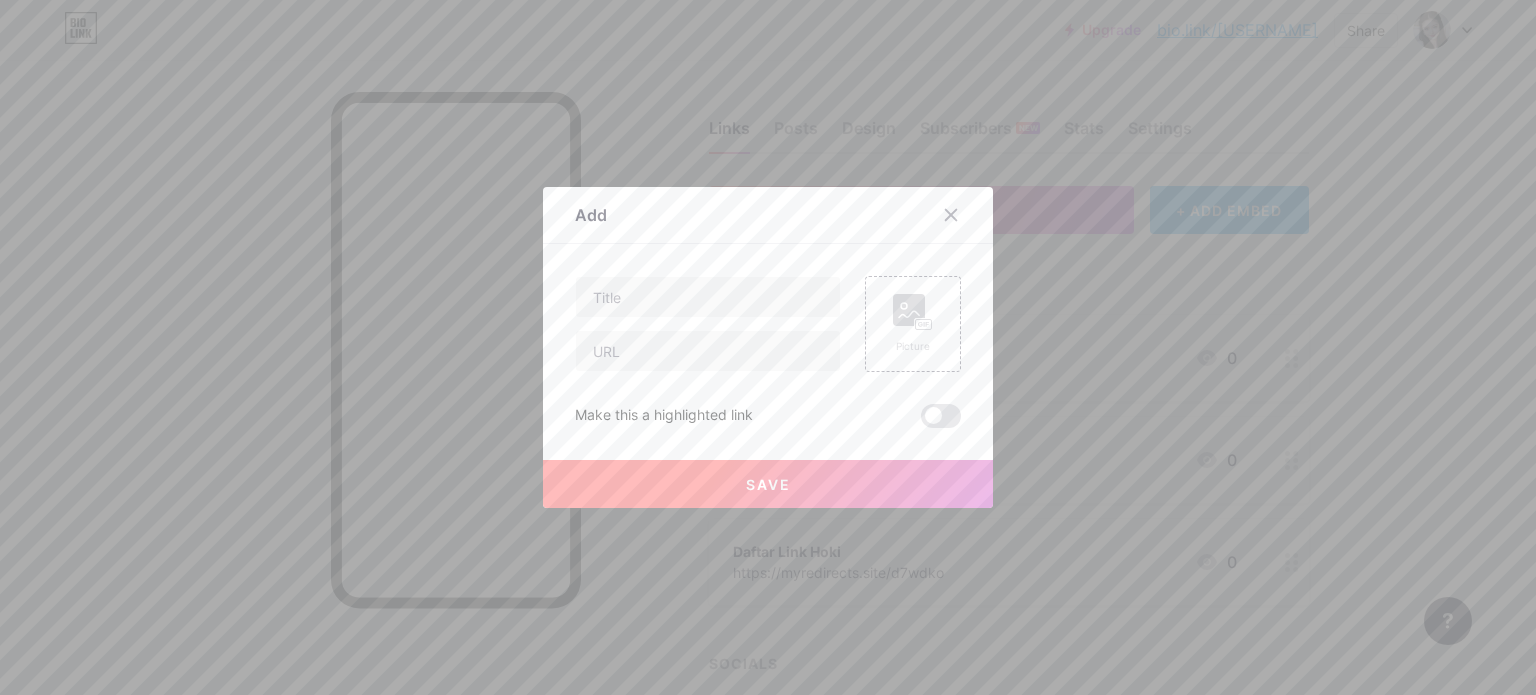 type 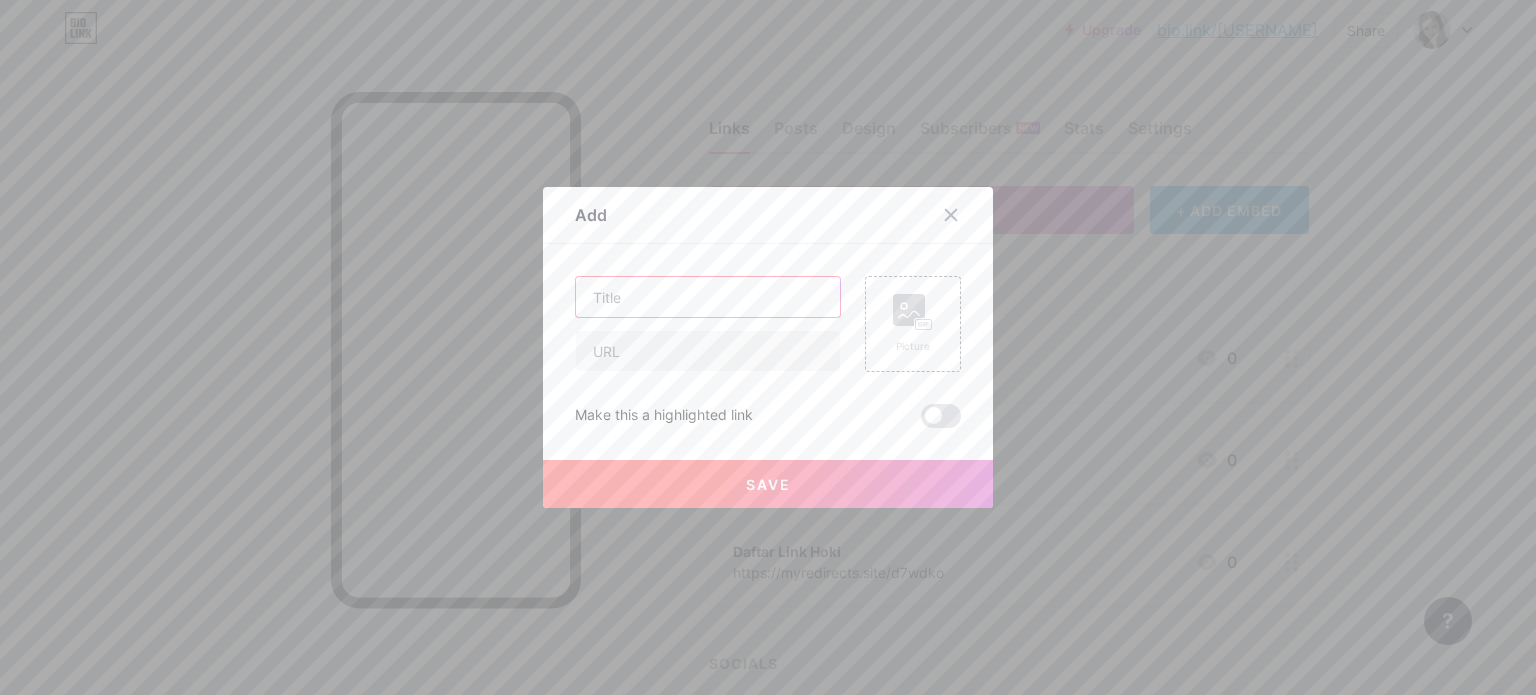 click at bounding box center (708, 297) 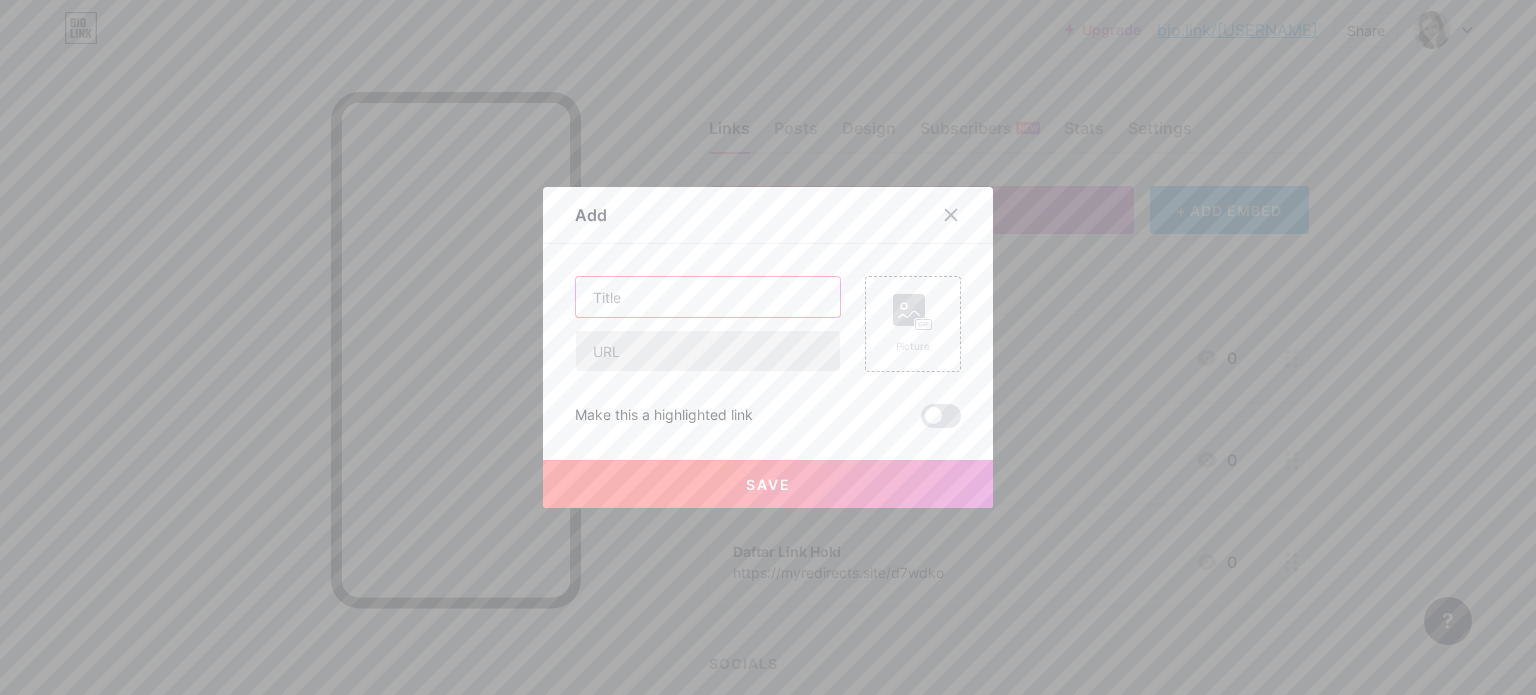 paste on "Tips Cuan Uno77" 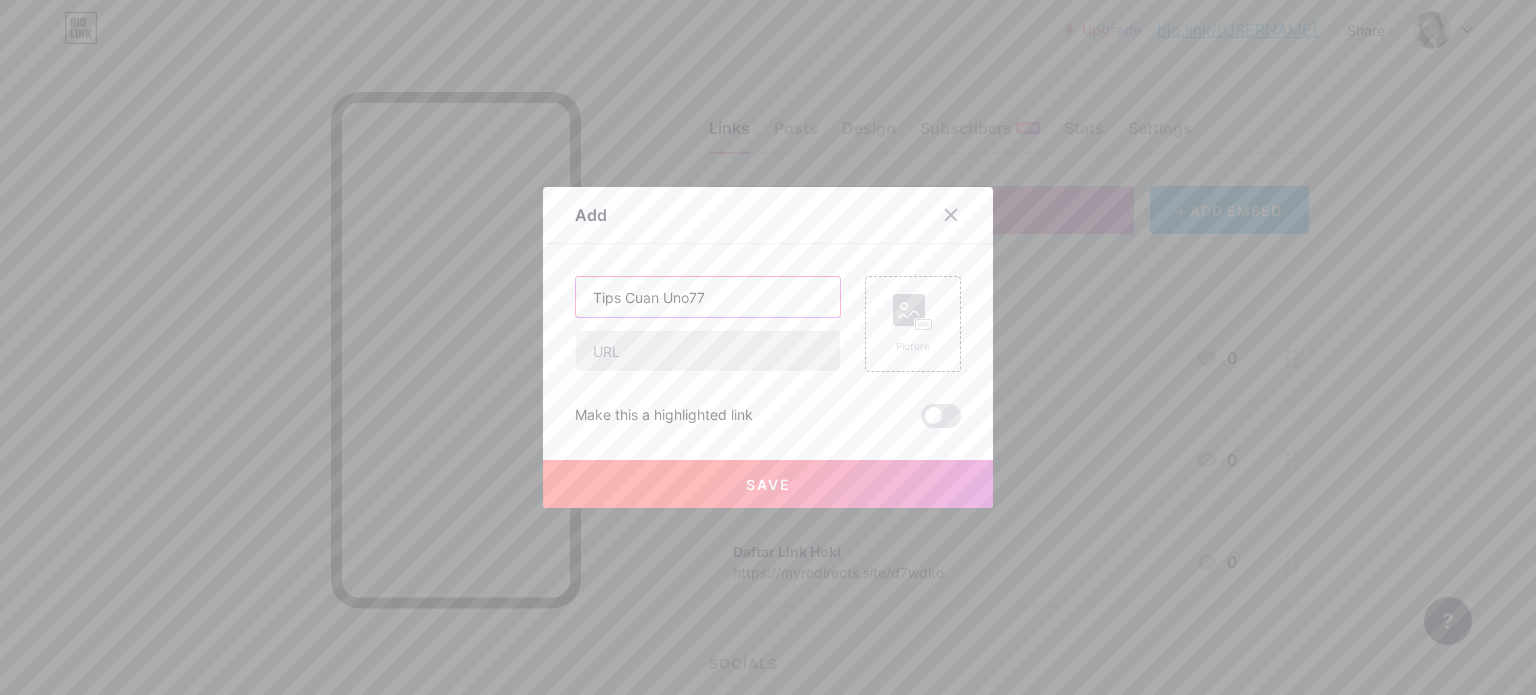 type on "Tips Cuan Uno77" 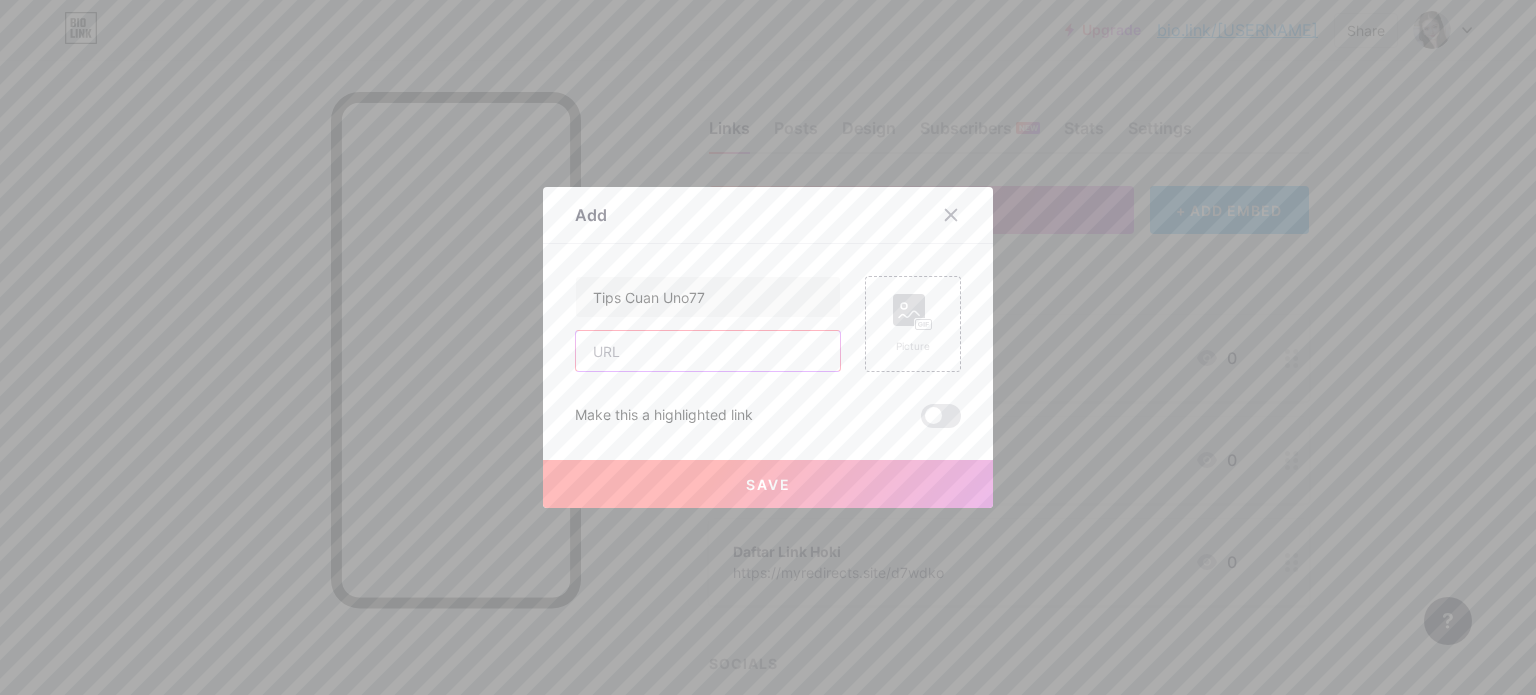 click at bounding box center (708, 351) 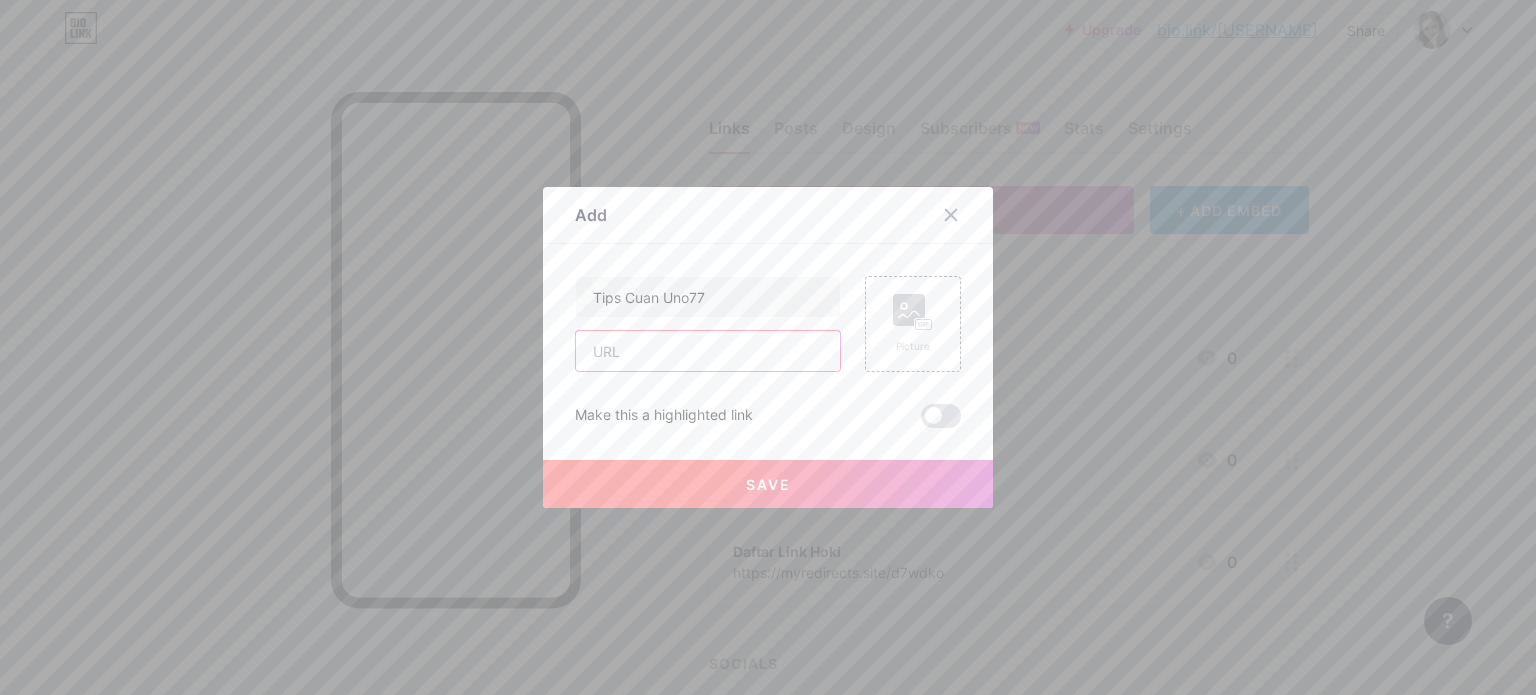 click at bounding box center (708, 351) 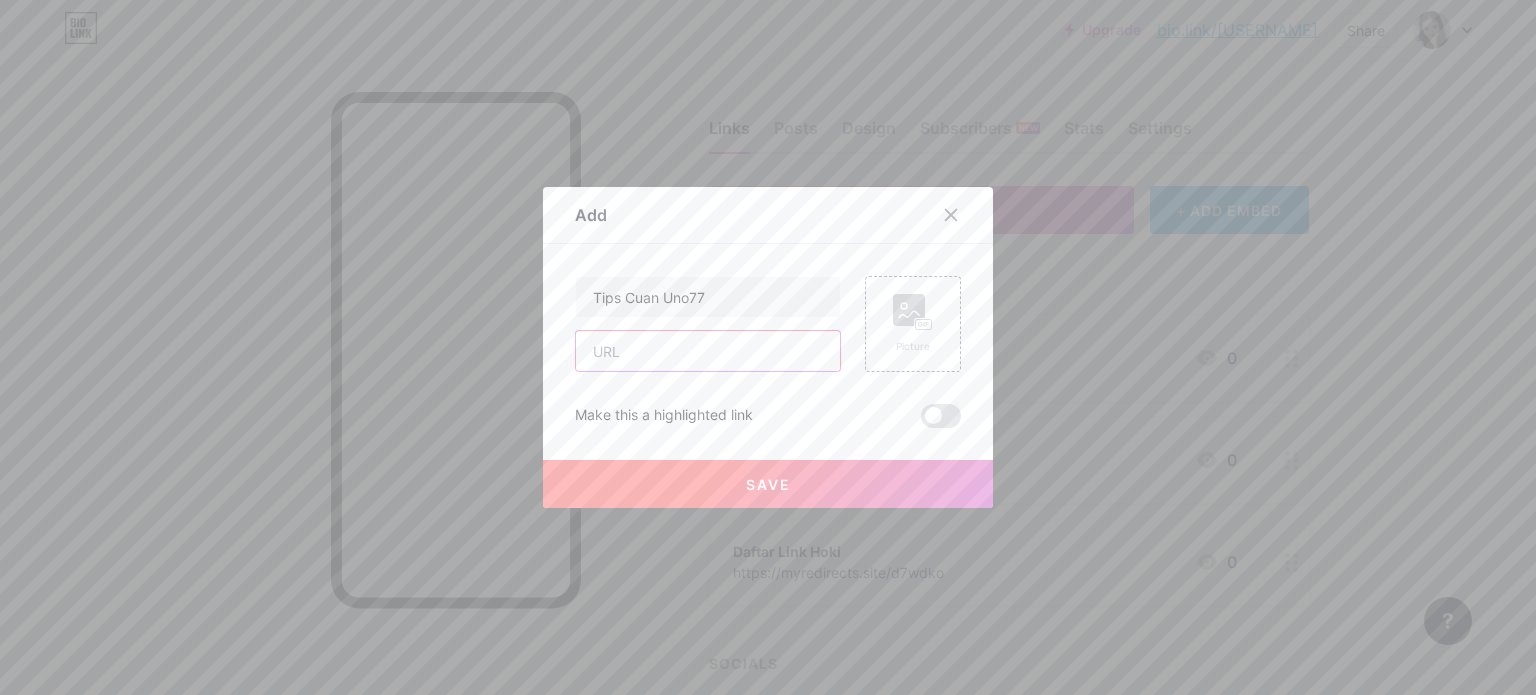 paste on "https://www.google.com/search?q=unobet77" 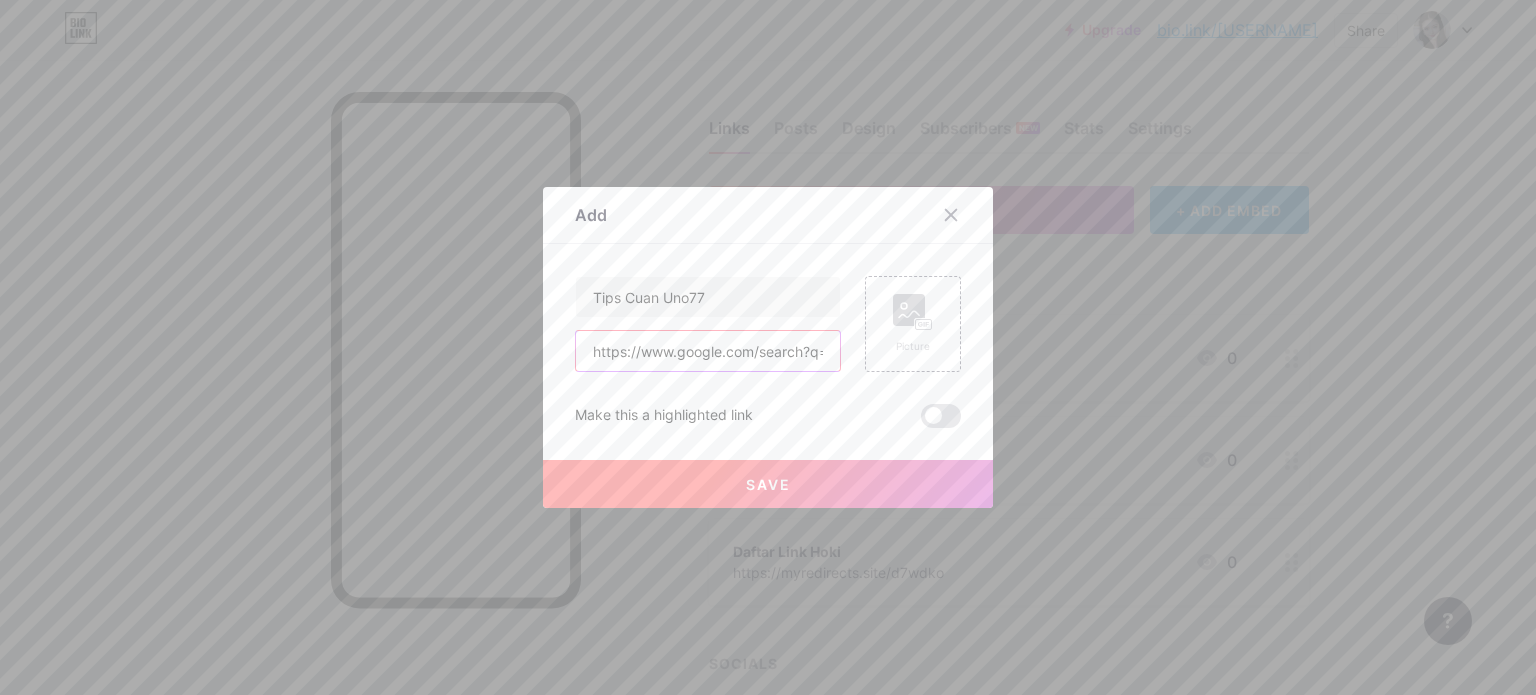 scroll, scrollTop: 0, scrollLeft: 68, axis: horizontal 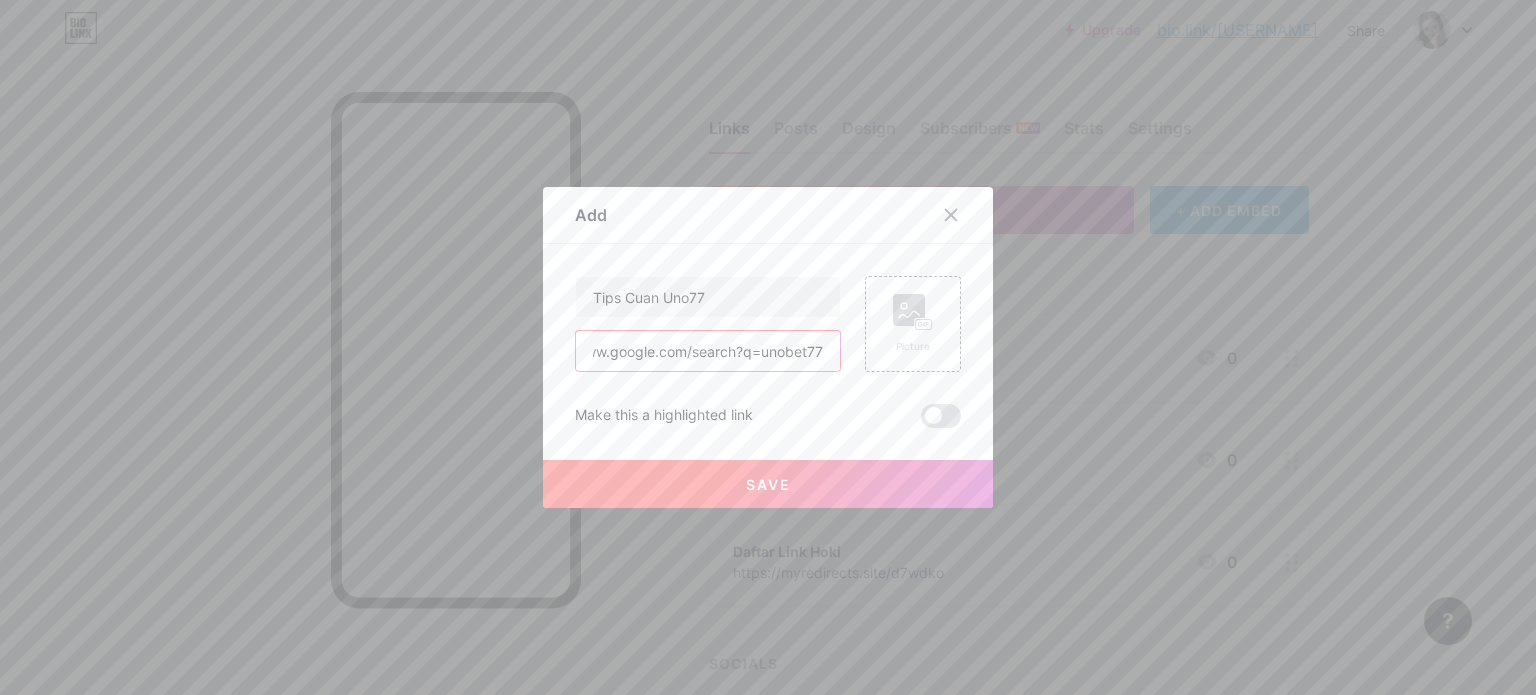 type on "https://www.google.com/search?q=unobet77" 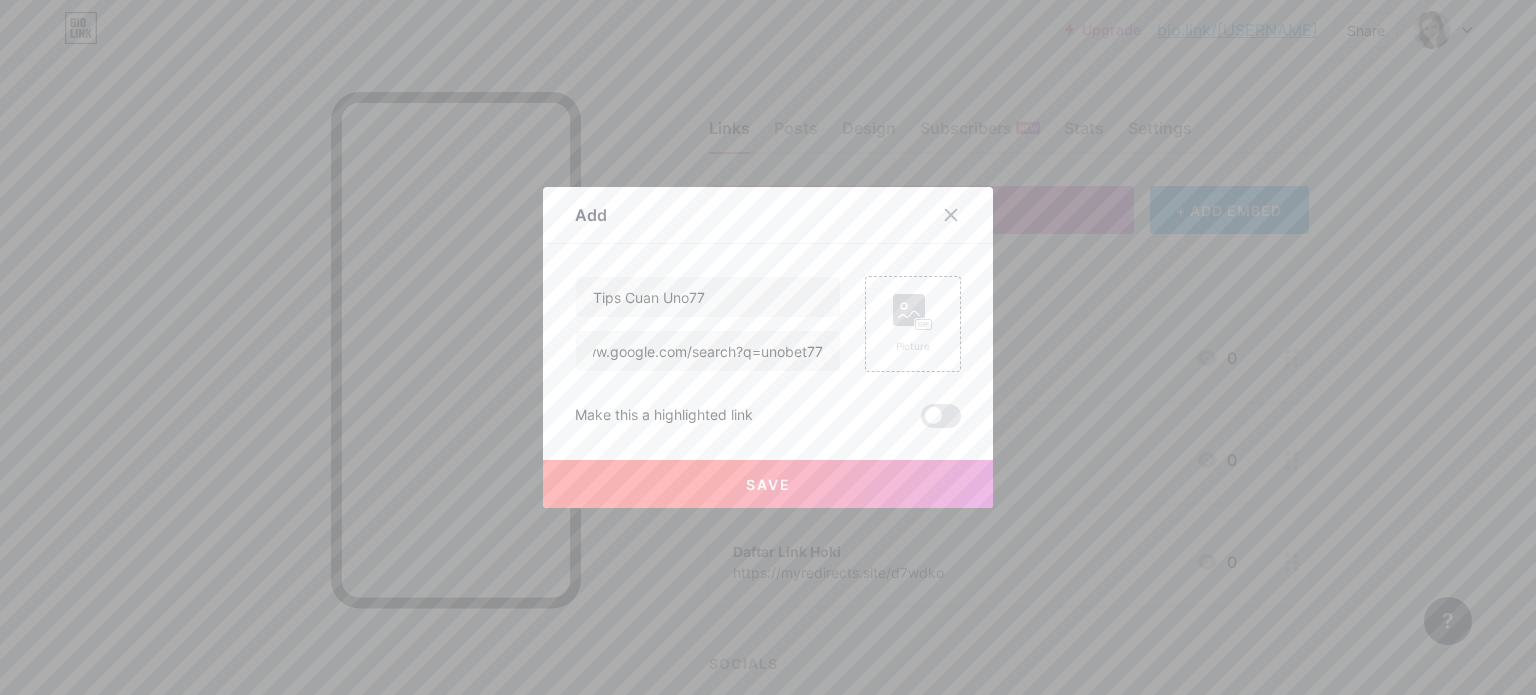 click on "Save" at bounding box center [768, 484] 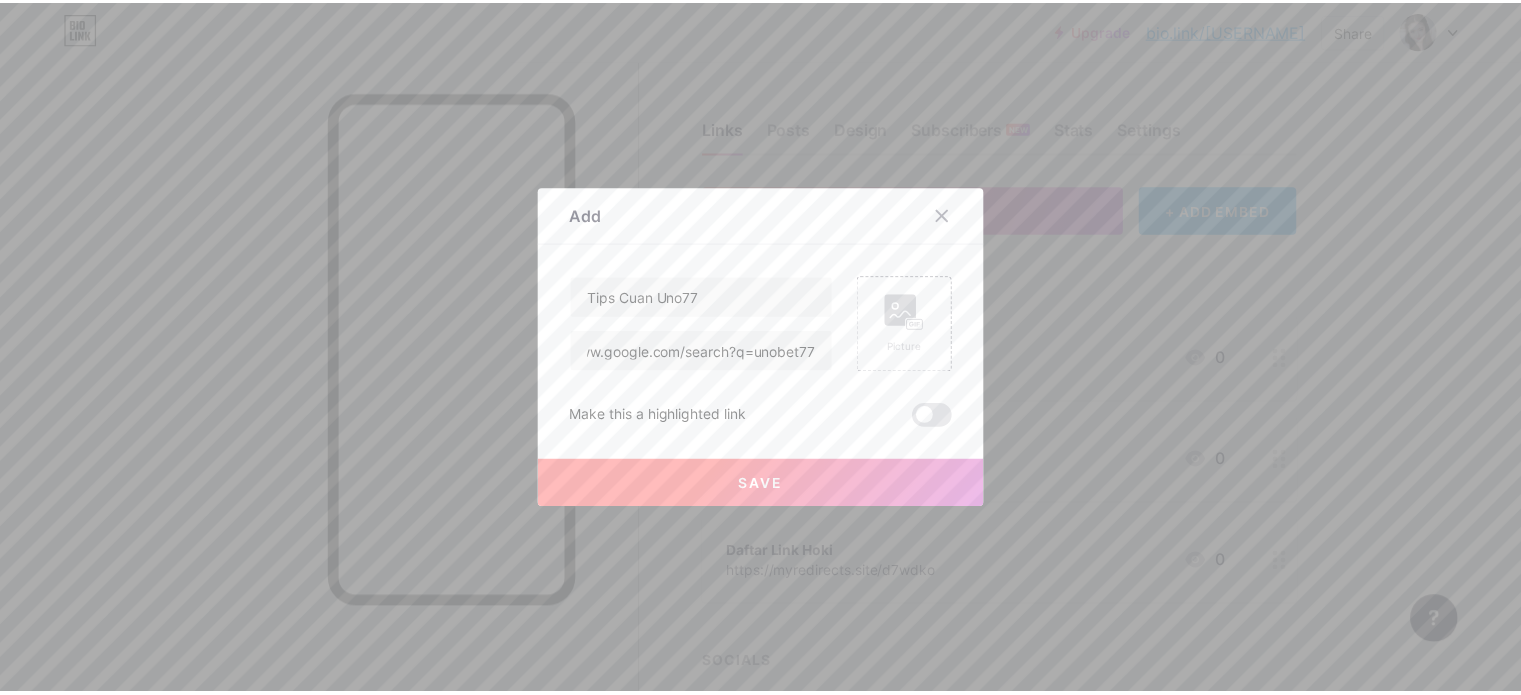 scroll, scrollTop: 0, scrollLeft: 0, axis: both 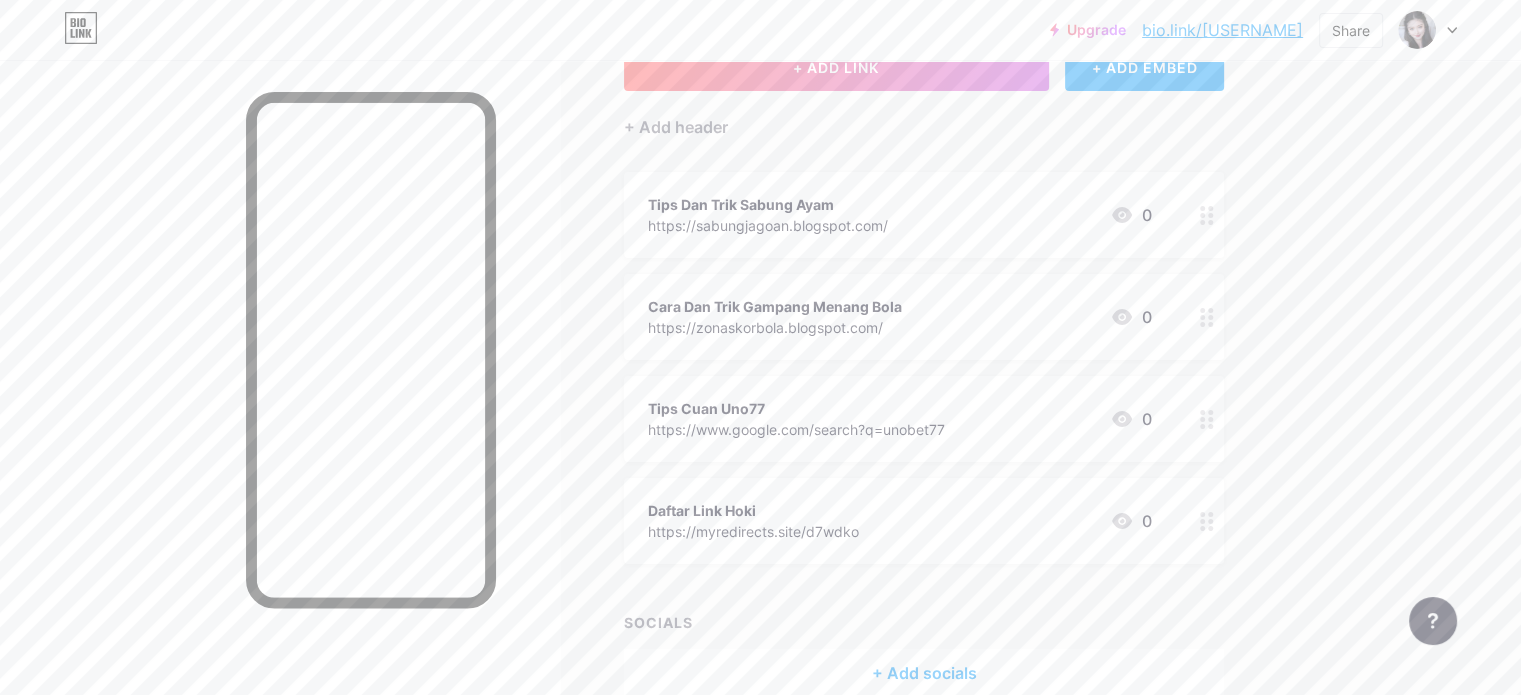drag, startPoint x: 845, startPoint y: 519, endPoint x: 845, endPoint y: 343, distance: 176 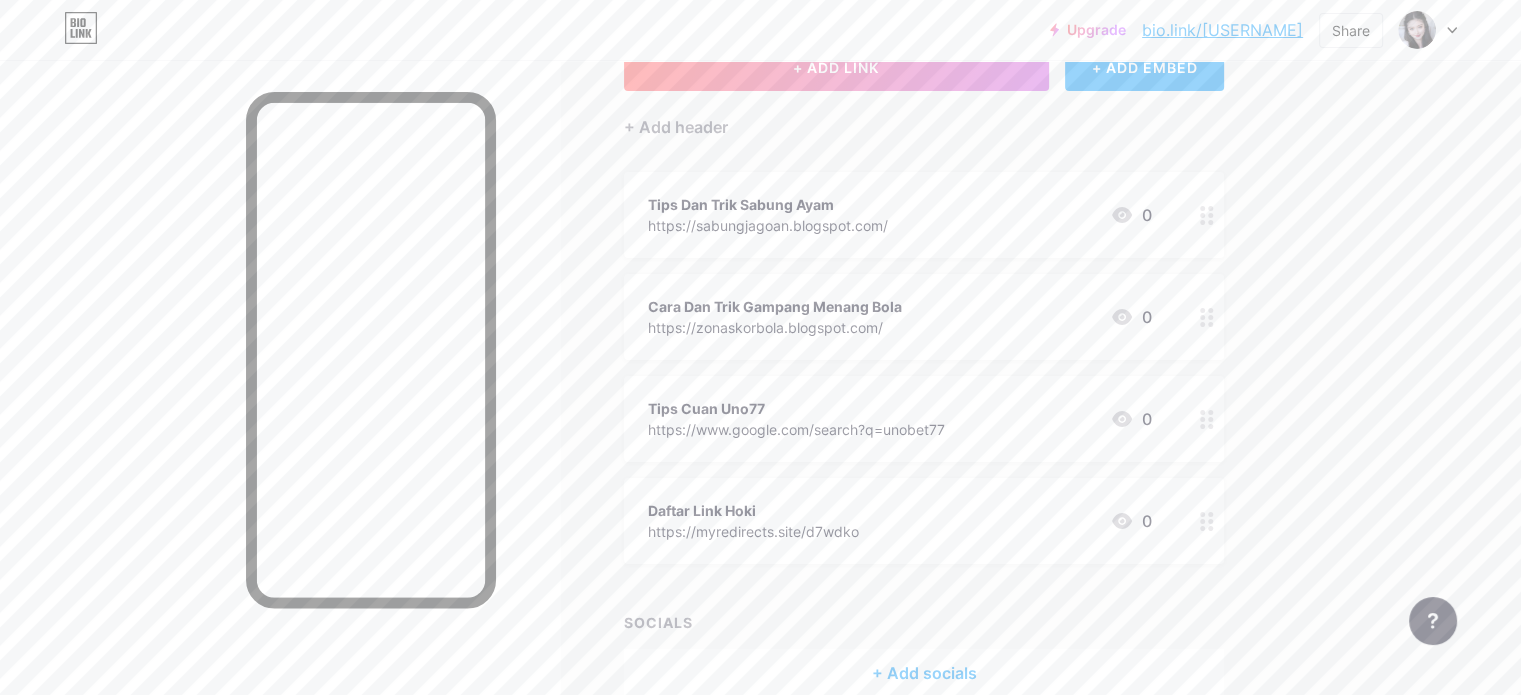 click on "Tips Dan Trik Sabung Ayam
https://sabungjagoan.blogspot.com/
0
Cara Dan Trik Gampang Menang Bola
https://zonaskorbola.blogspot.com/
0
Tips Cuan Uno77
https://www.google.com/search?q=unobet77
0
Daftar Link Hoki
https://myredirects.site/d7wdko
0" at bounding box center (924, 368) 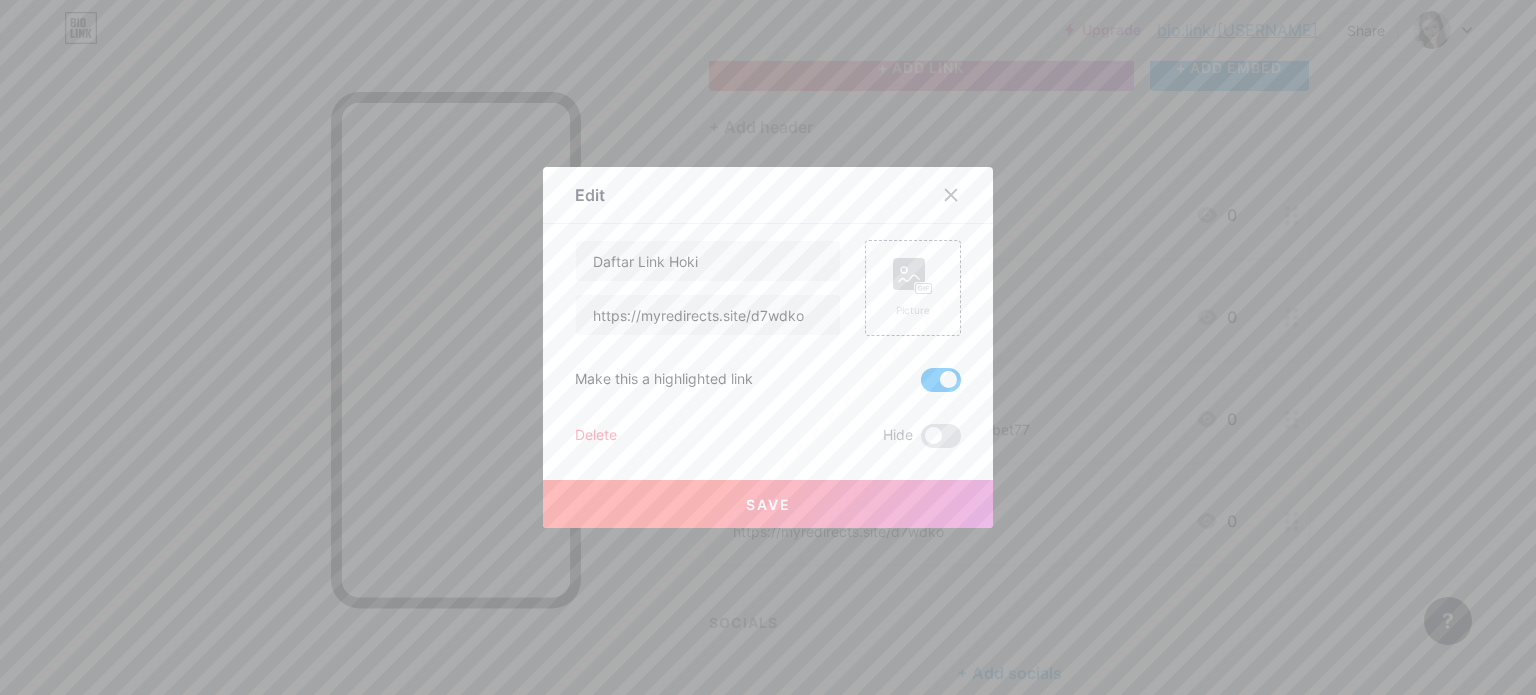click at bounding box center (951, 195) 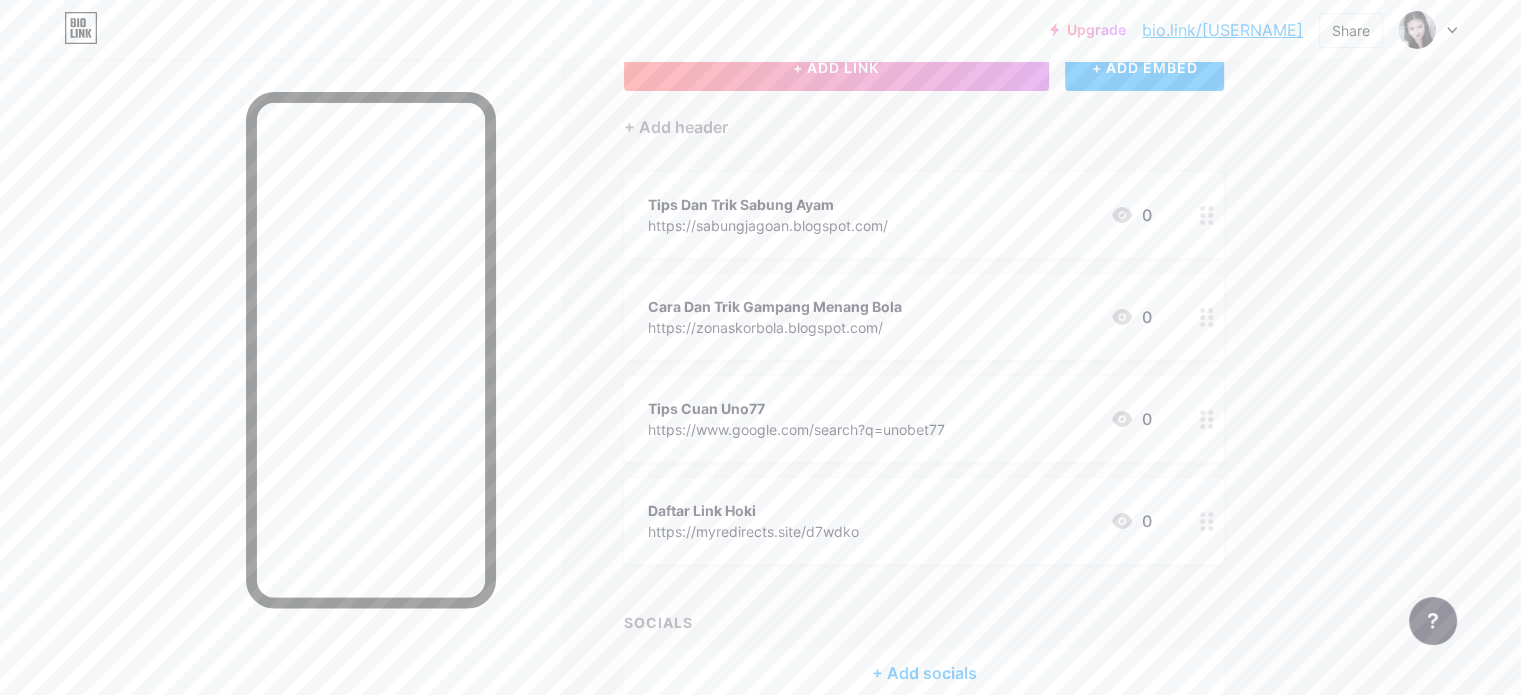 click at bounding box center (1207, 521) 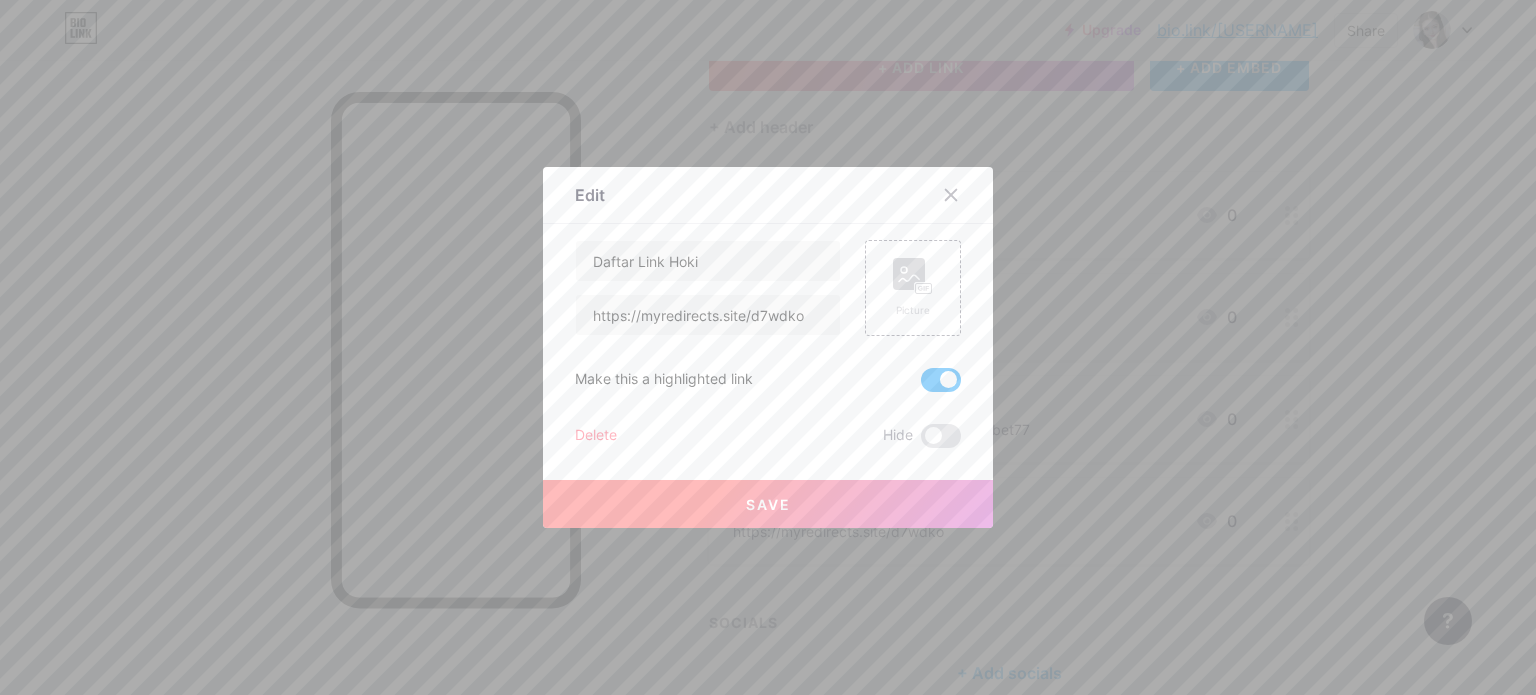drag, startPoint x: 944, startPoint y: 190, endPoint x: 937, endPoint y: 199, distance: 11.401754 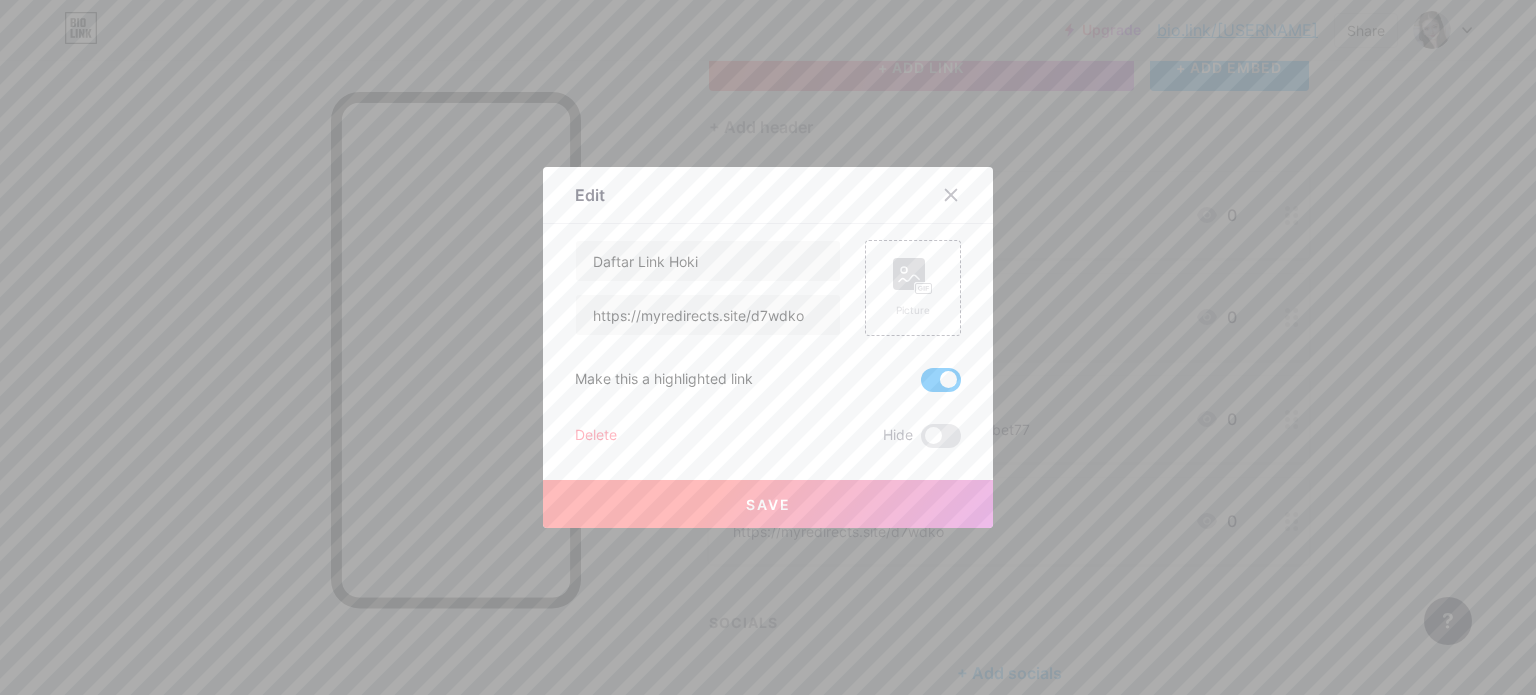 click 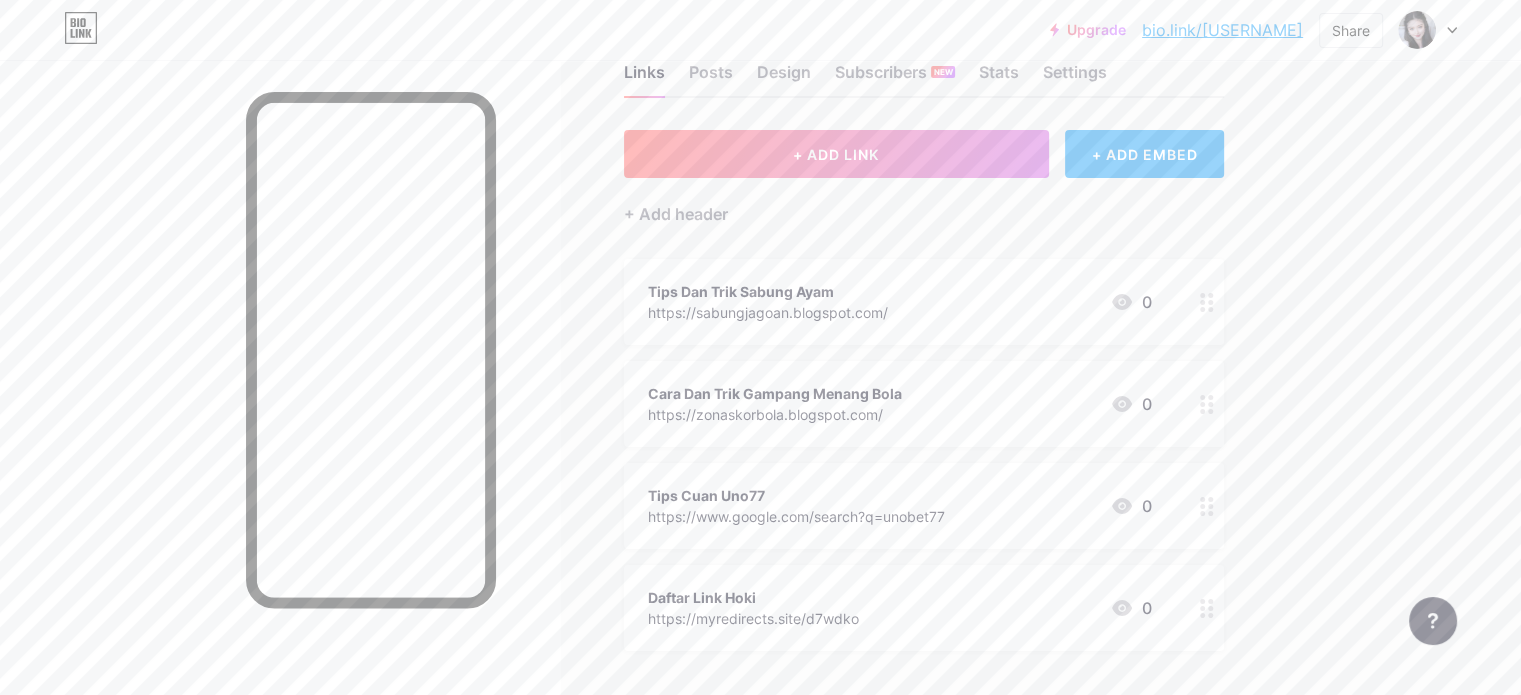 scroll, scrollTop: 0, scrollLeft: 0, axis: both 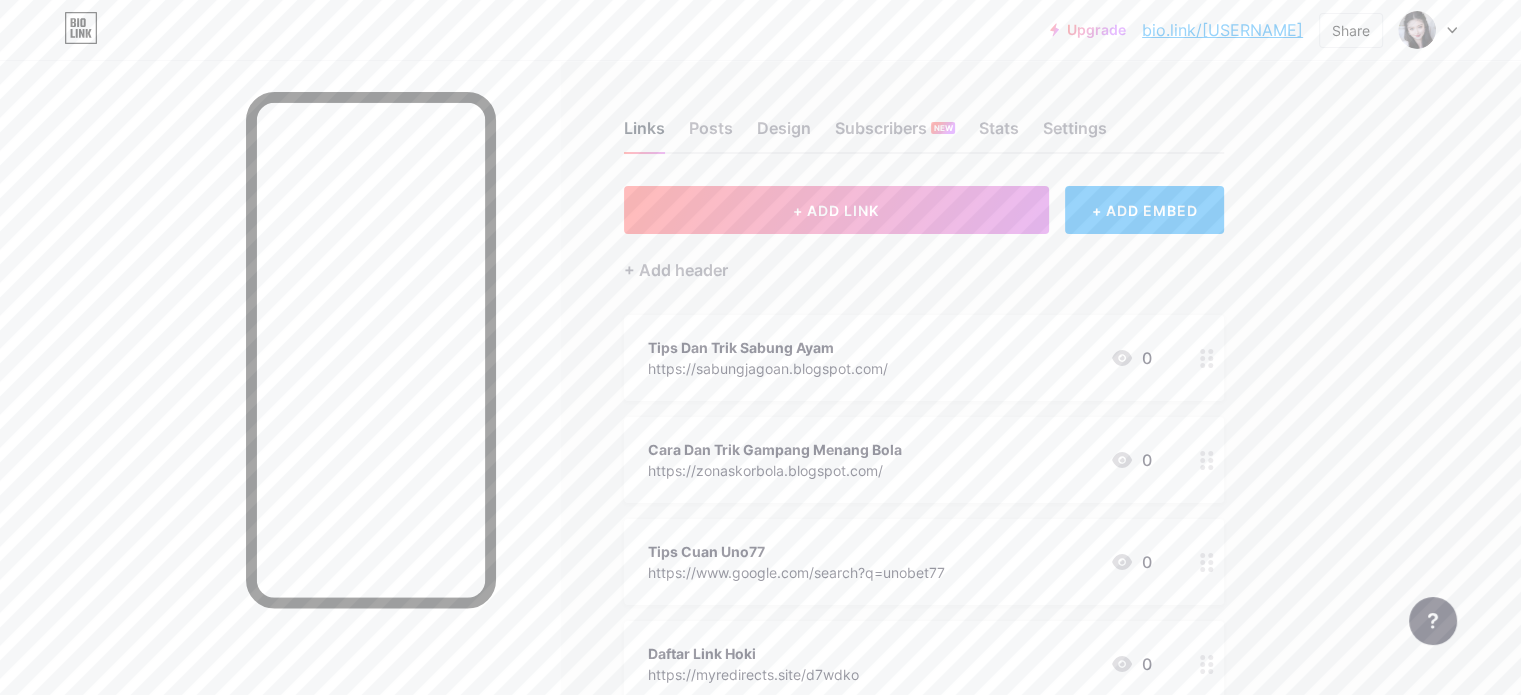 click on "Links" at bounding box center [644, 134] 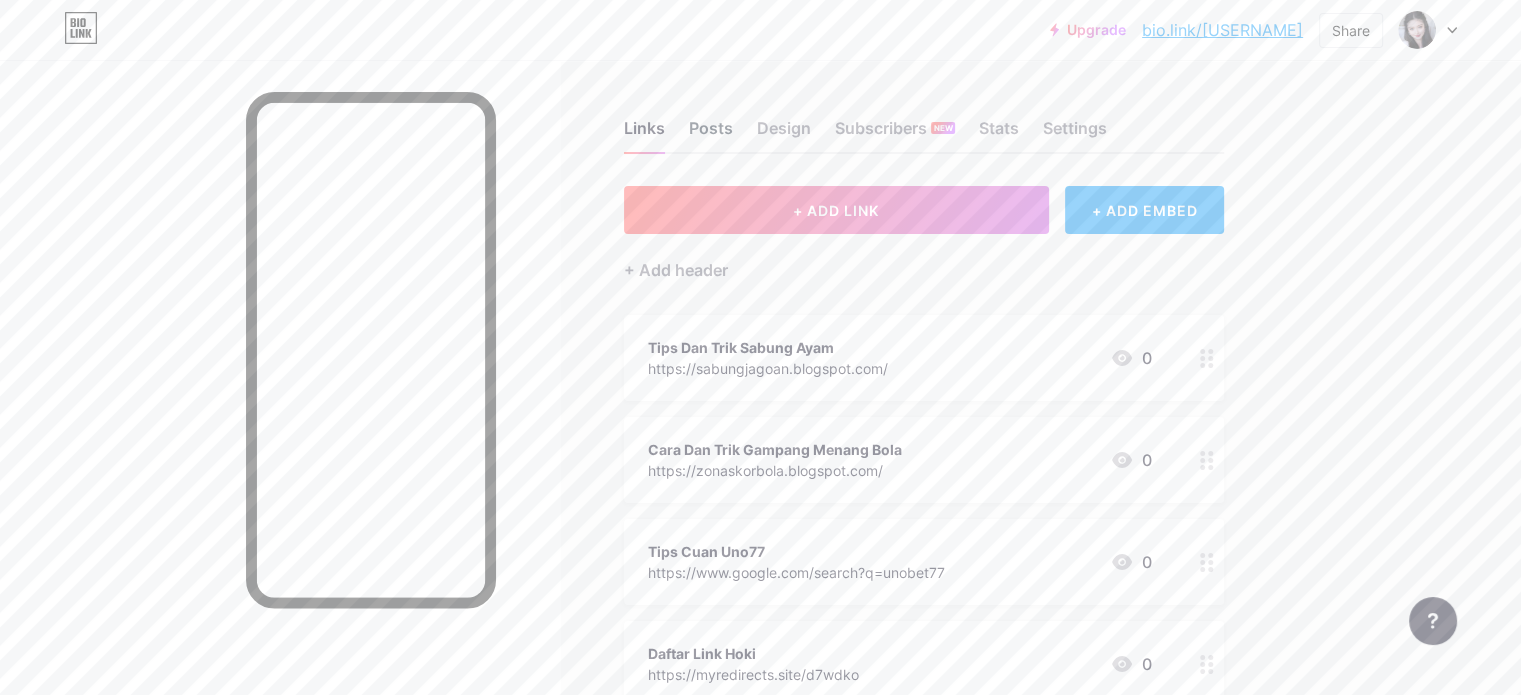click on "Posts" at bounding box center (711, 134) 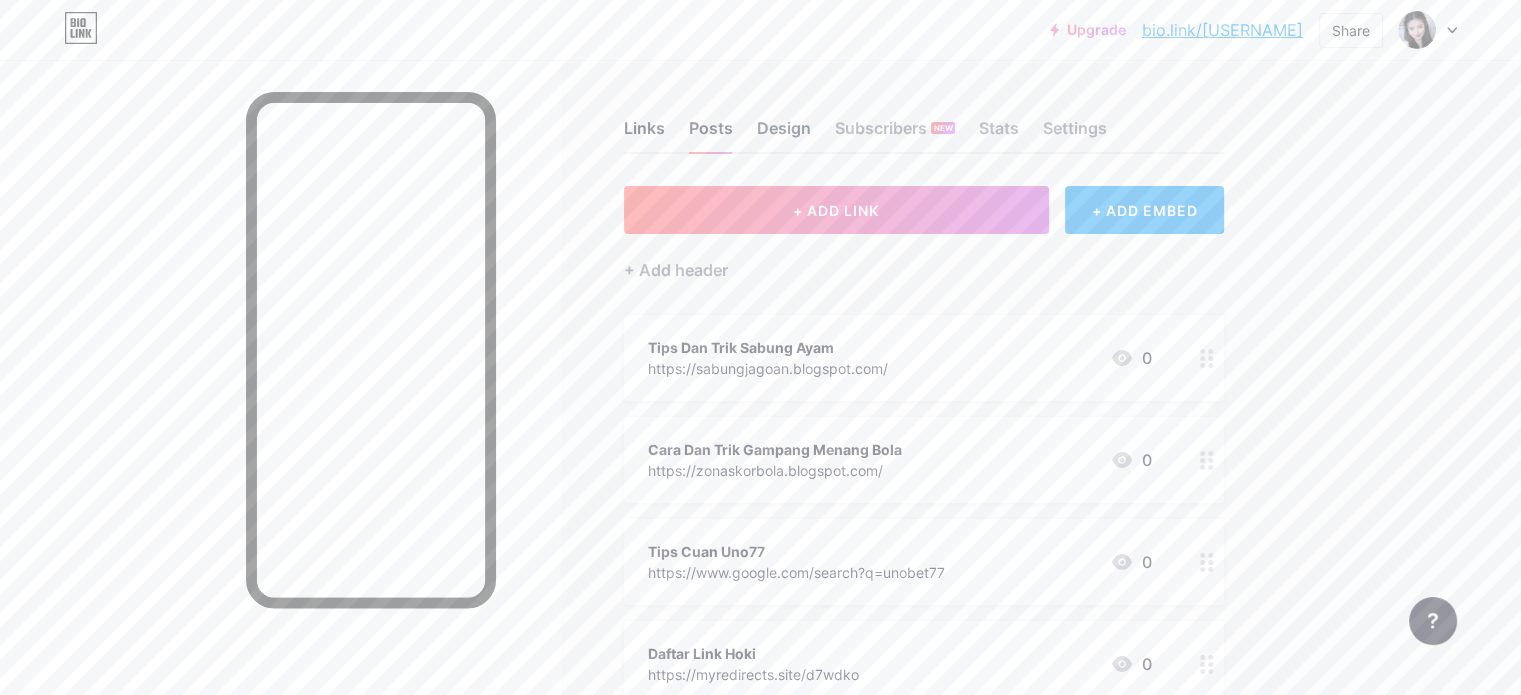 click on "Design" at bounding box center [784, 134] 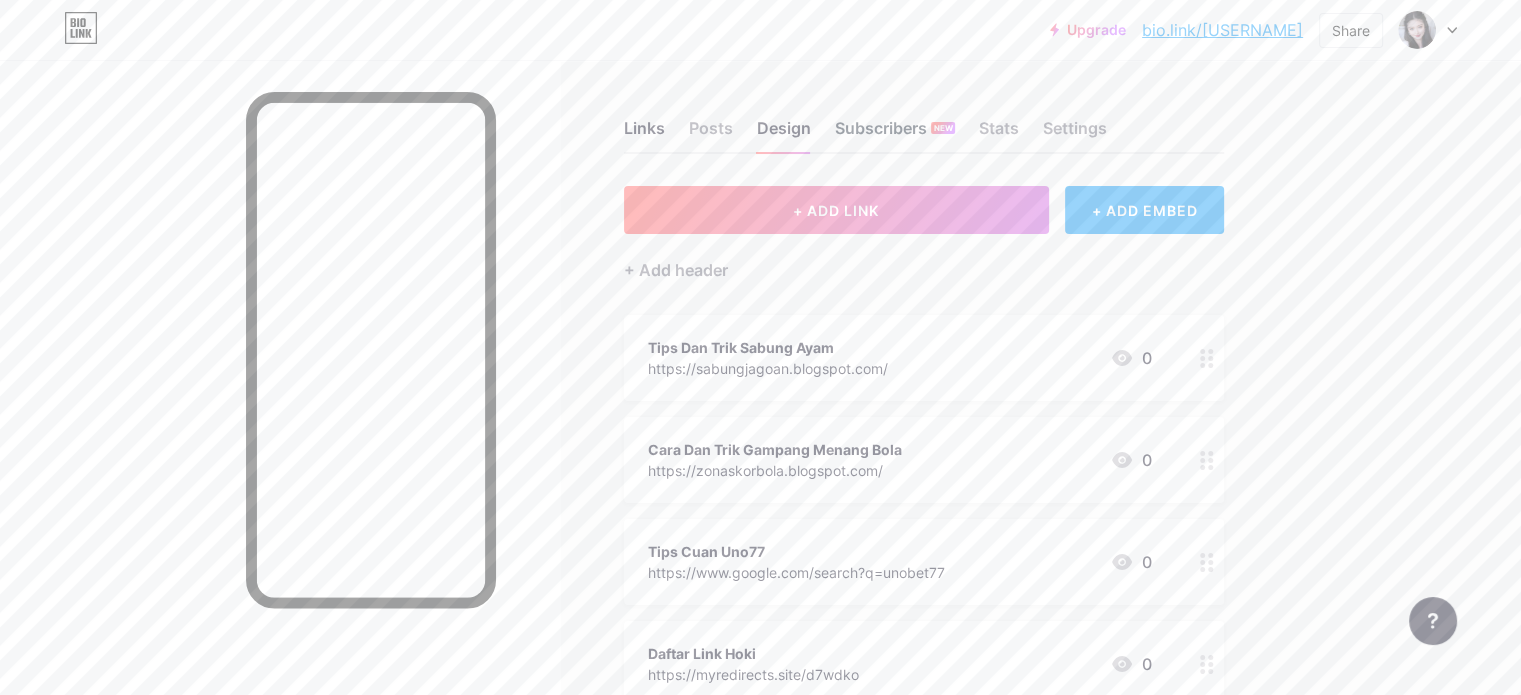 click on "Subscribers
NEW" at bounding box center (895, 134) 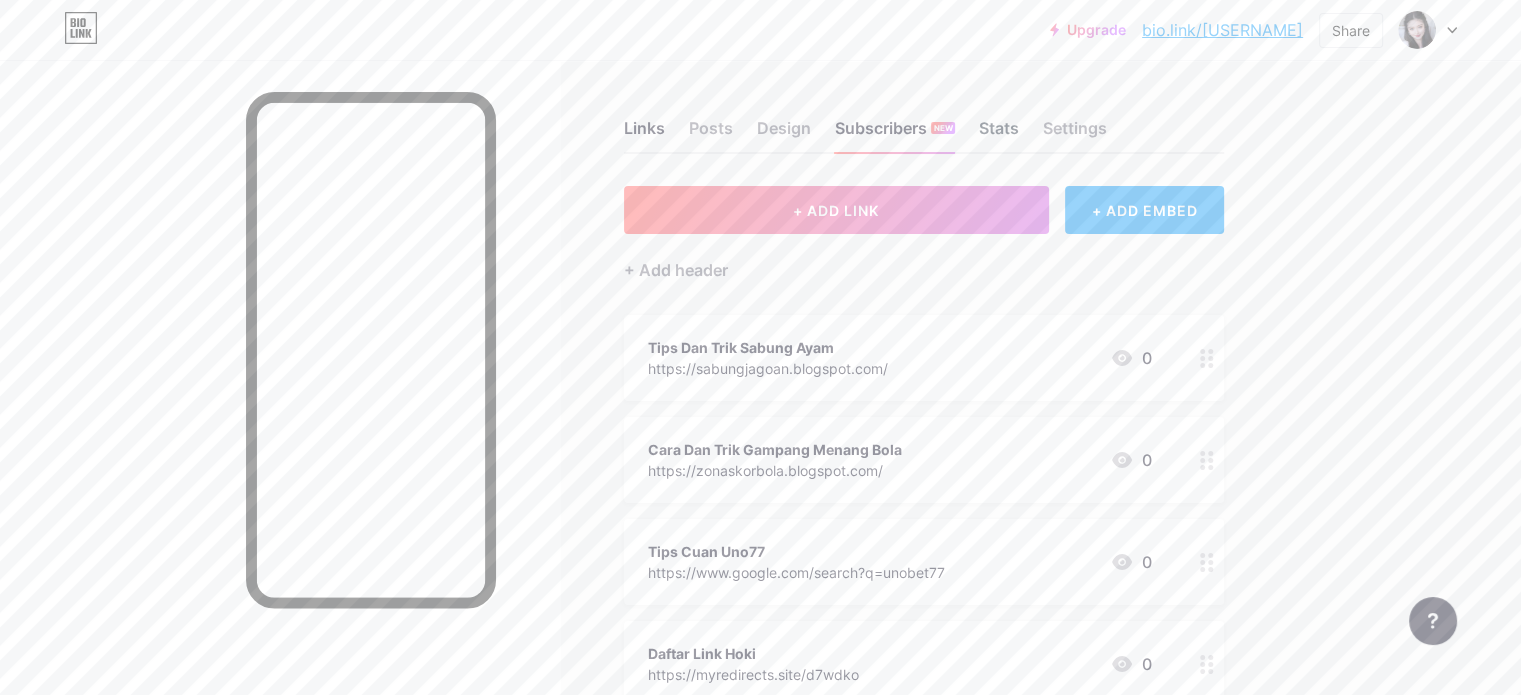 click on "Stats" at bounding box center (999, 134) 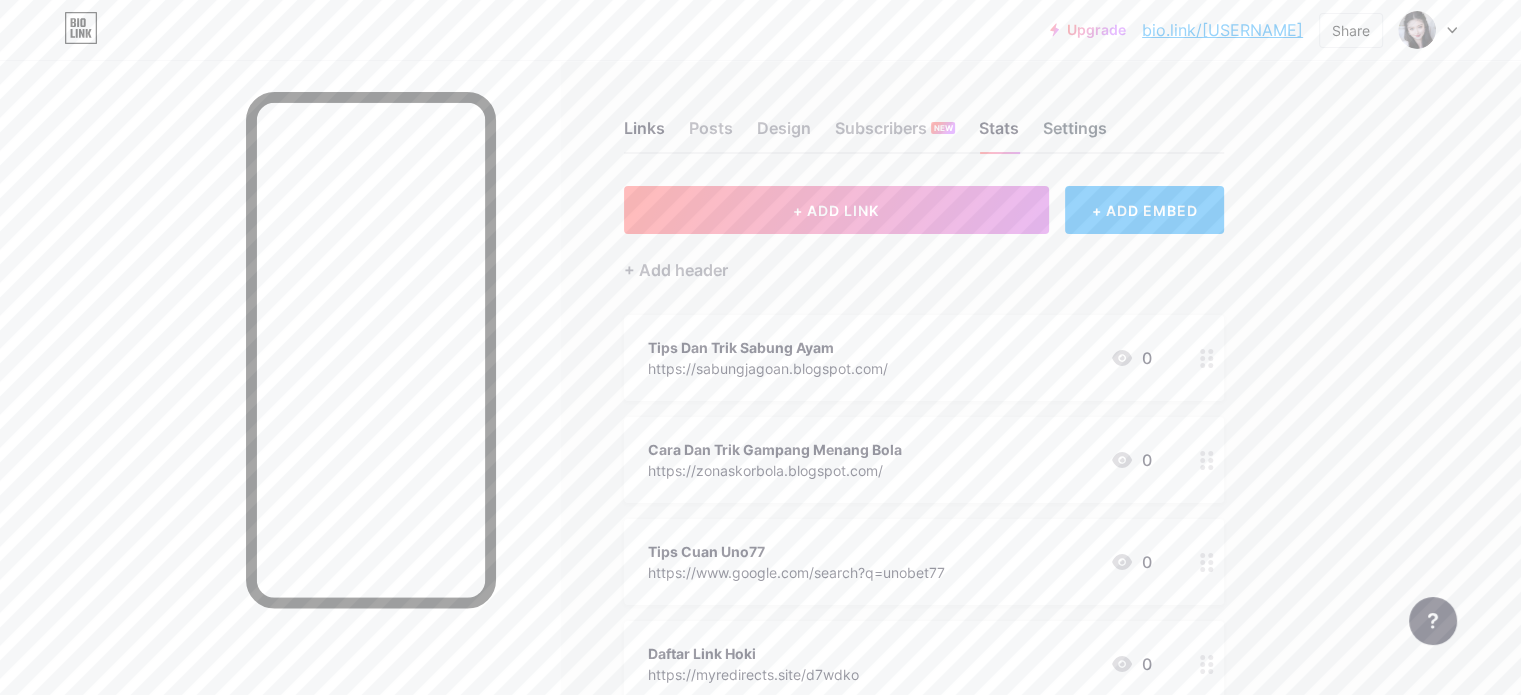 click on "Settings" at bounding box center [1075, 134] 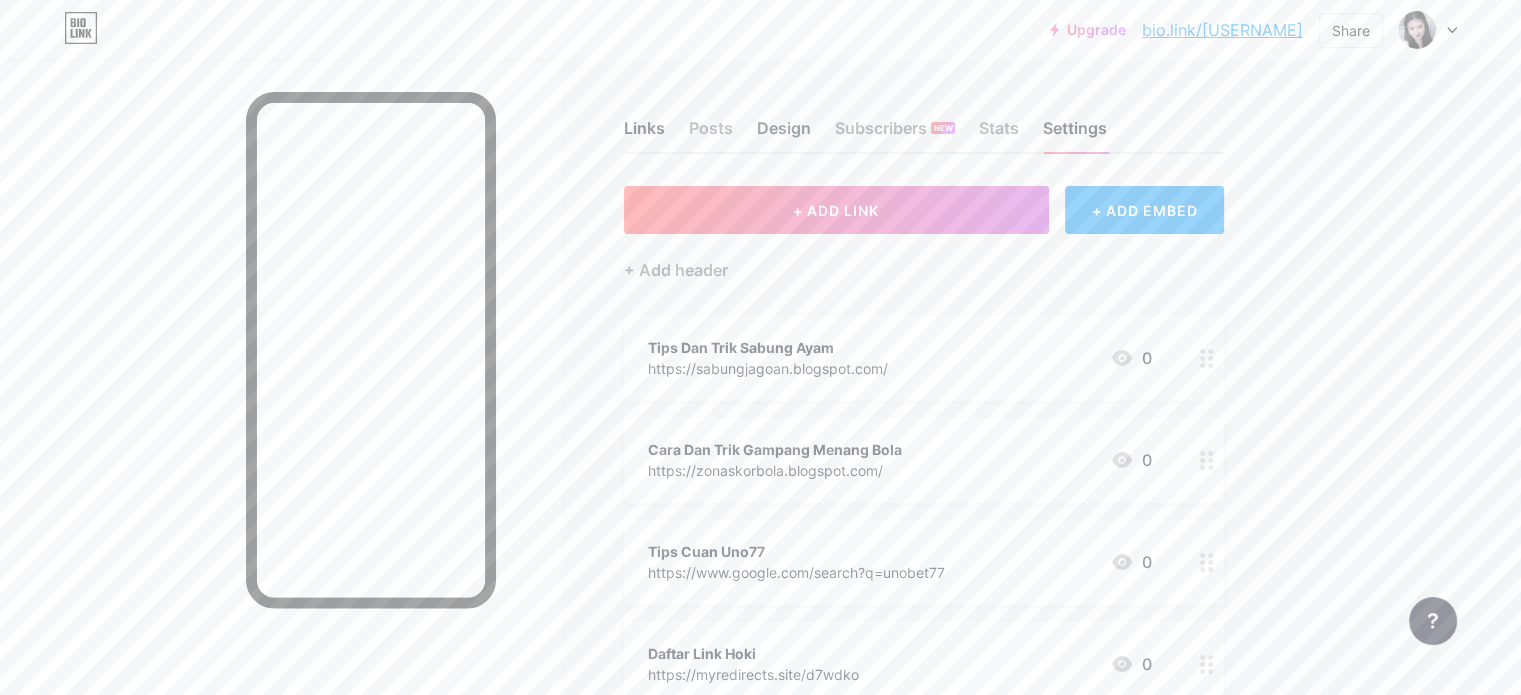 click on "Design" at bounding box center (784, 134) 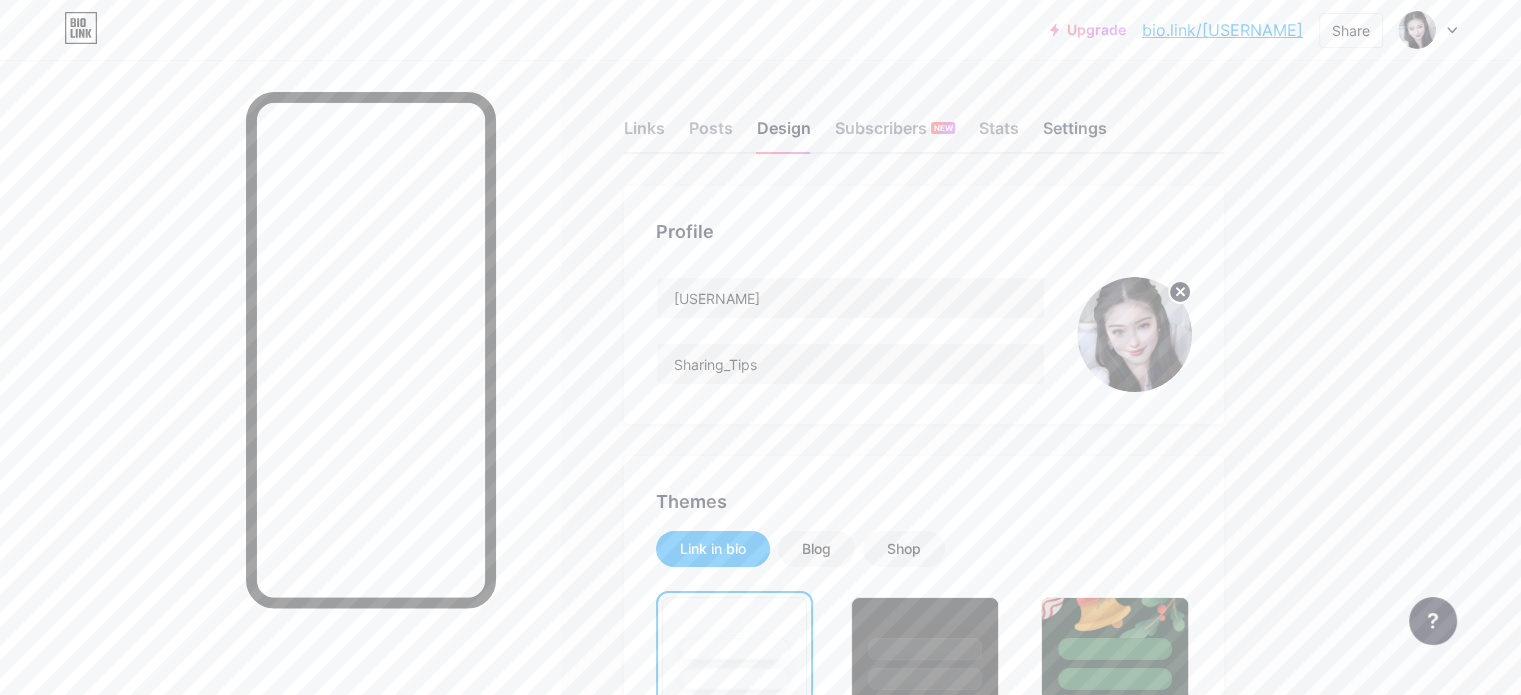 click on "Settings" at bounding box center (1075, 134) 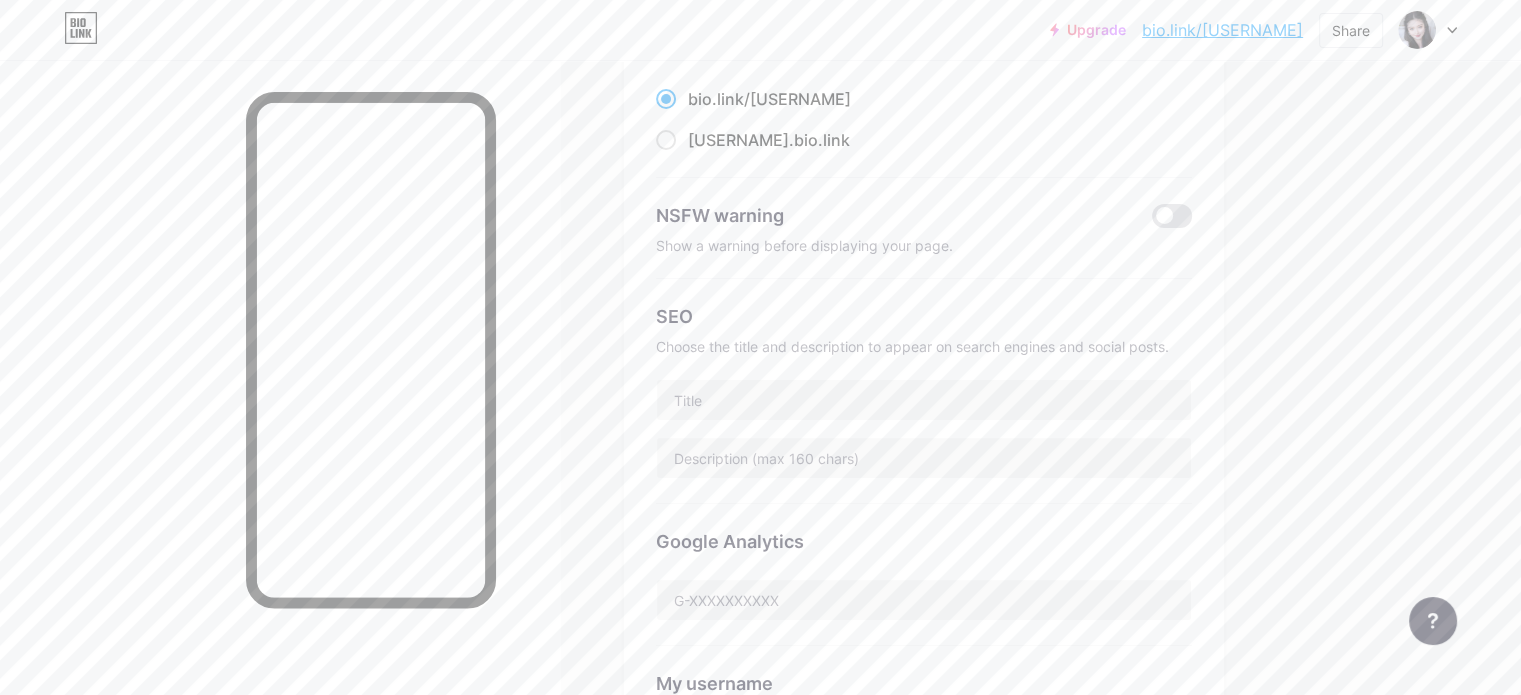 scroll, scrollTop: 0, scrollLeft: 0, axis: both 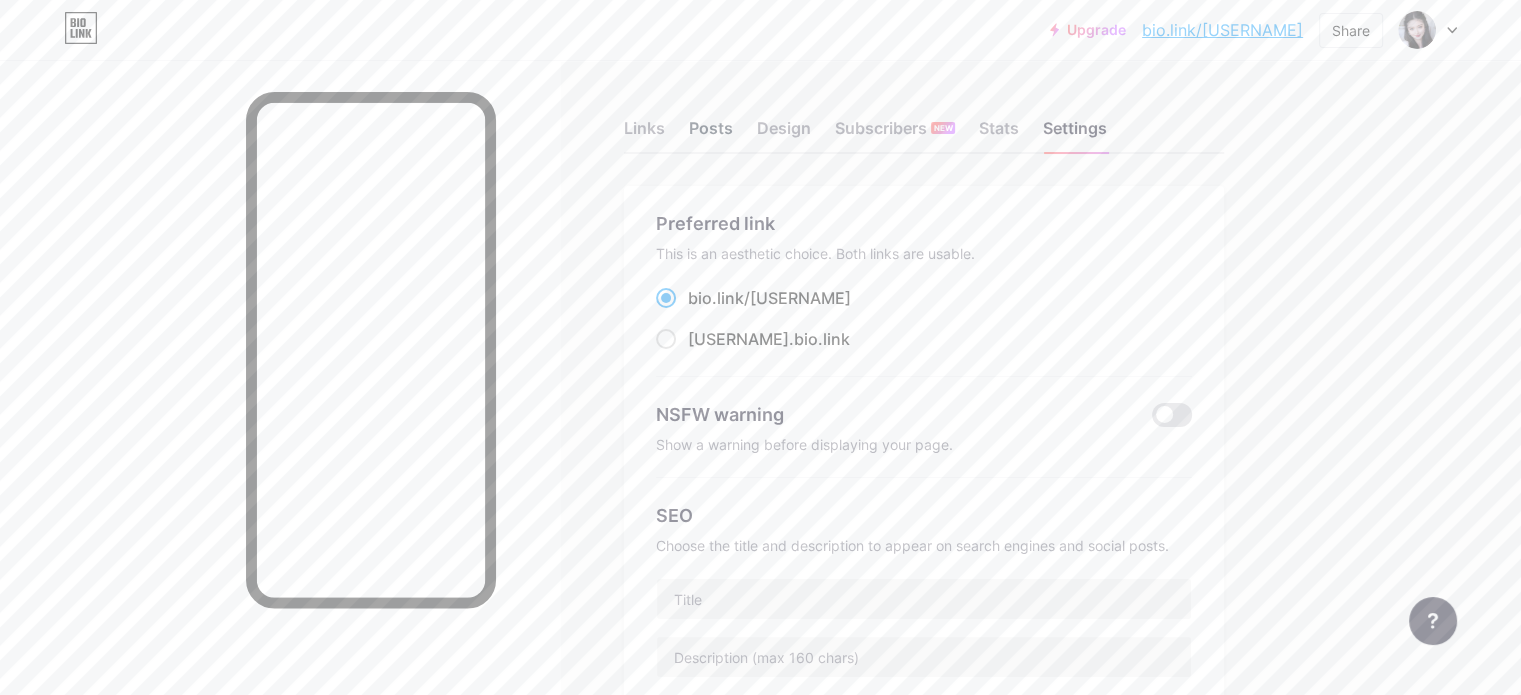 click on "Posts" at bounding box center (711, 134) 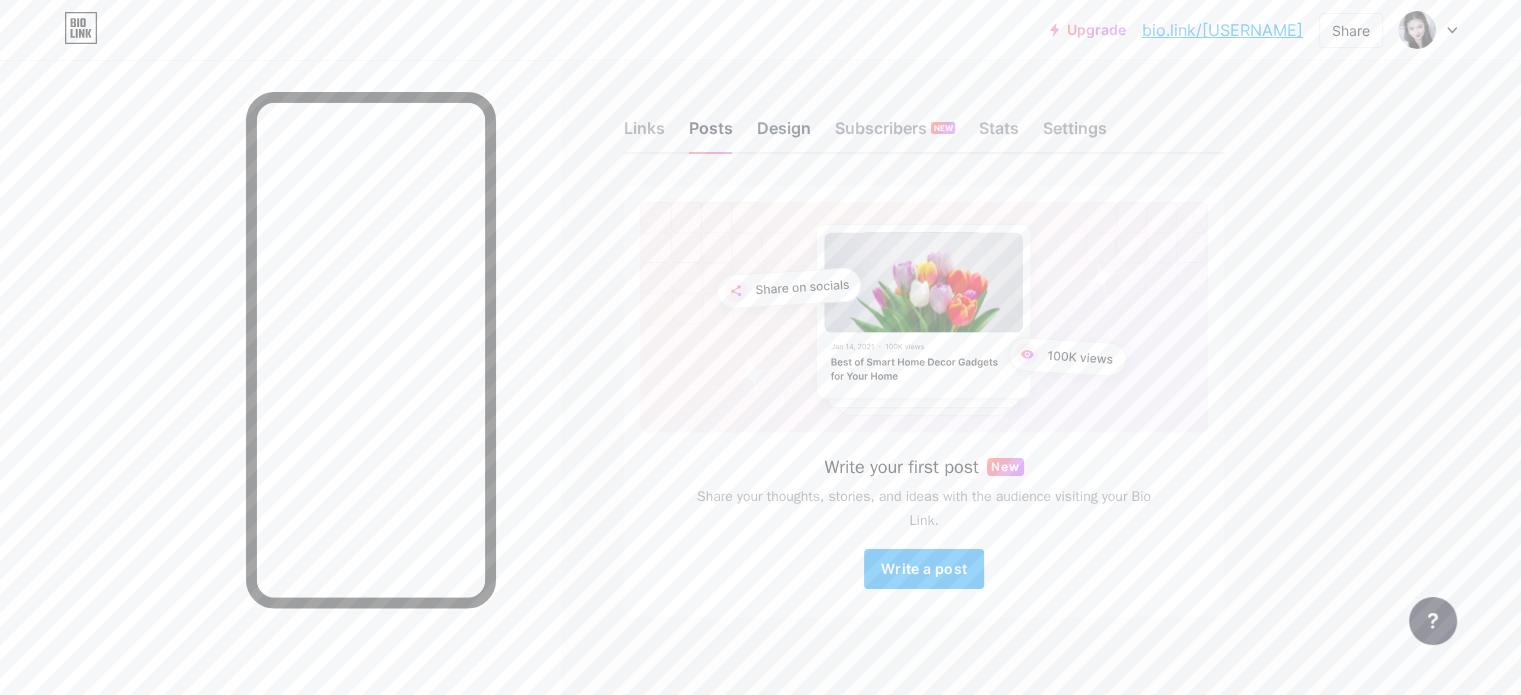 click on "Design" at bounding box center (784, 134) 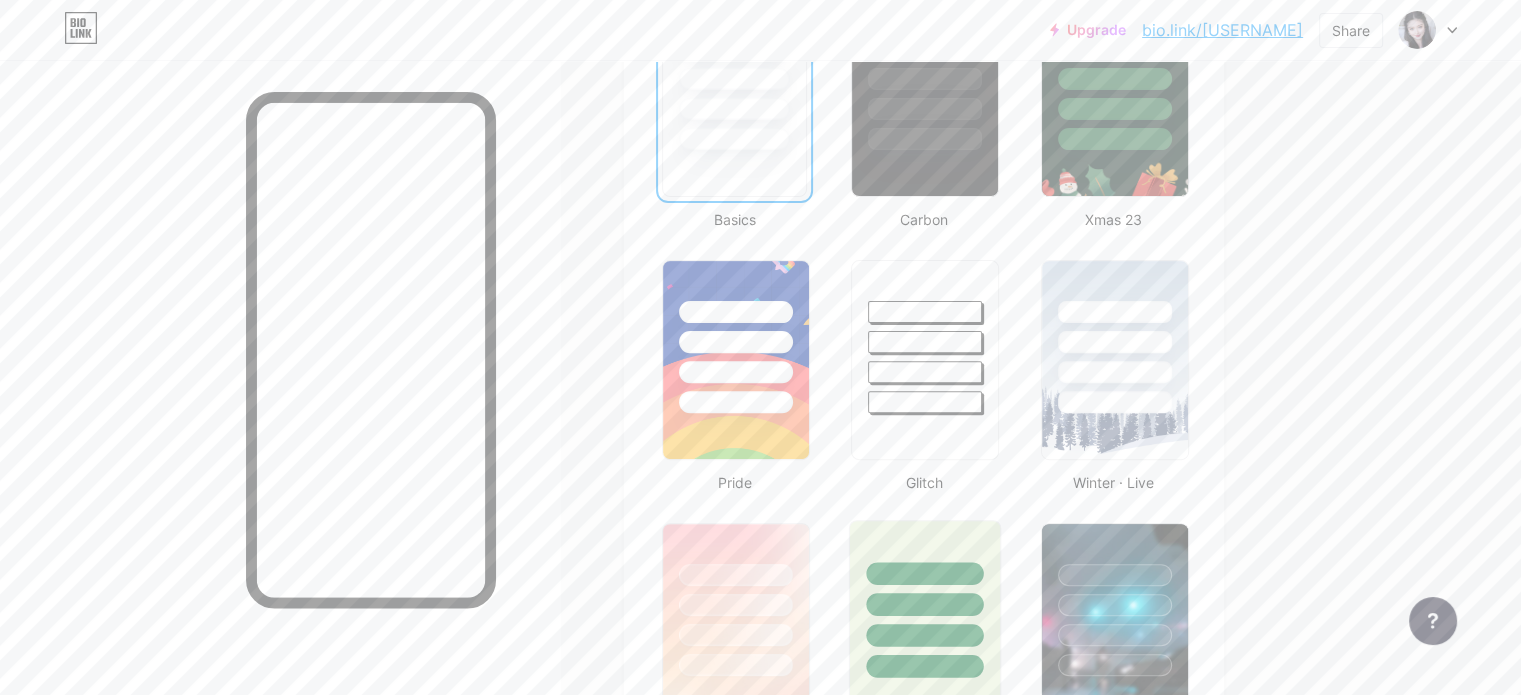 scroll, scrollTop: 1000, scrollLeft: 0, axis: vertical 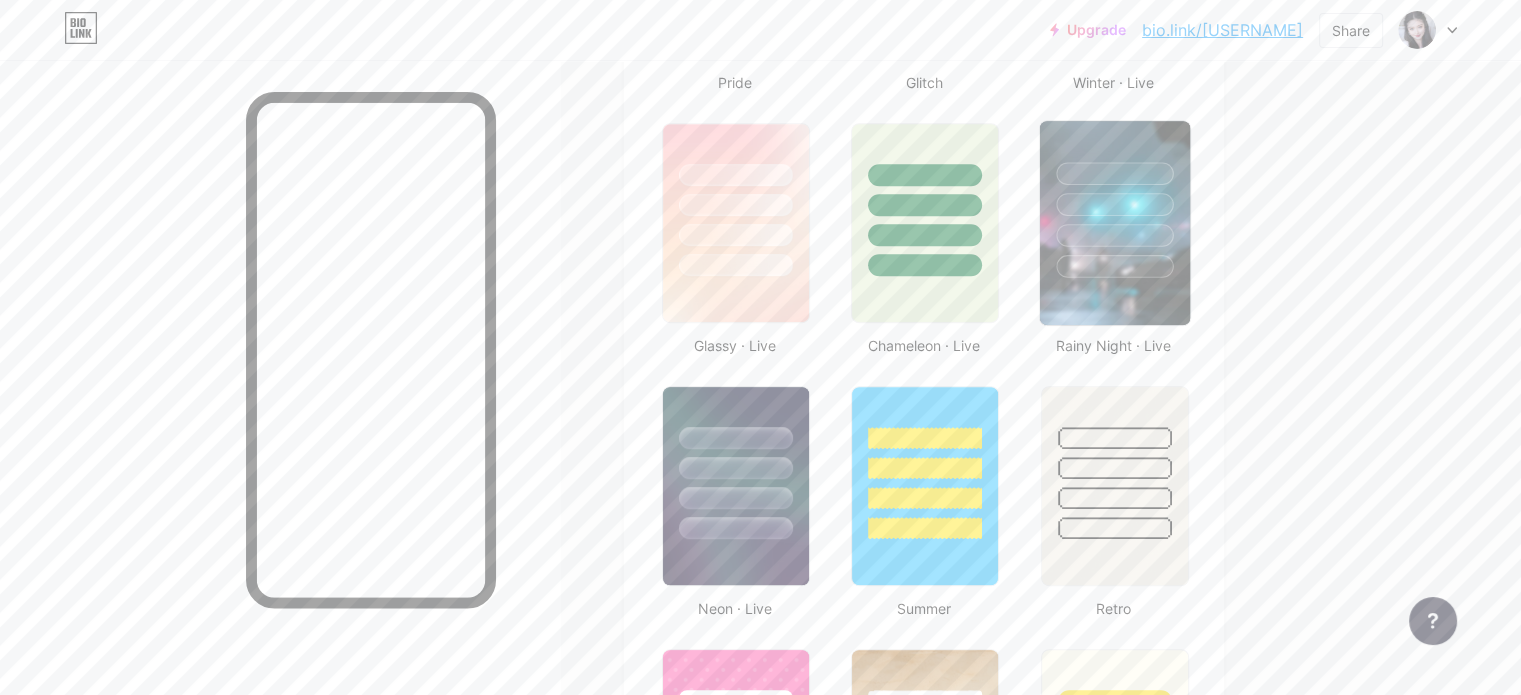 click at bounding box center [1114, 266] 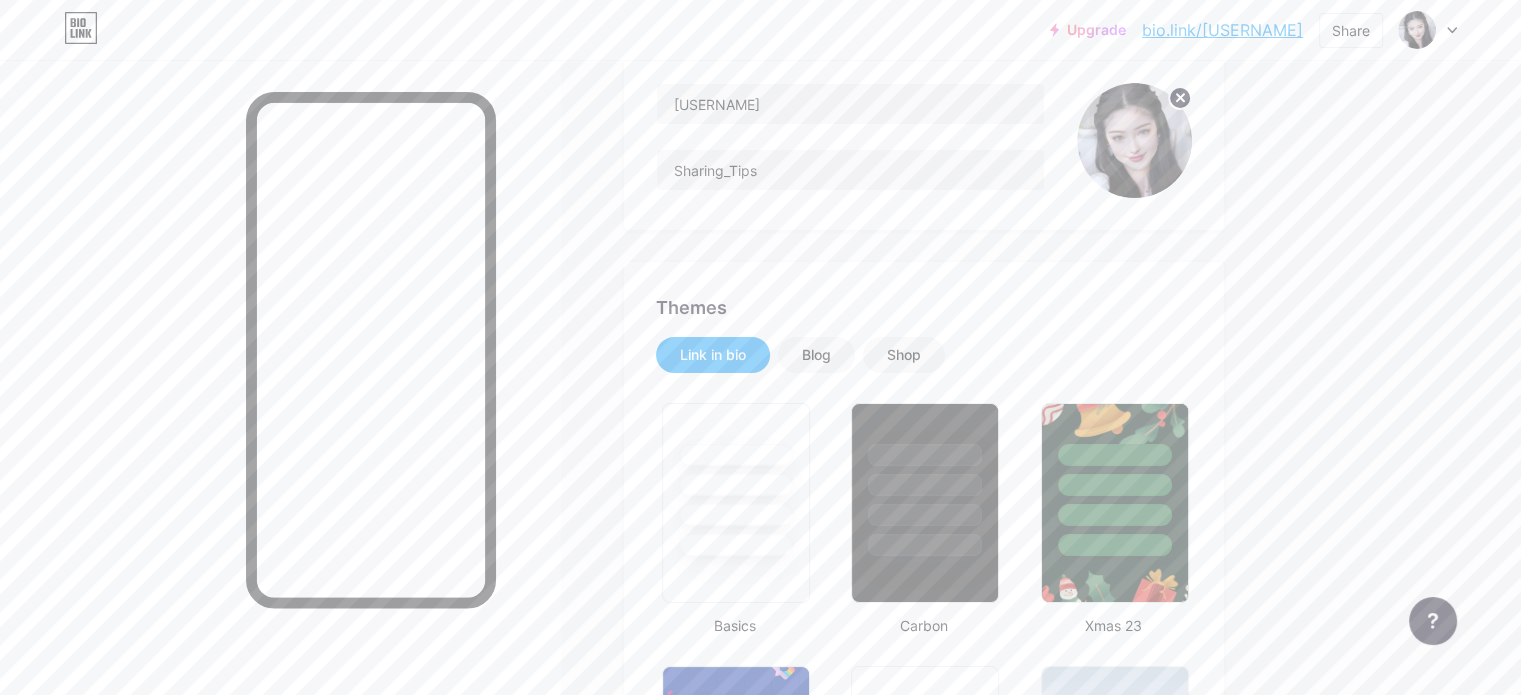 scroll, scrollTop: 0, scrollLeft: 0, axis: both 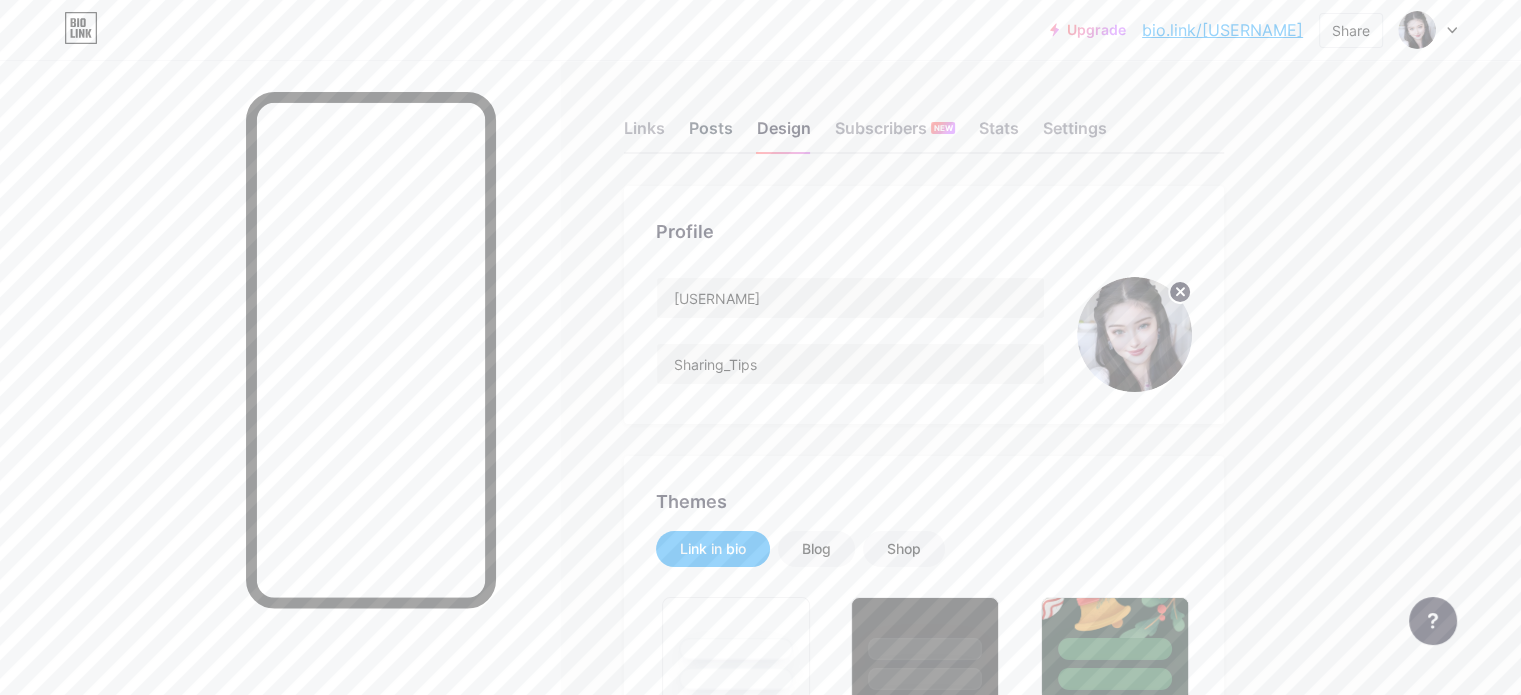 click on "Posts" at bounding box center [711, 134] 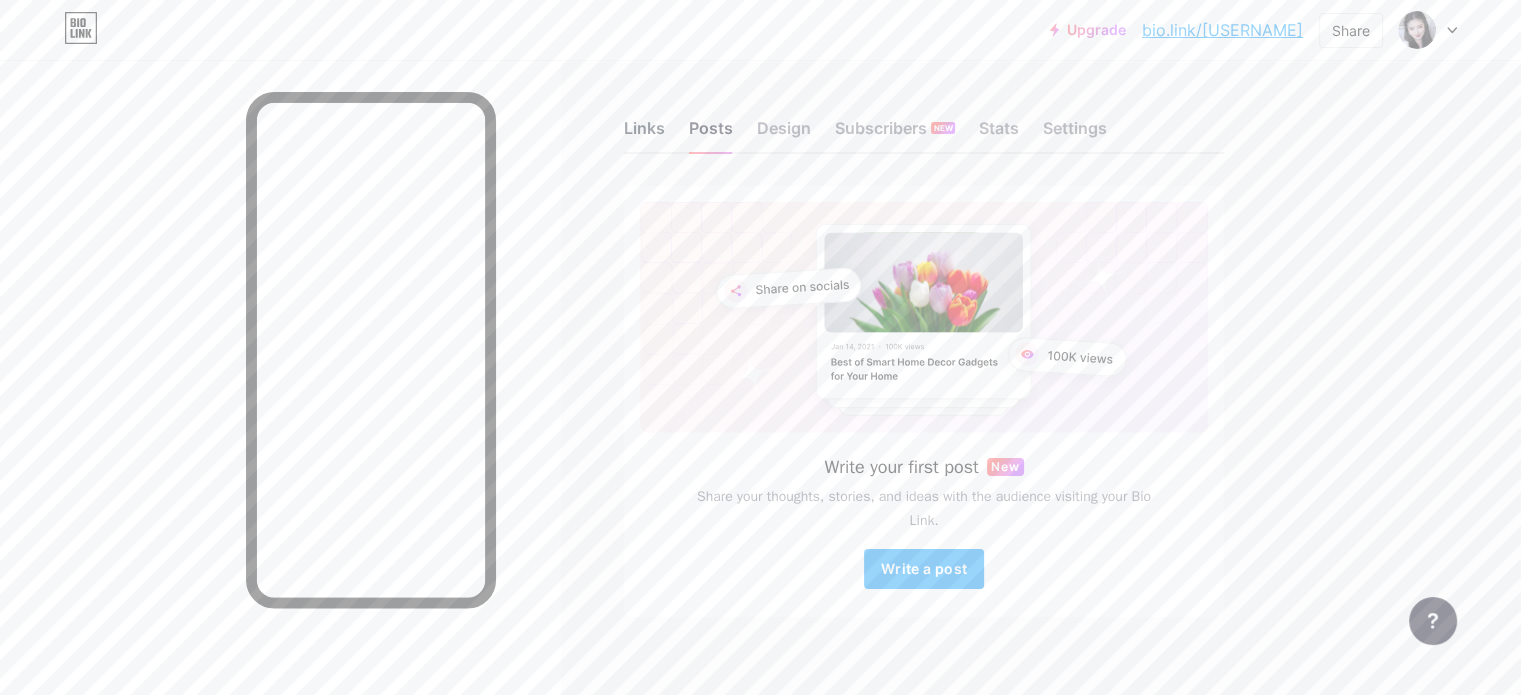 click on "Links" at bounding box center (644, 134) 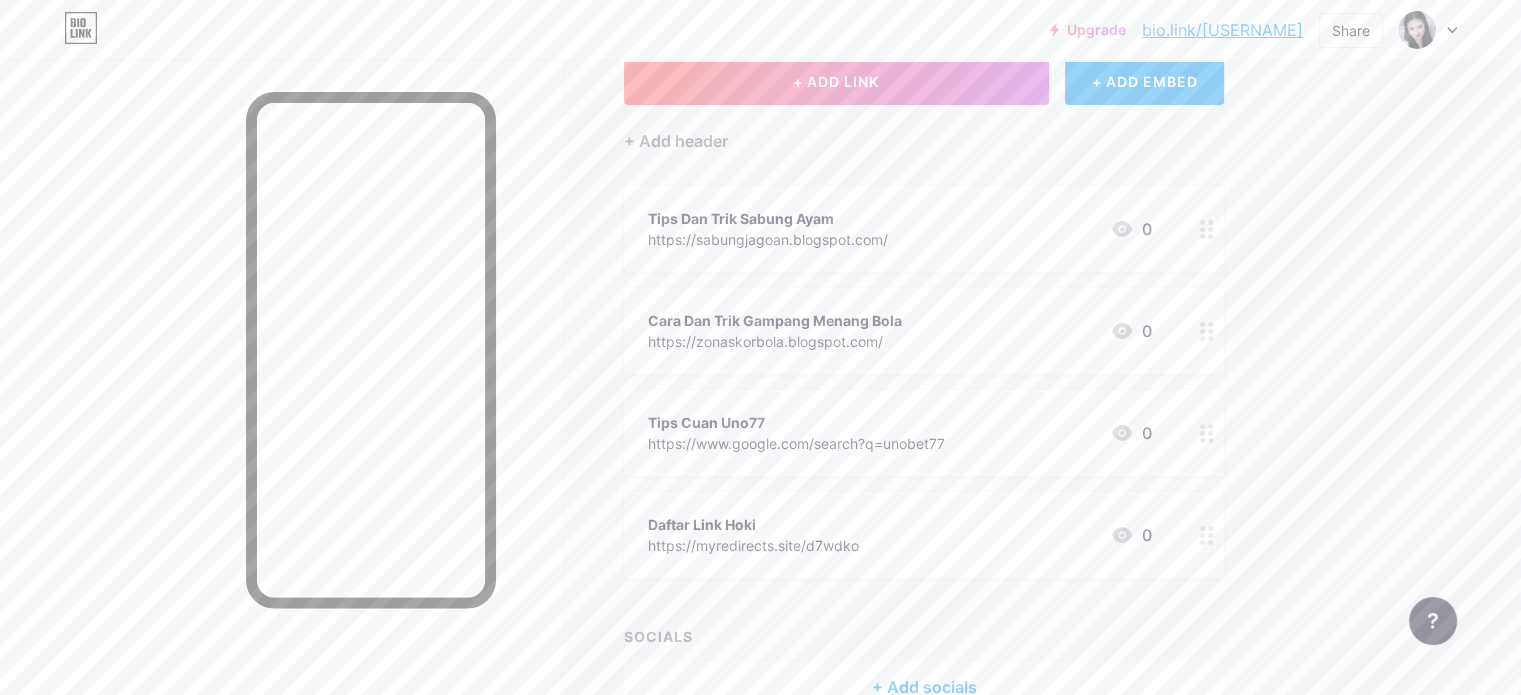 scroll, scrollTop: 43, scrollLeft: 0, axis: vertical 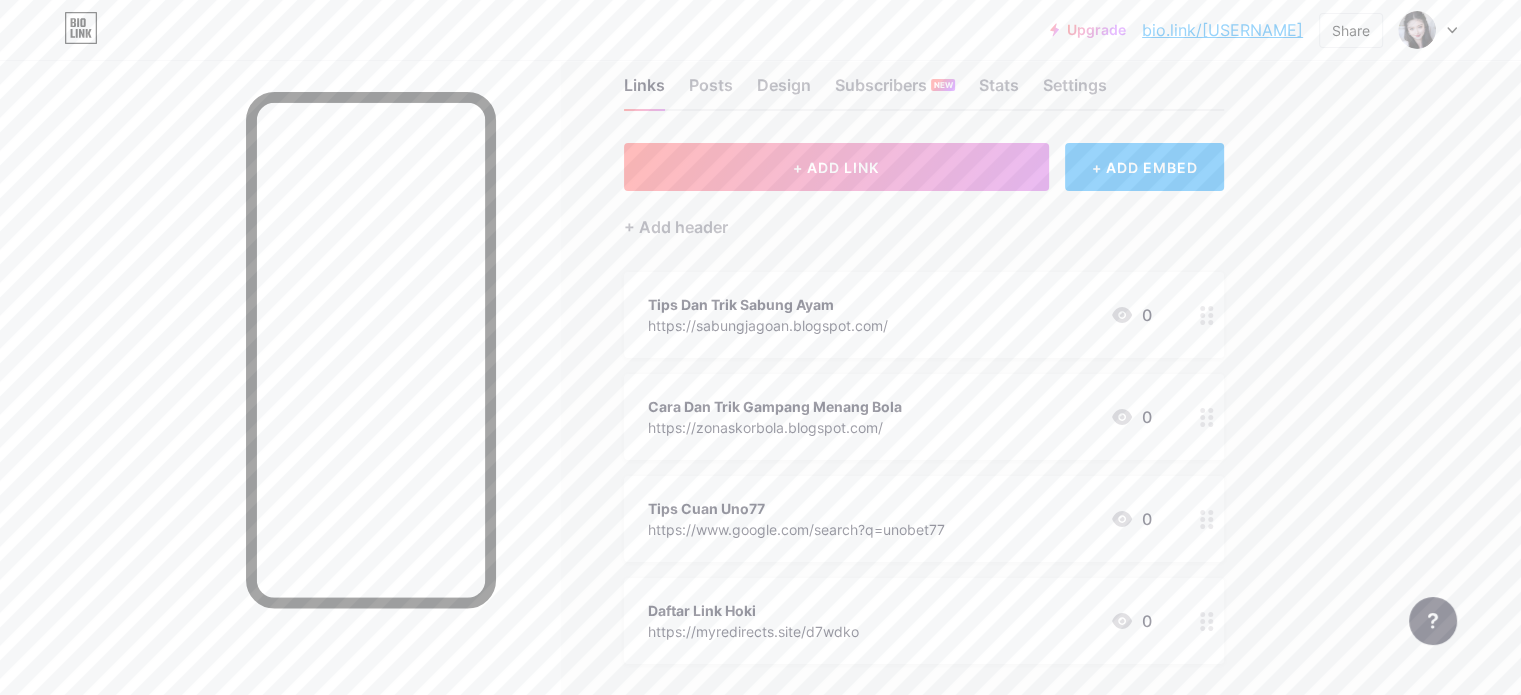 click at bounding box center [1207, 315] 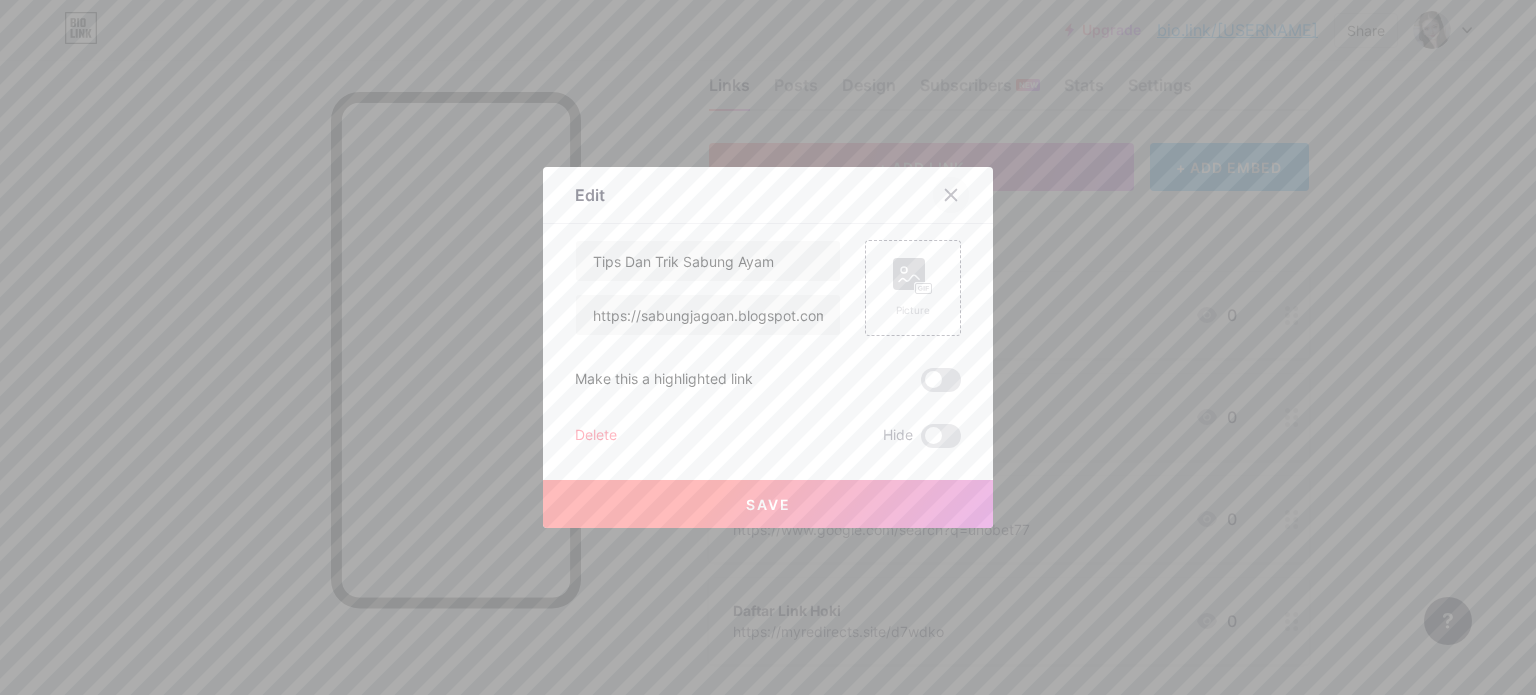 click 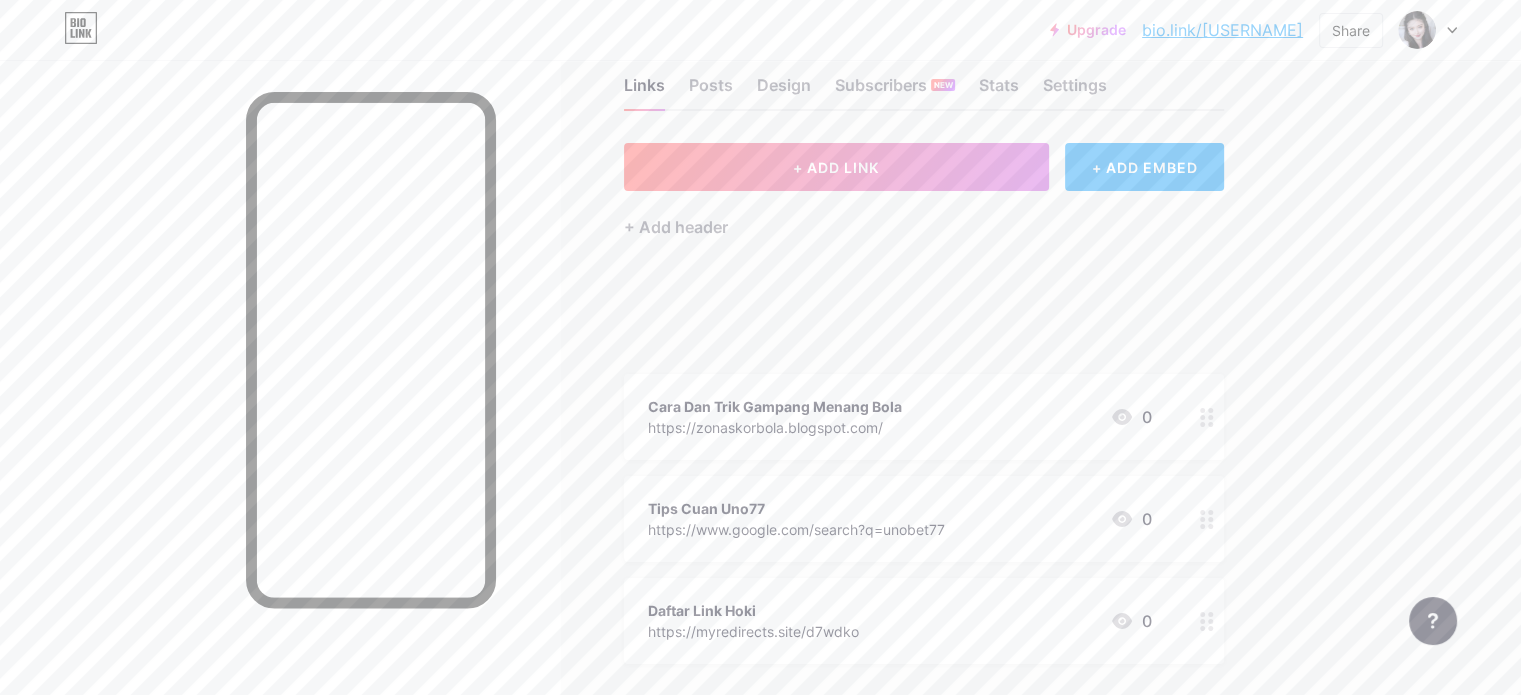 type 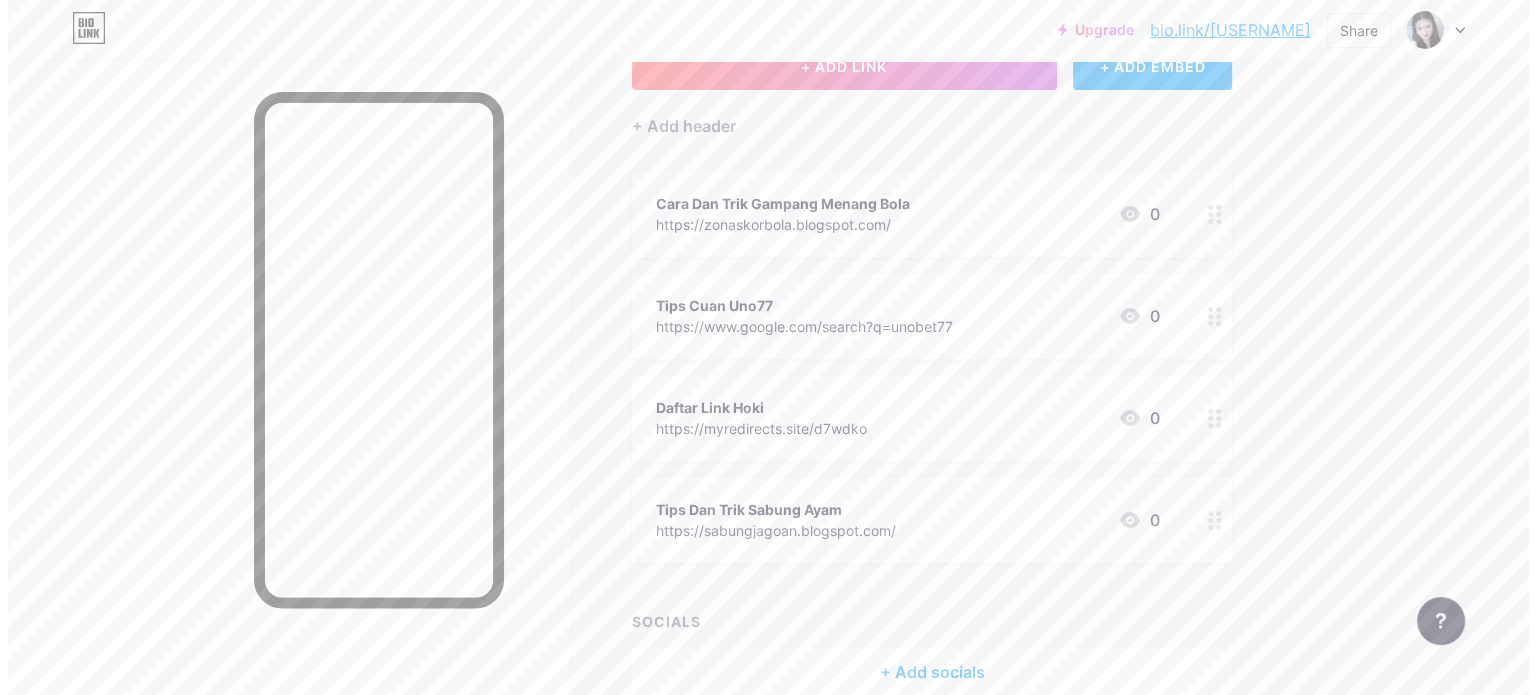 scroll, scrollTop: 143, scrollLeft: 0, axis: vertical 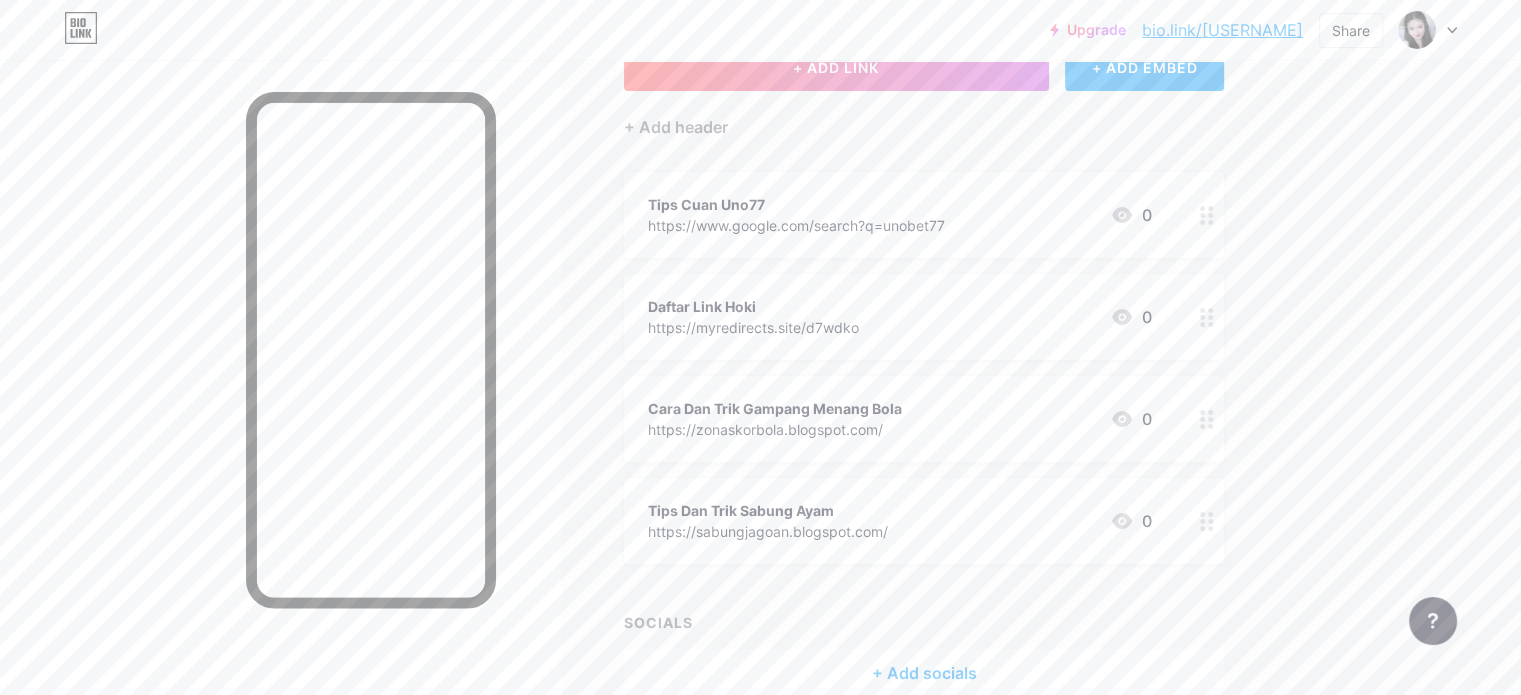 click at bounding box center (1207, 215) 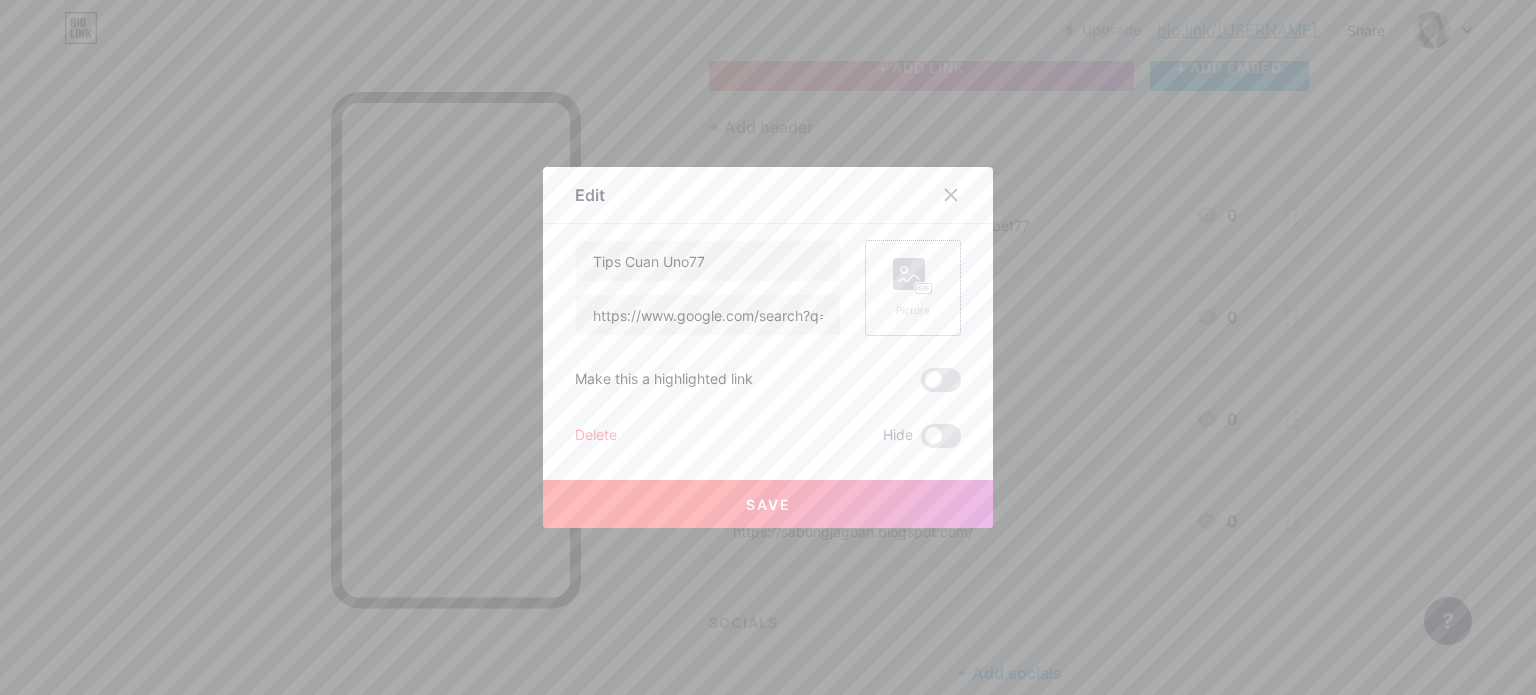 click 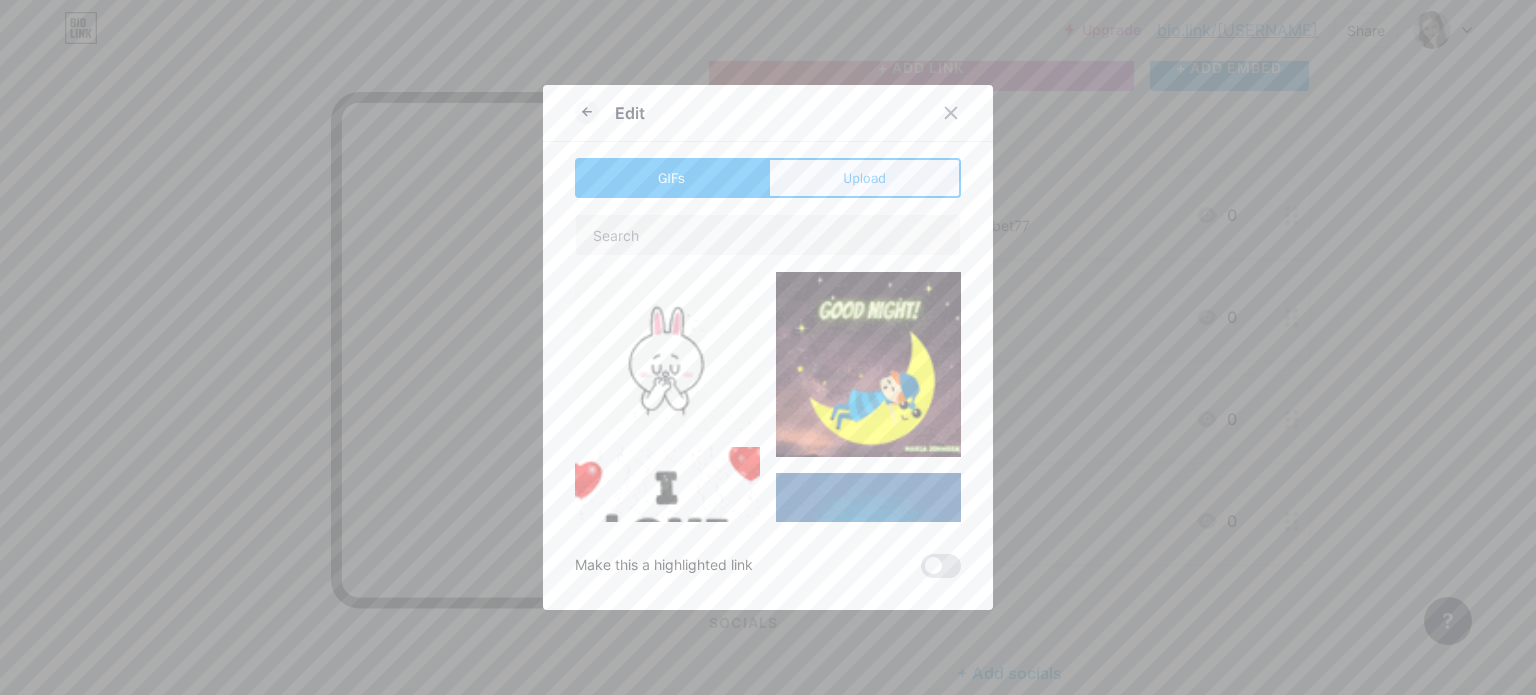 click on "Upload" at bounding box center [864, 178] 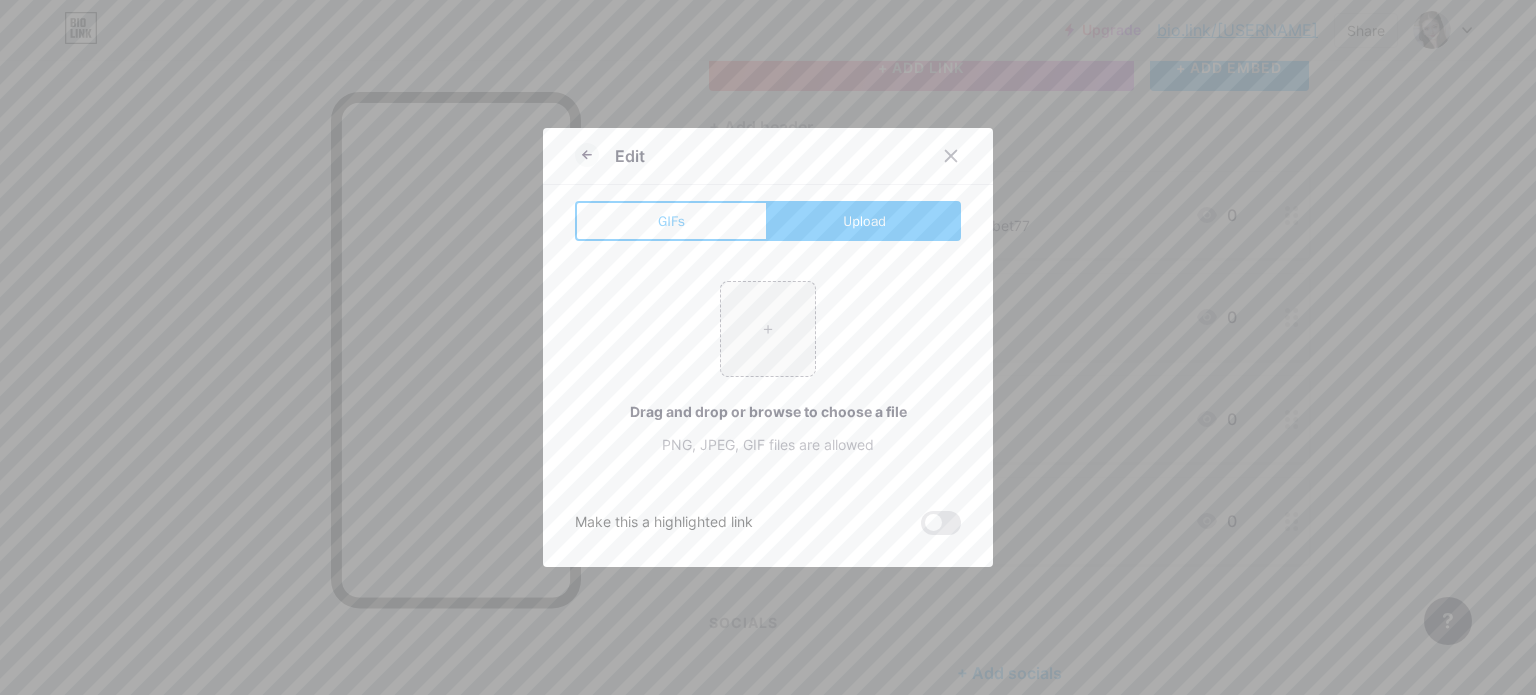 click on "Edit" at bounding box center (768, 161) 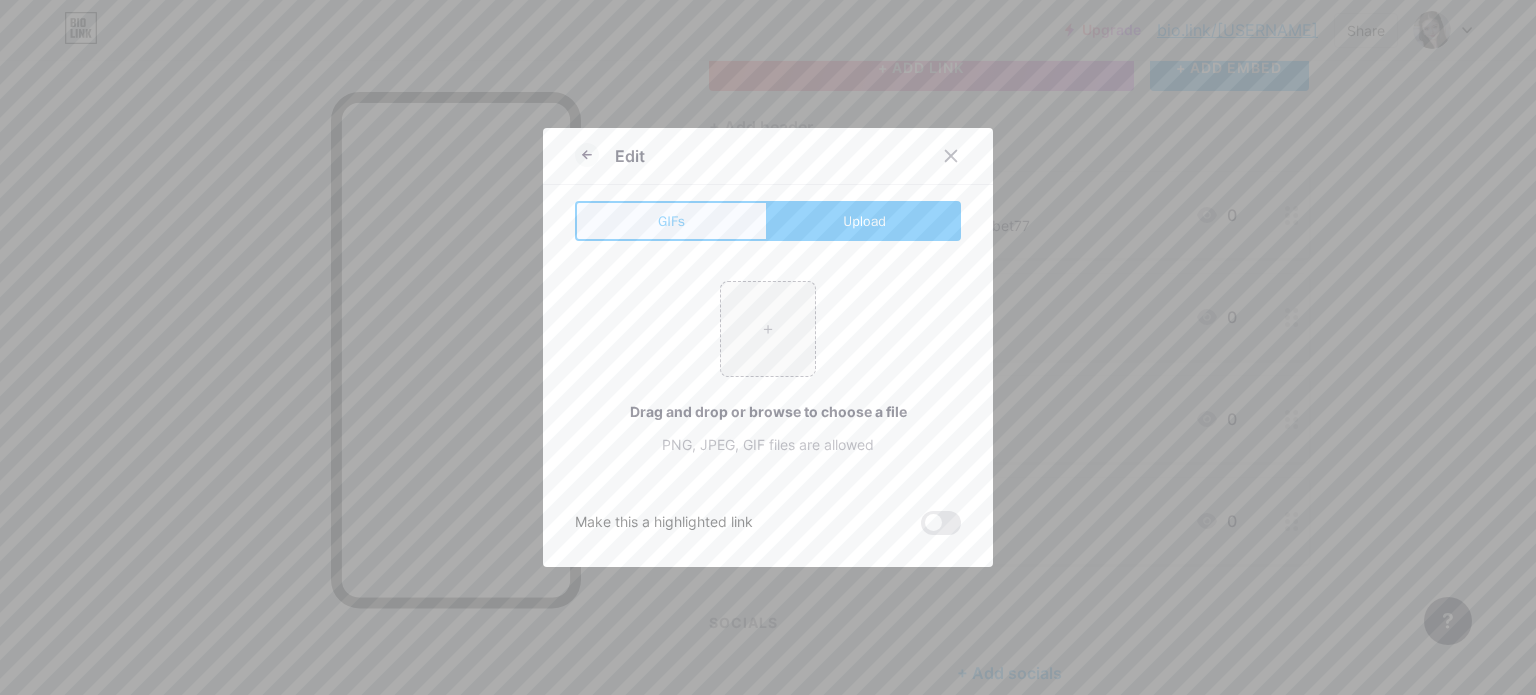 click on "GIFs" at bounding box center [671, 221] 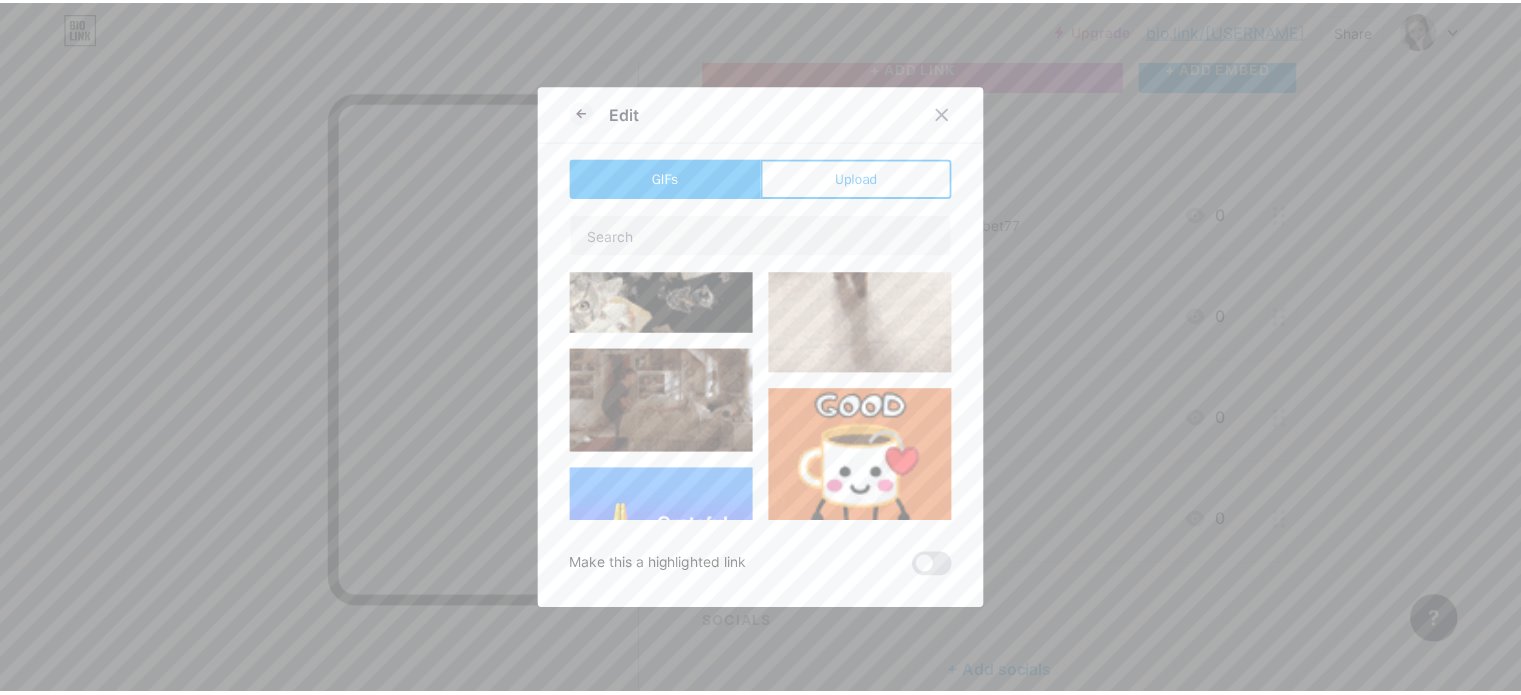 scroll, scrollTop: 100, scrollLeft: 0, axis: vertical 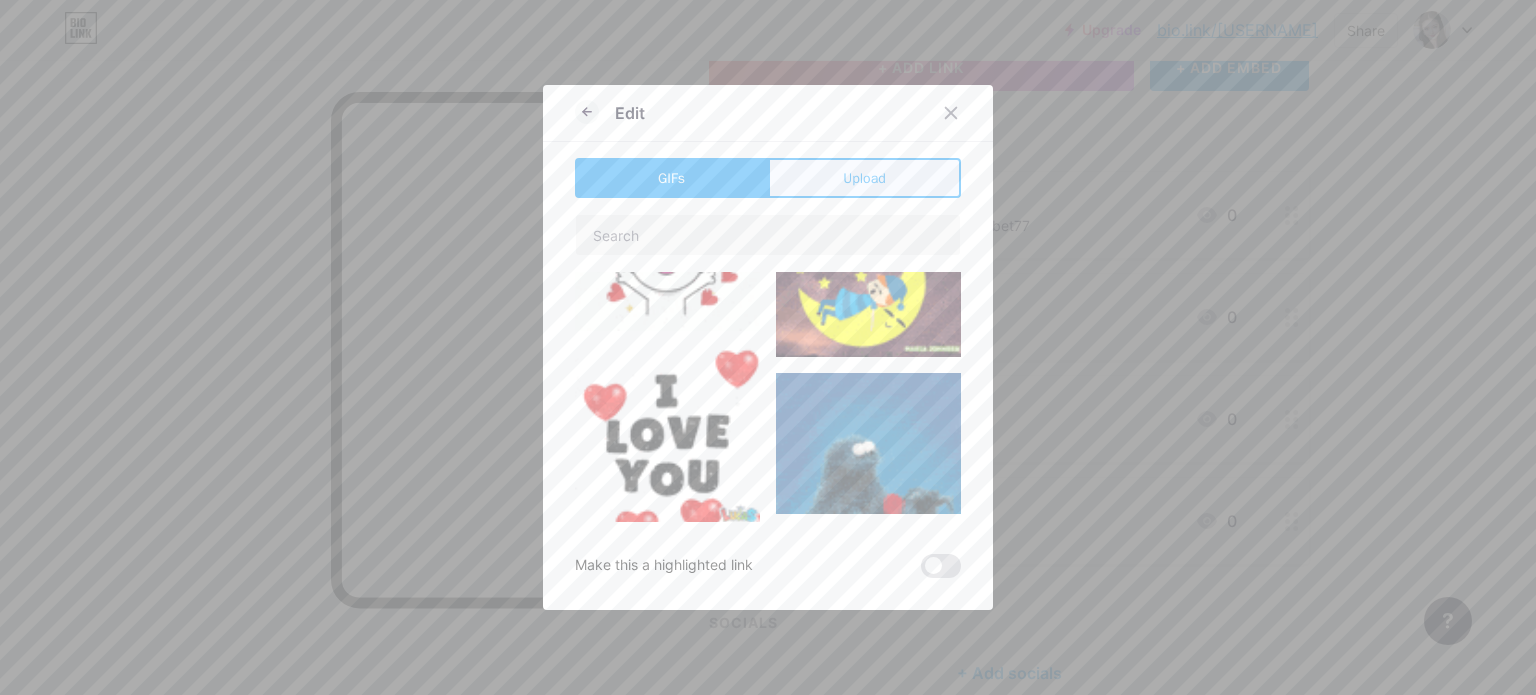click on "Upload" at bounding box center (864, 178) 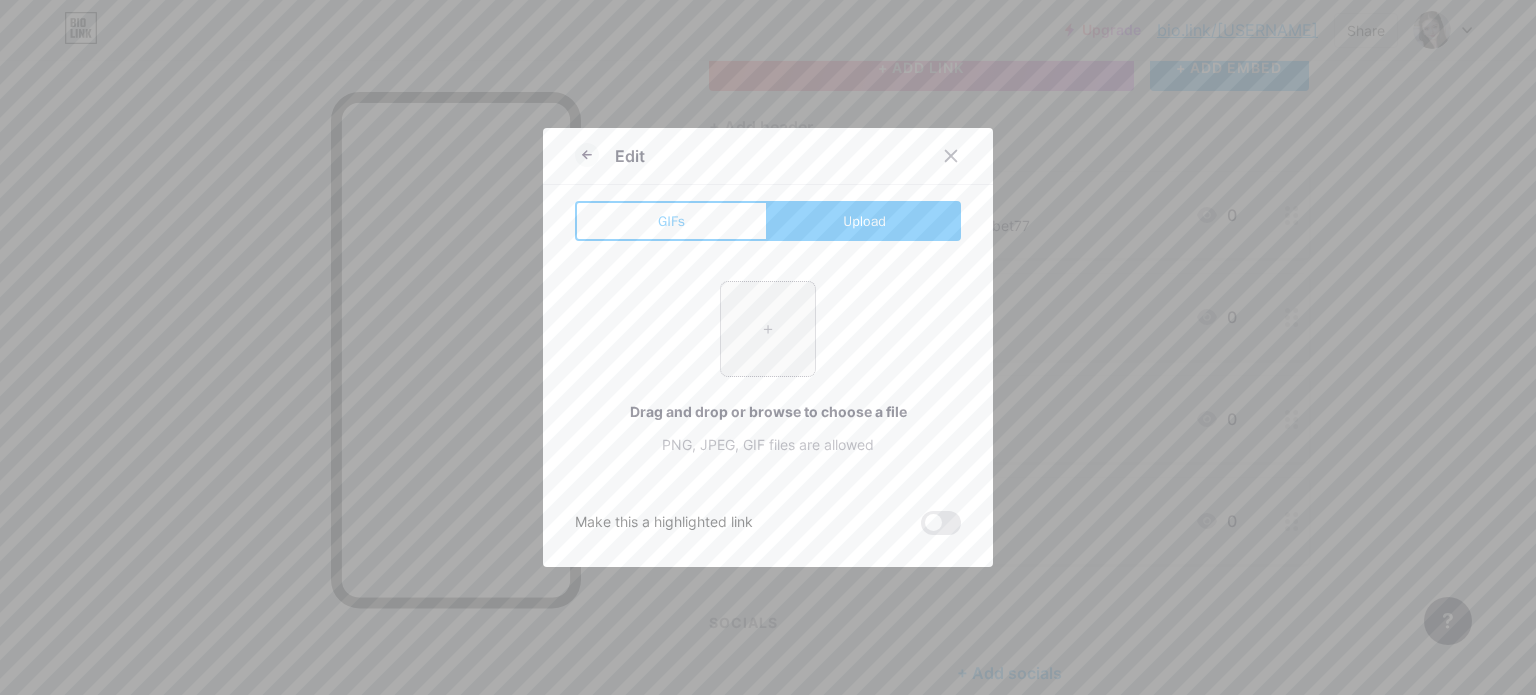 click at bounding box center (768, 329) 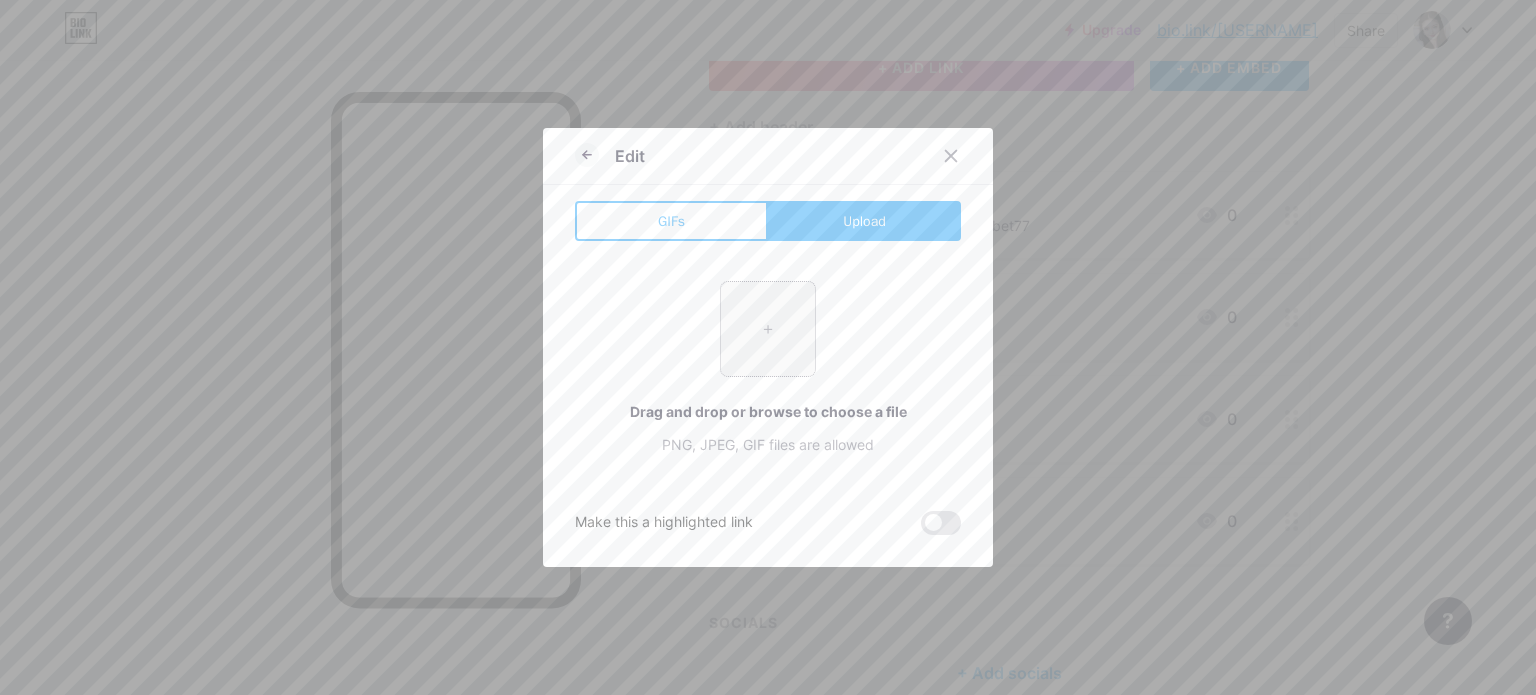 type on "C:\fakepath\LOGO-RUNBOX-UNOBET.png" 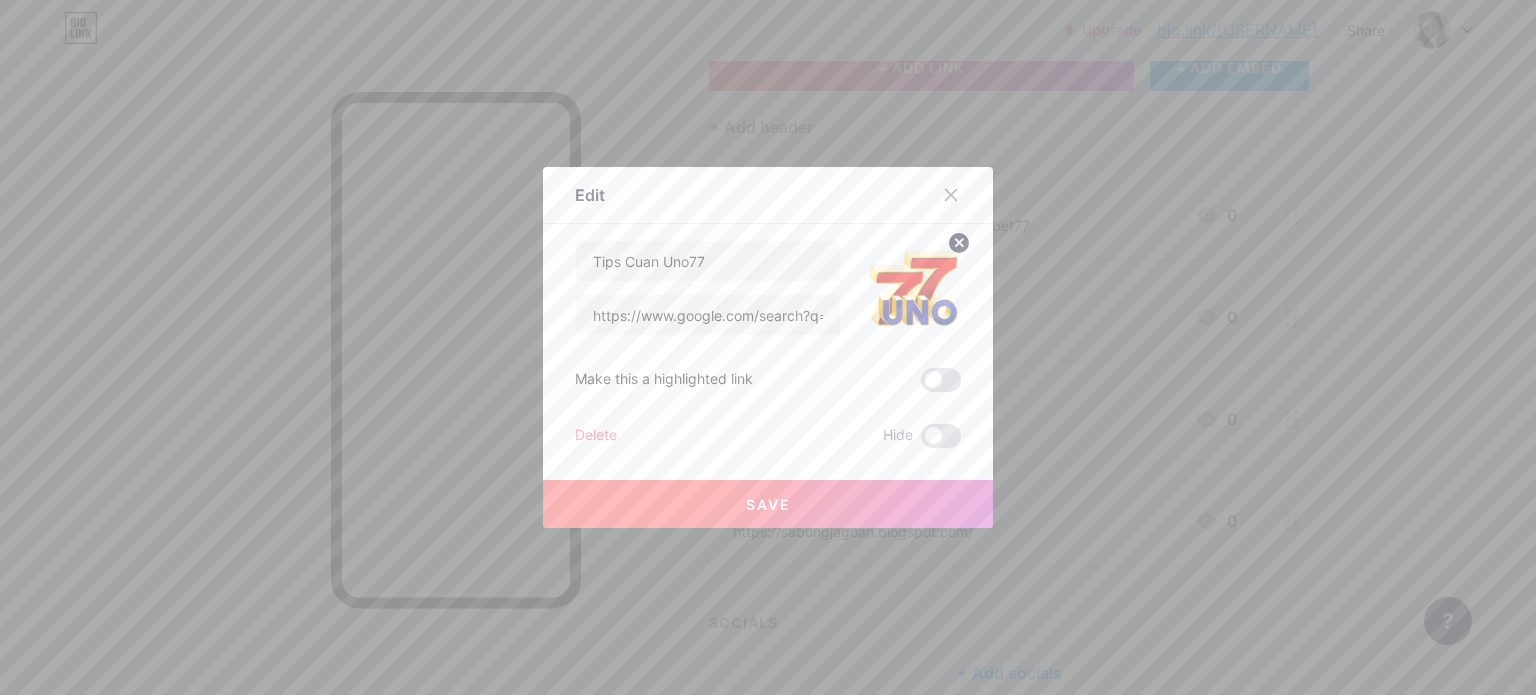 click on "Save" at bounding box center [768, 504] 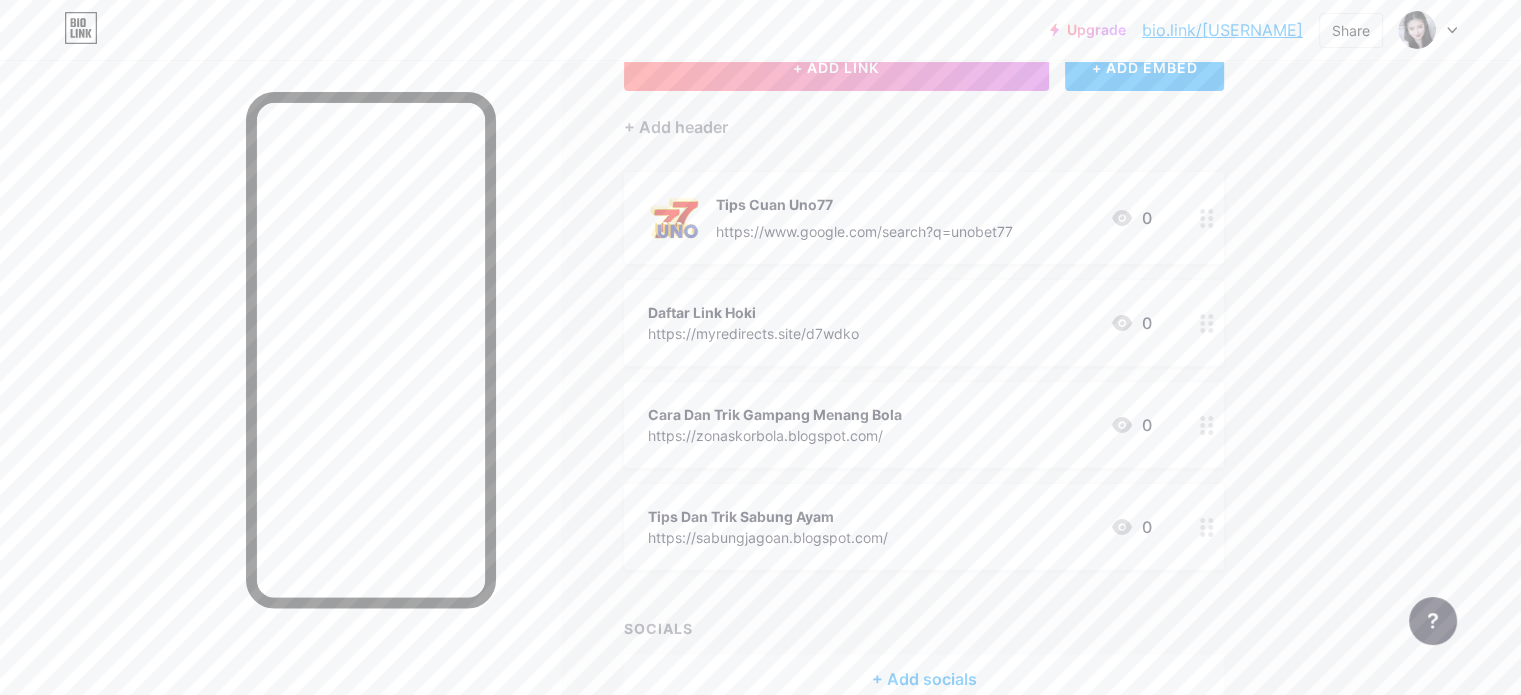 click 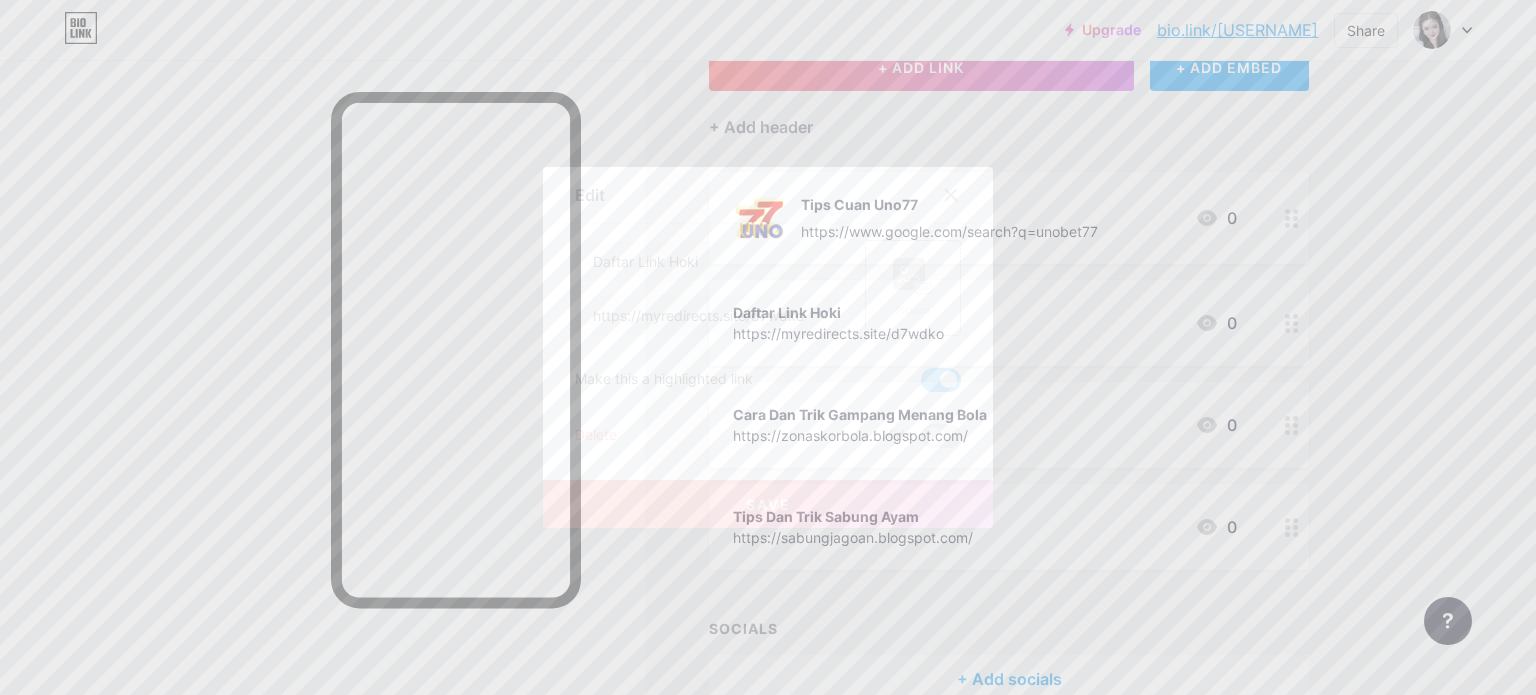 click on "Picture" at bounding box center (913, 288) 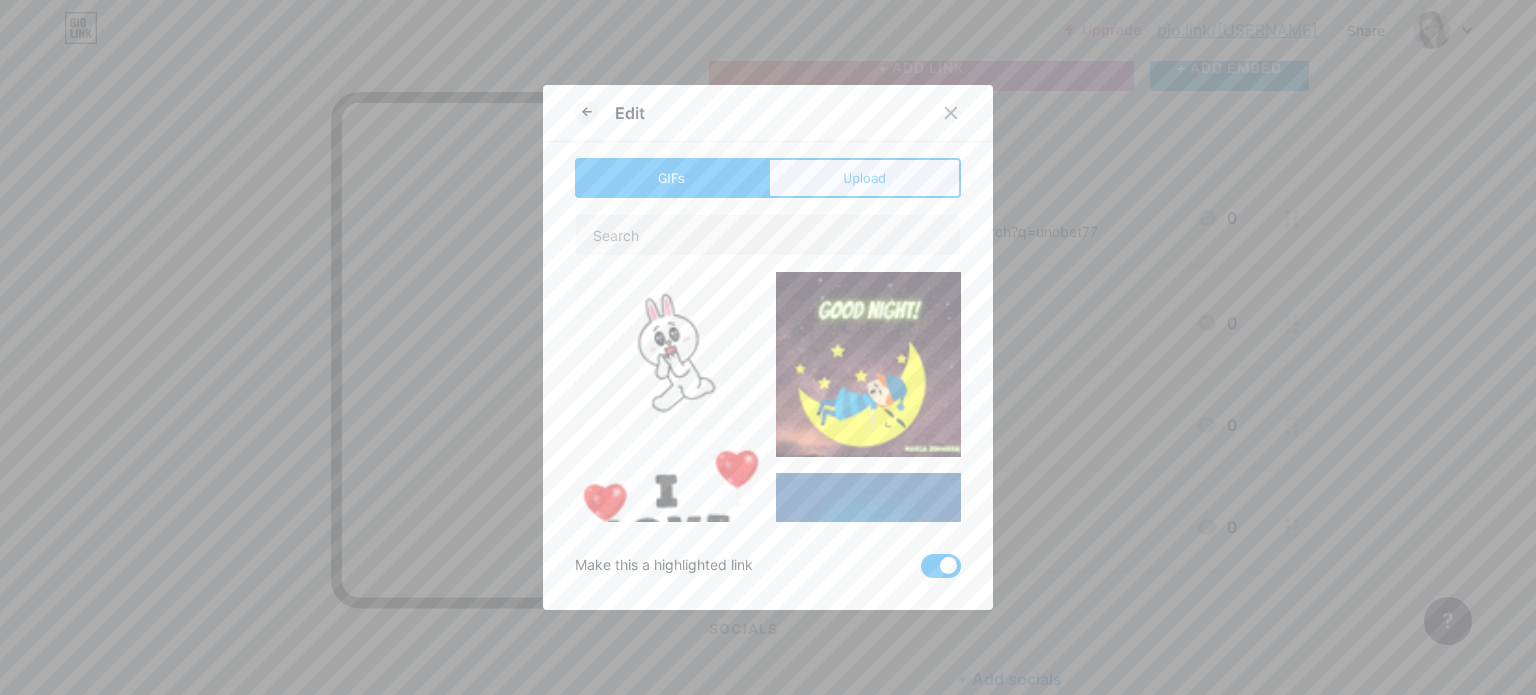 click on "Upload" at bounding box center [864, 178] 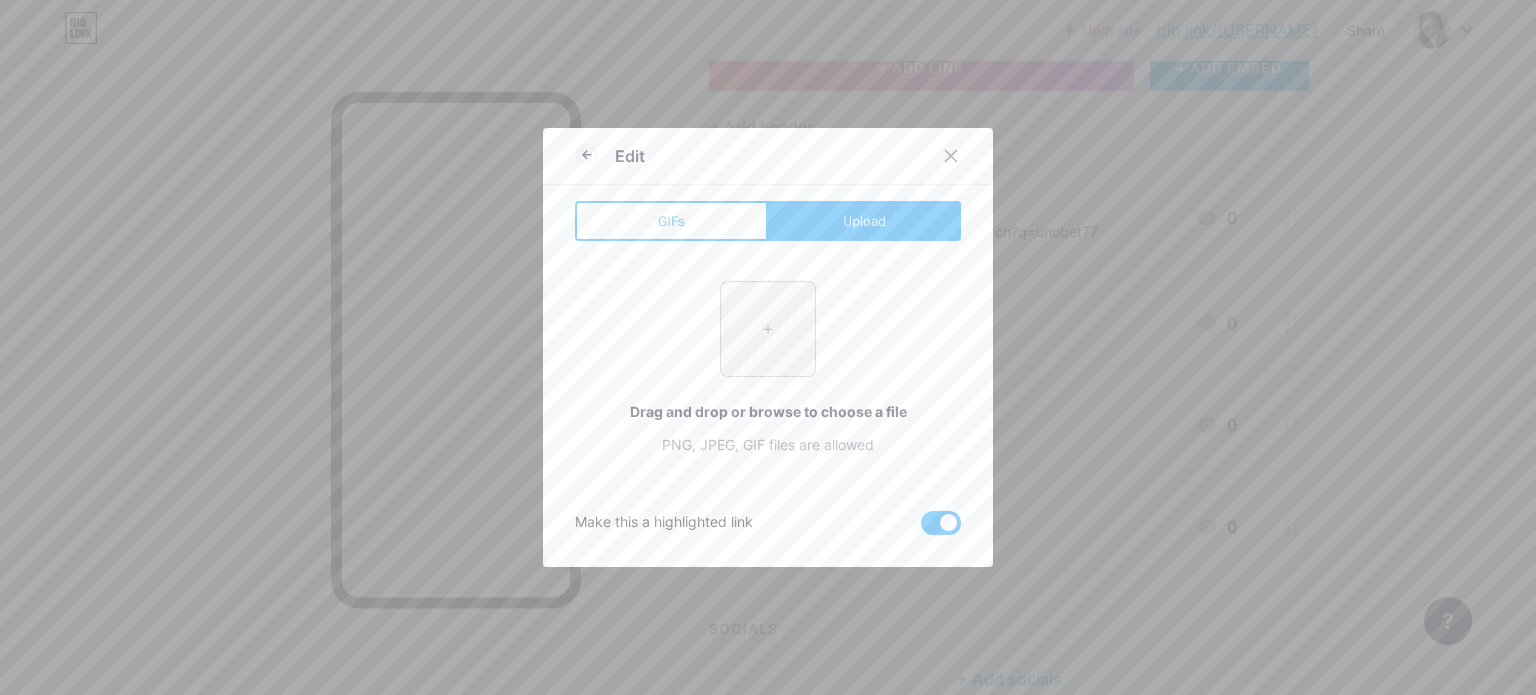 click at bounding box center [768, 329] 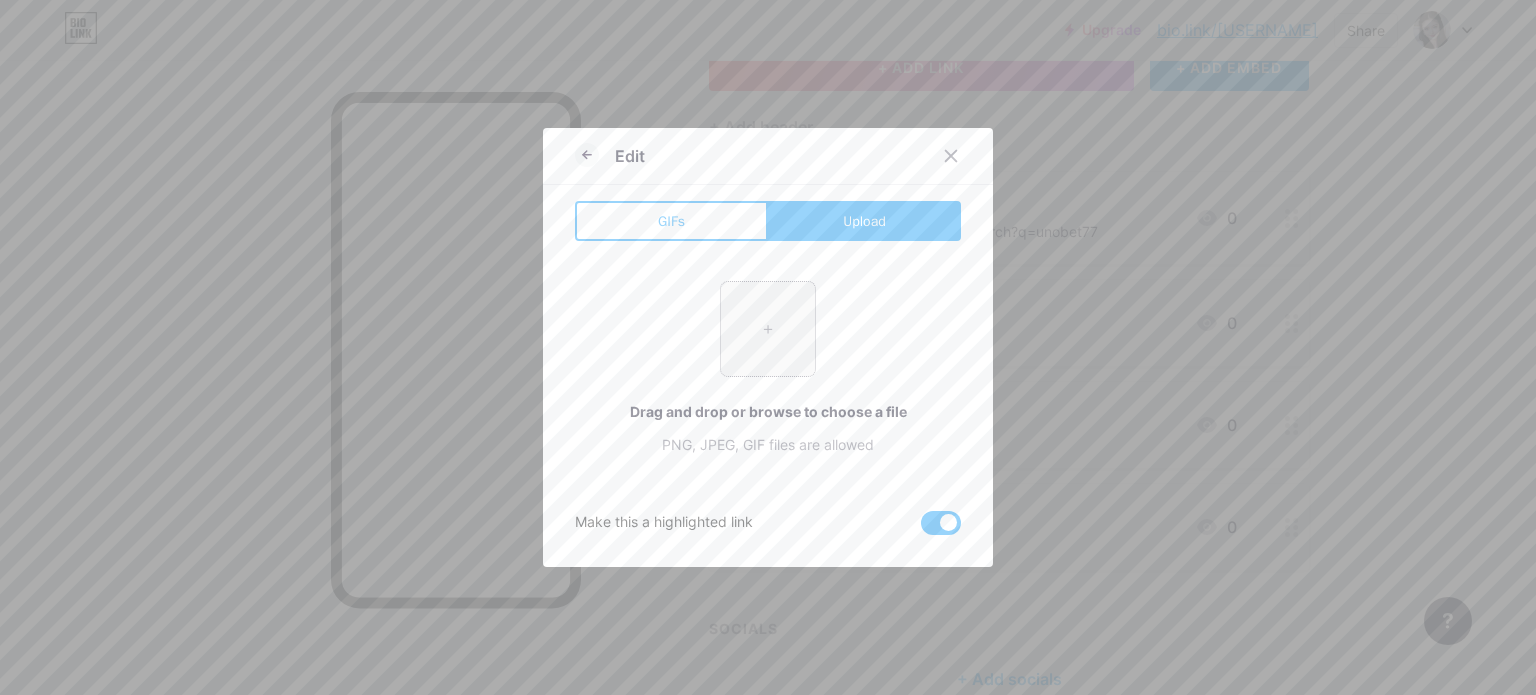 type on "C:\fakepath\LOGO-RUNBOX-UNOBET.png" 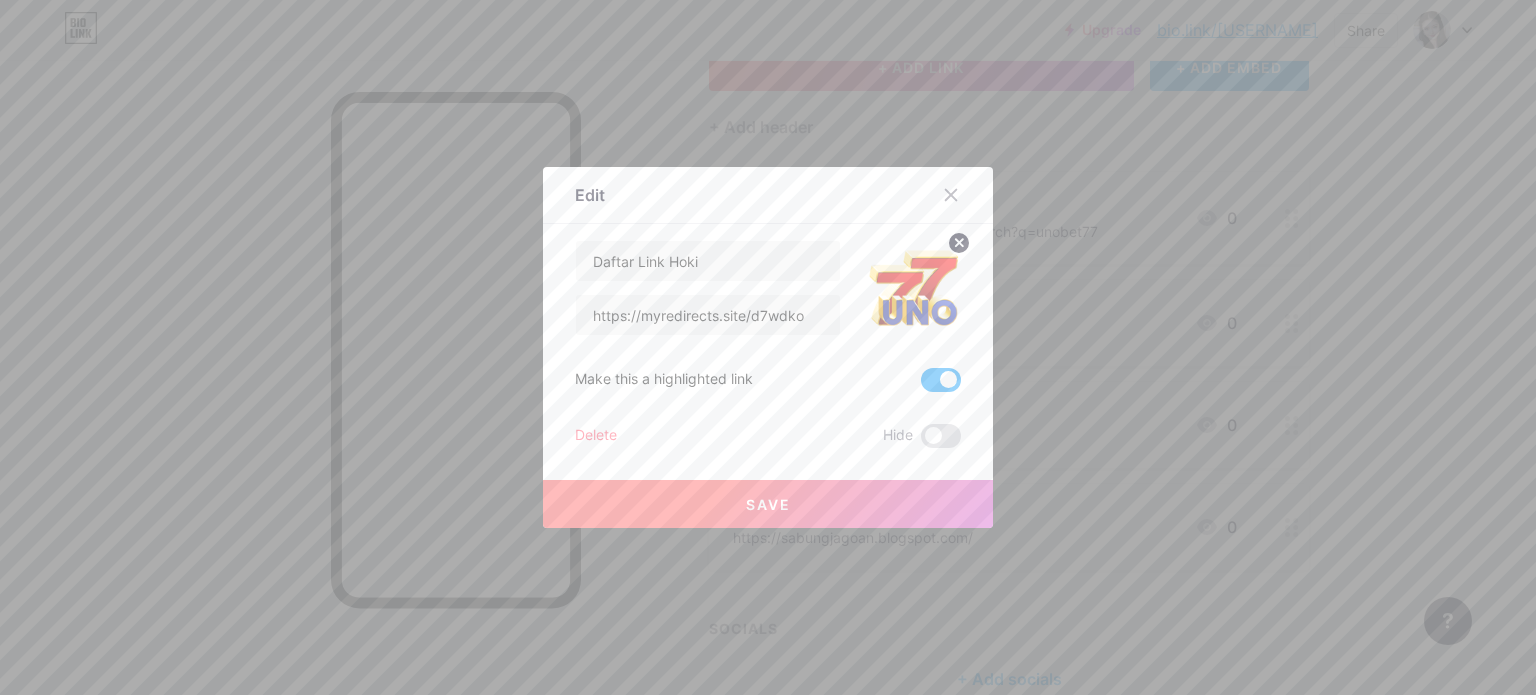 click on "Save" at bounding box center [768, 504] 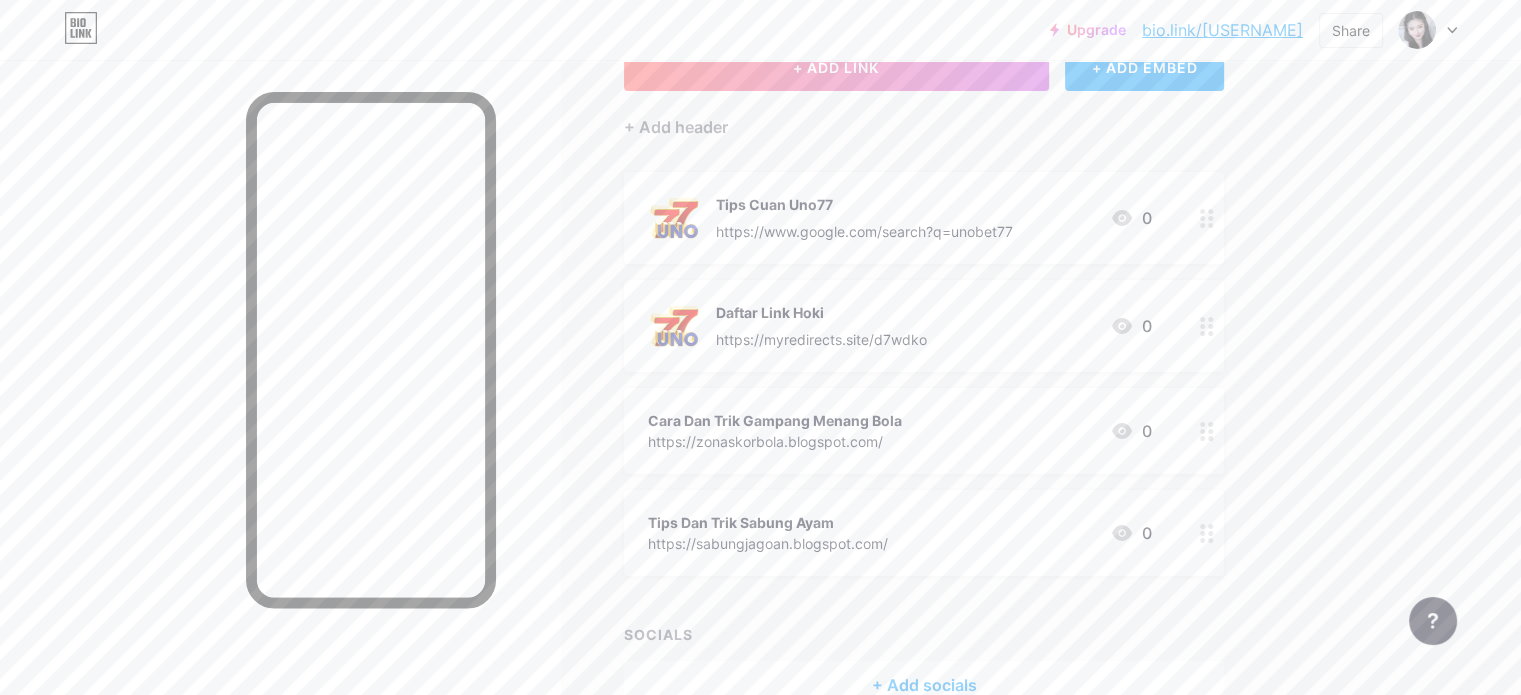 click at bounding box center [1207, 431] 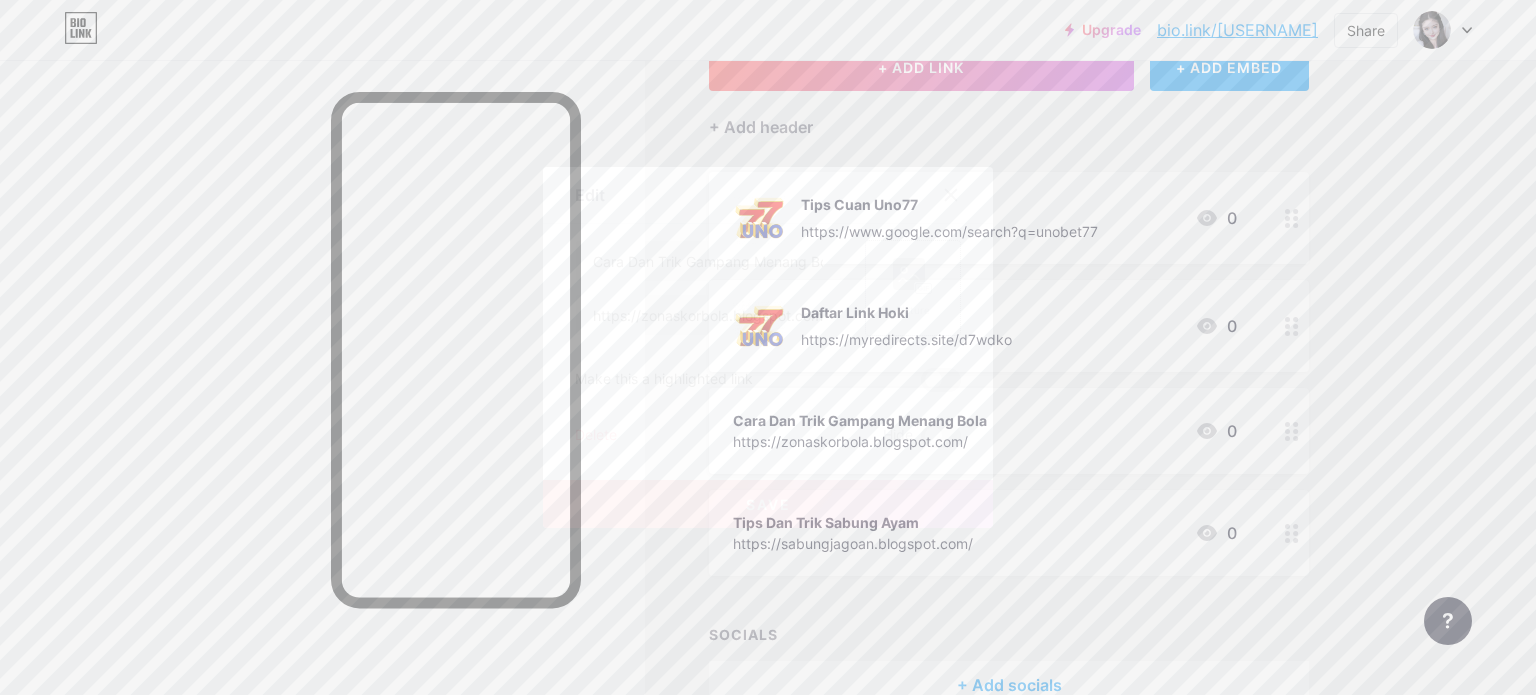 click 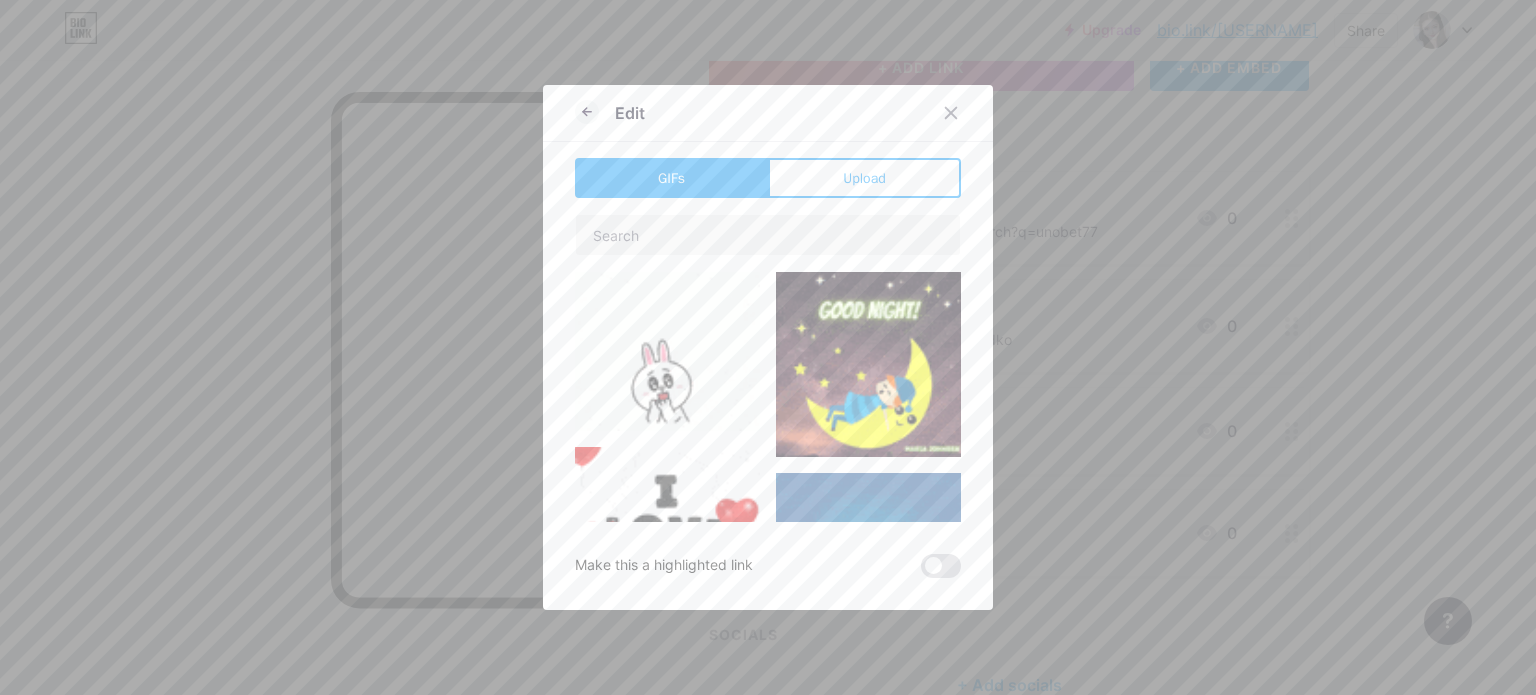 click on "Upload" at bounding box center [864, 178] 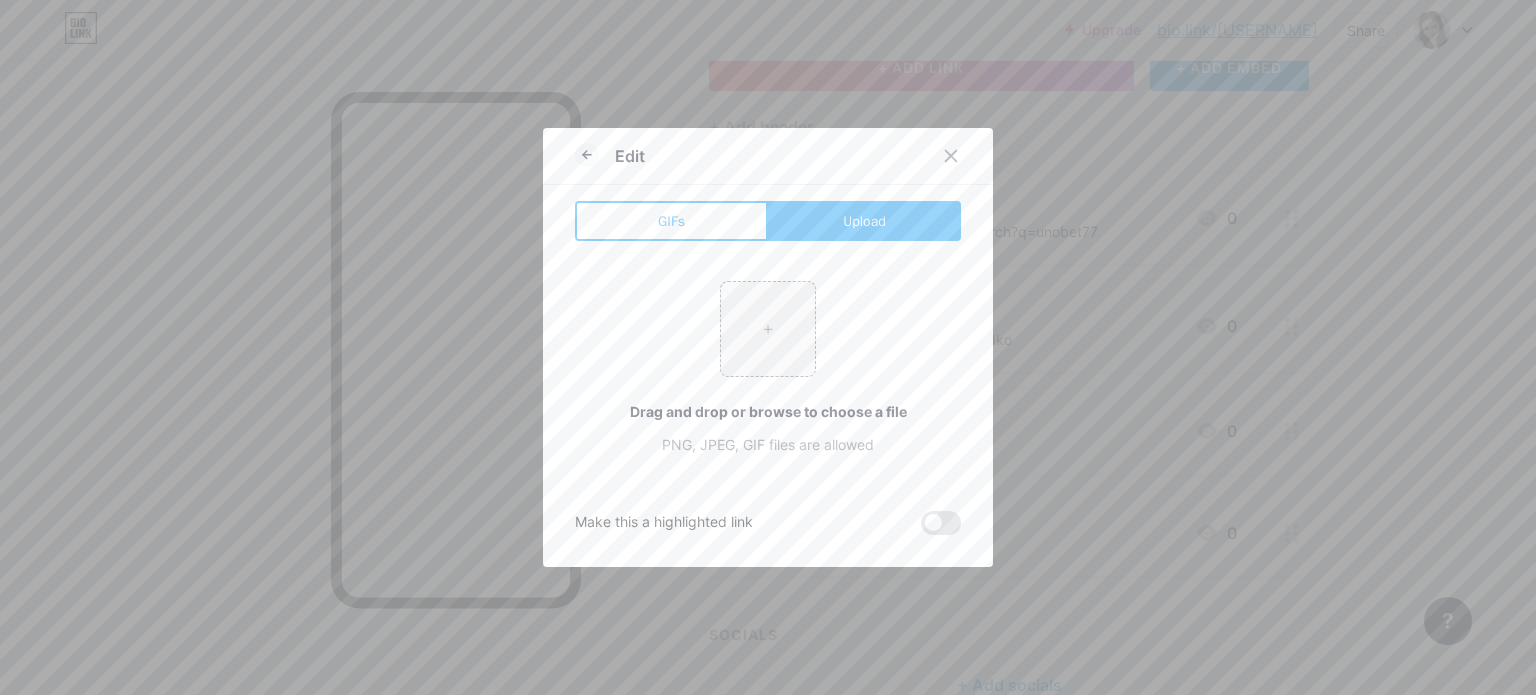 click on "+       Drag and drop or browse to choose a file   PNG, JPEG, GIF files are allowed" at bounding box center [768, 368] 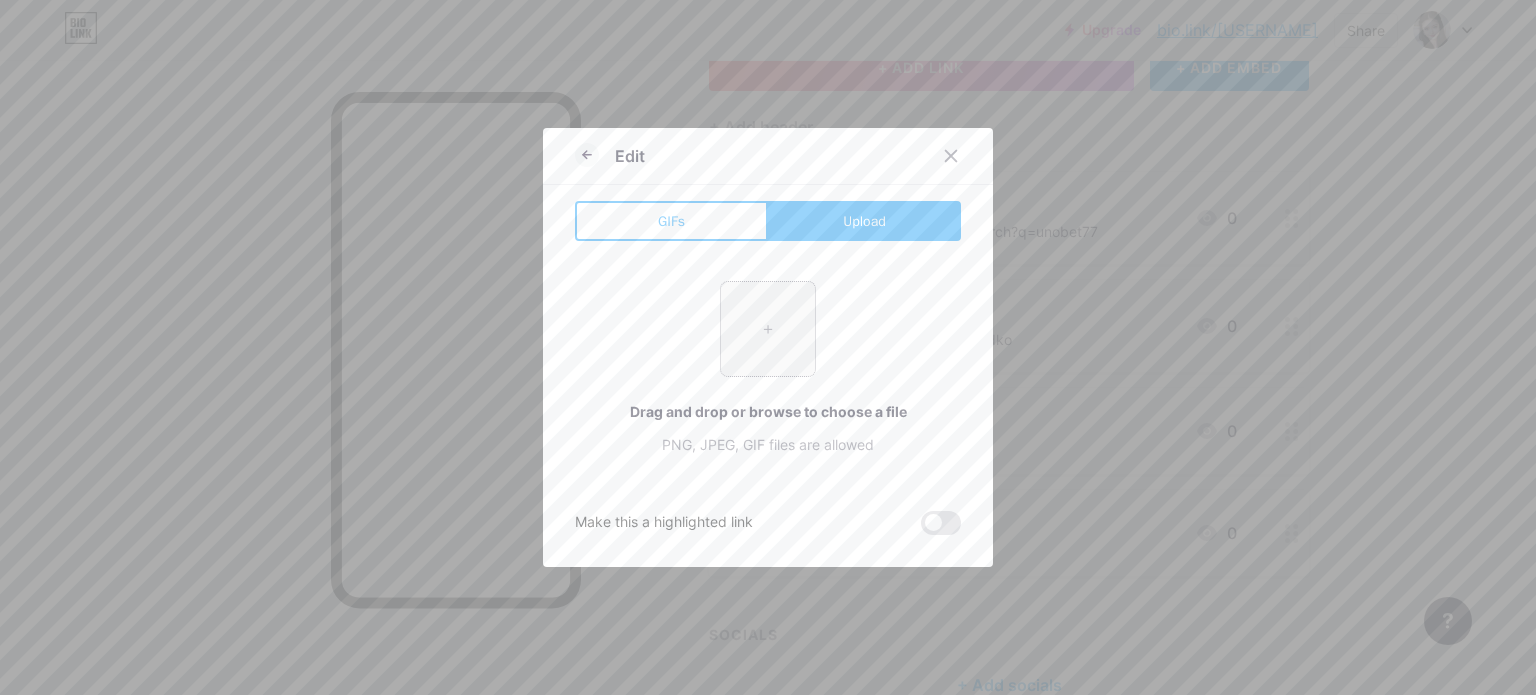click at bounding box center [768, 329] 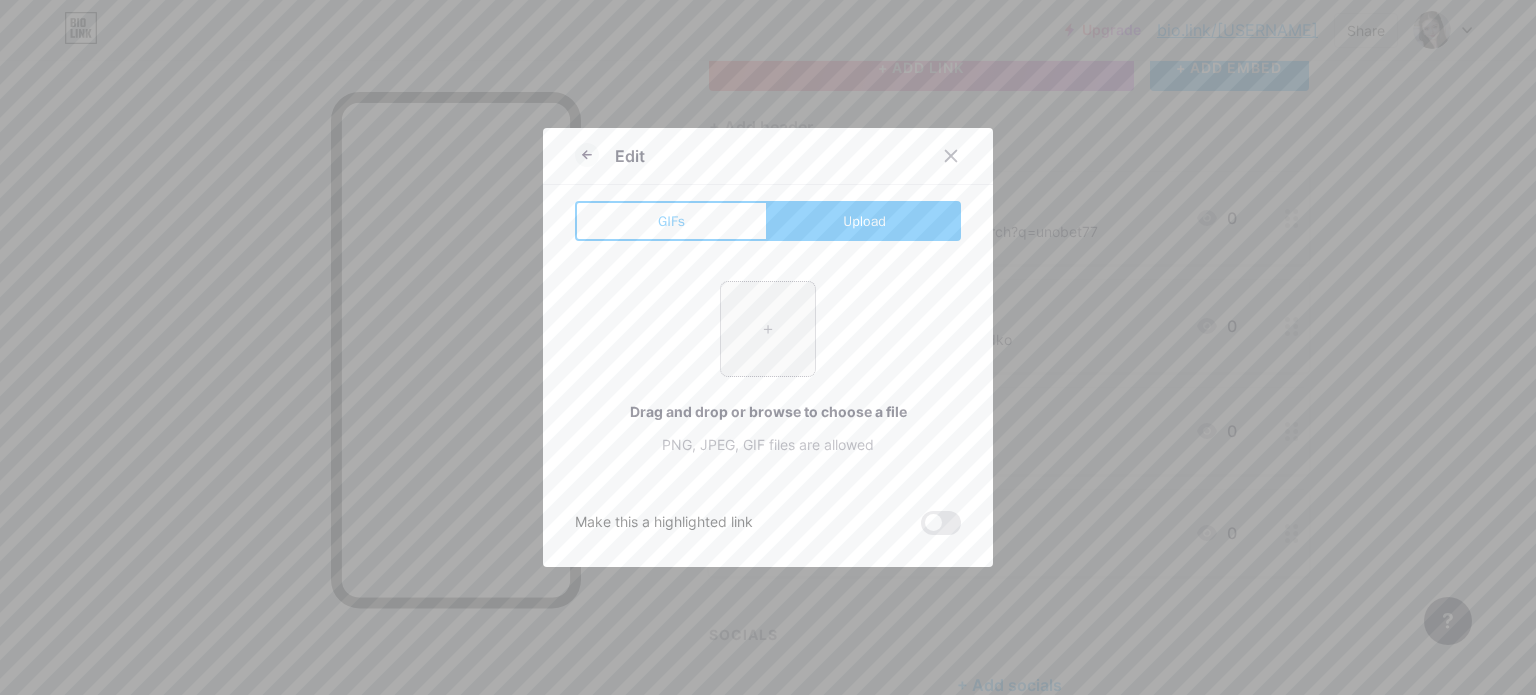 type on "C:\fakepath\LOGO-RUNBOX-UNOBET.png" 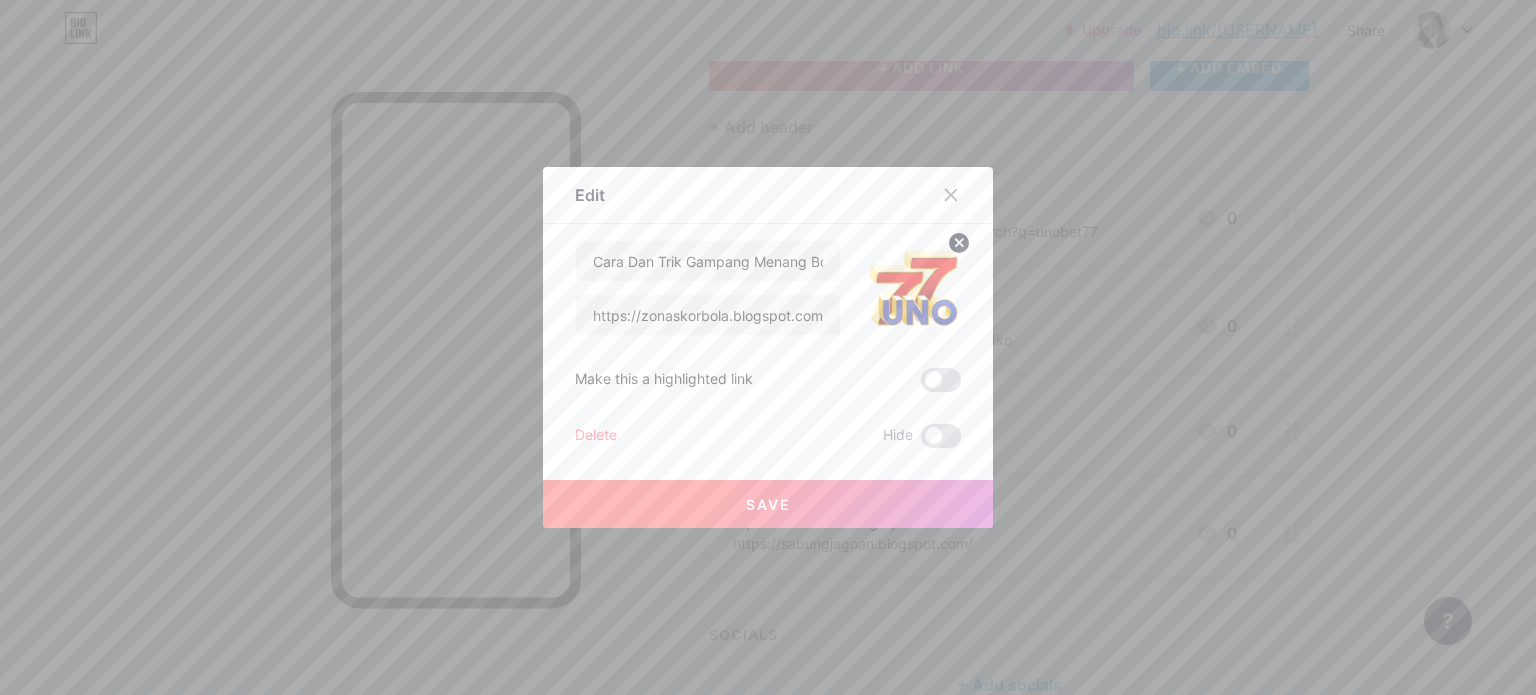 click on "Save" at bounding box center (768, 504) 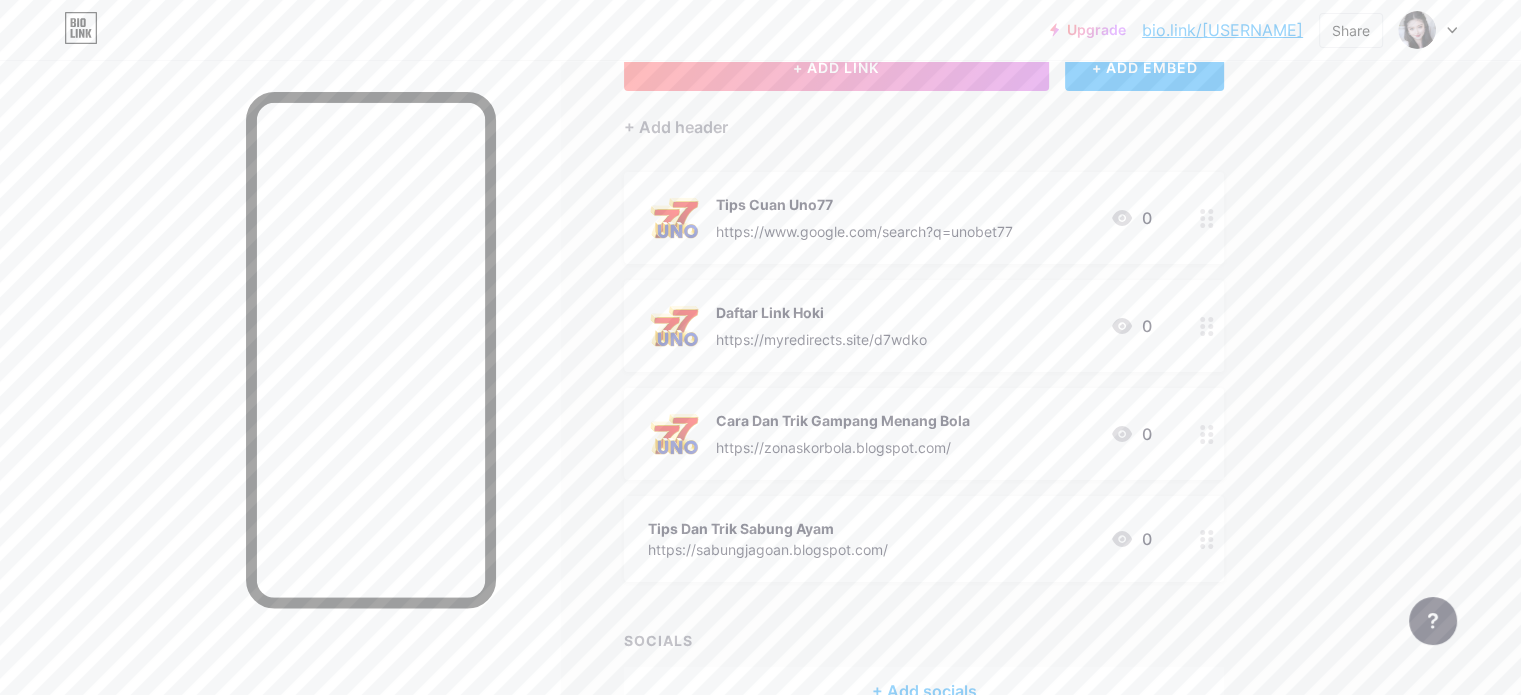 click 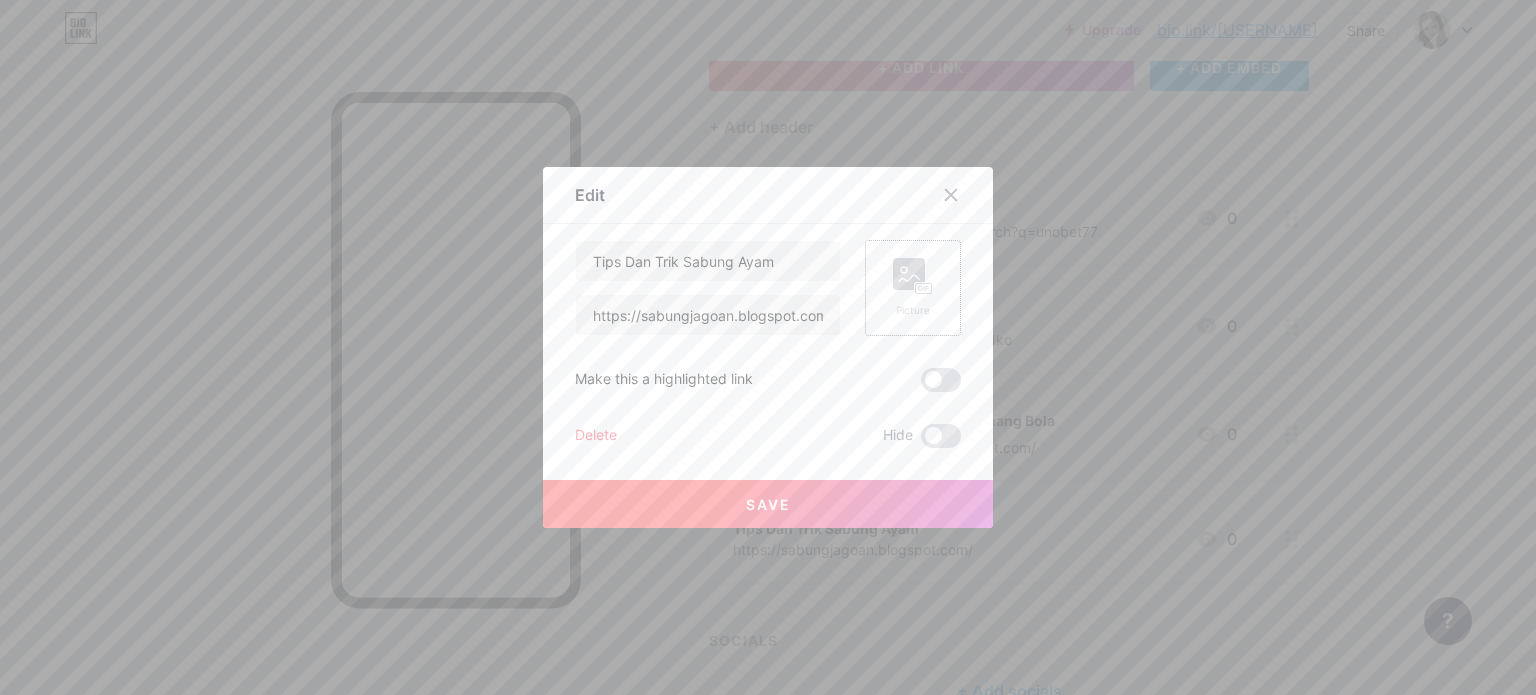 click on "Picture" at bounding box center [913, 288] 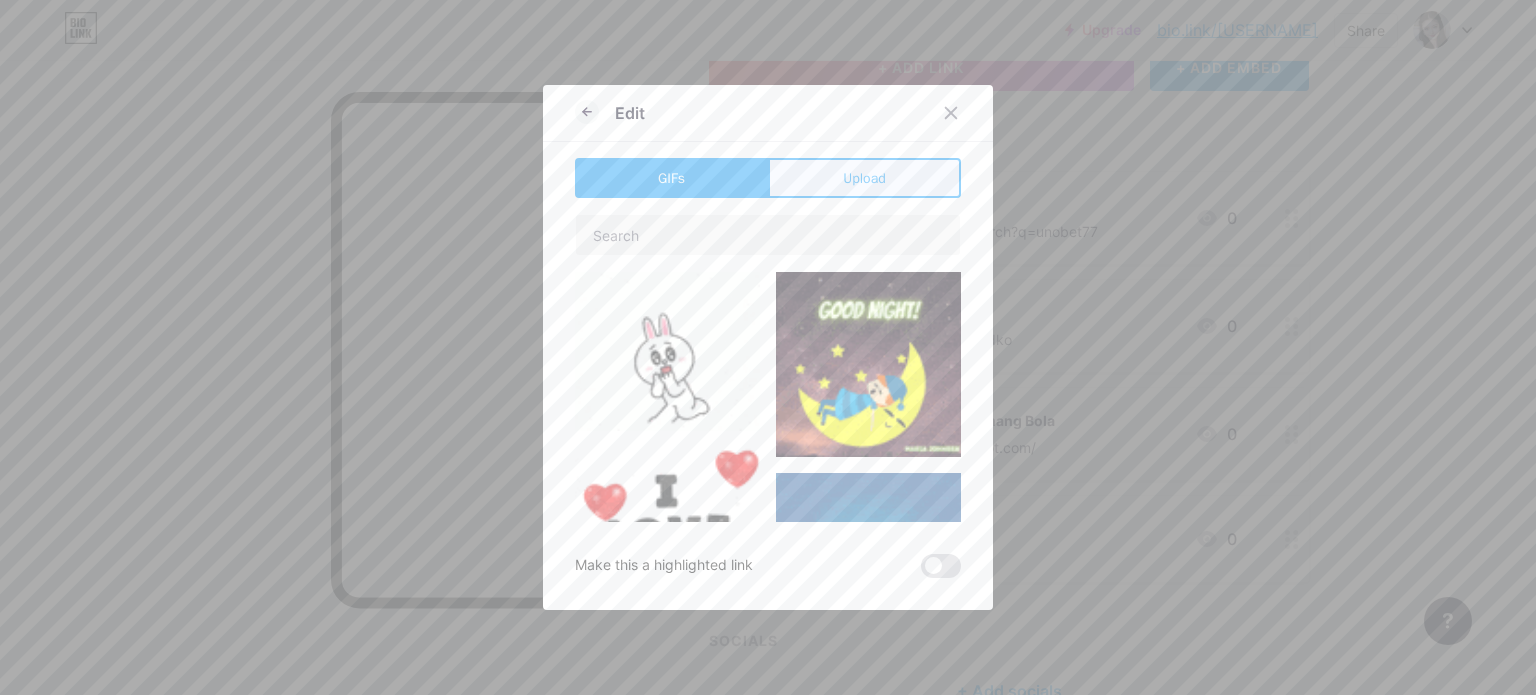 click on "Upload" at bounding box center (864, 178) 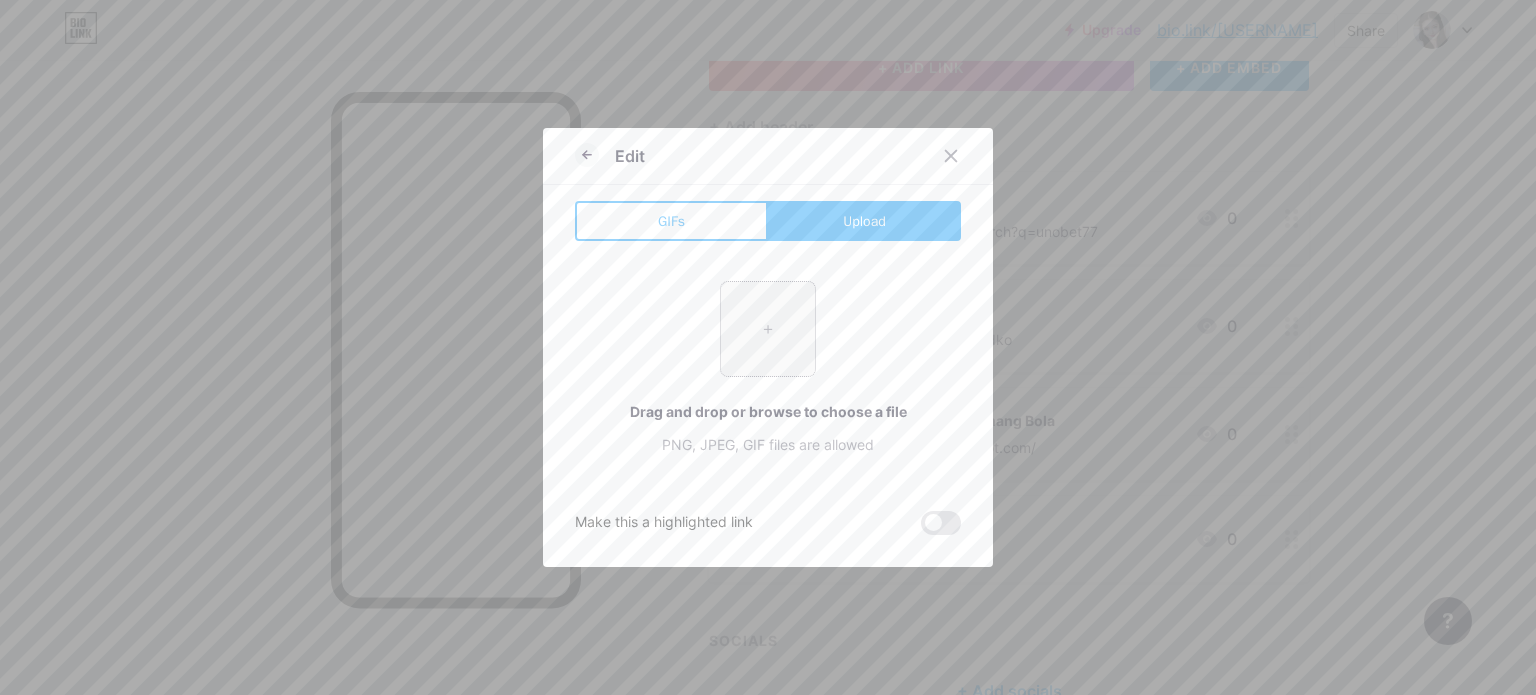 click at bounding box center [768, 329] 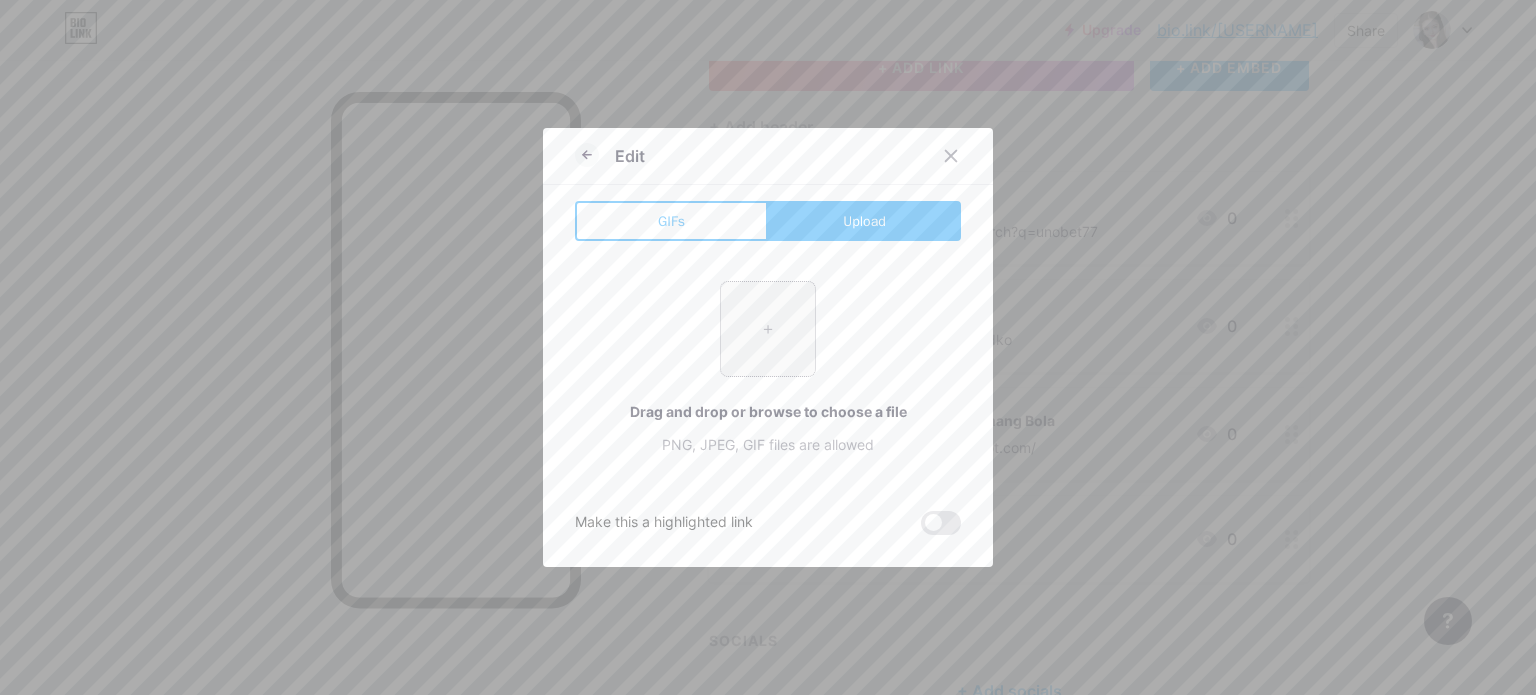 type on "C:\fakepath\LOGO-RUNBOX-UNOBET.png" 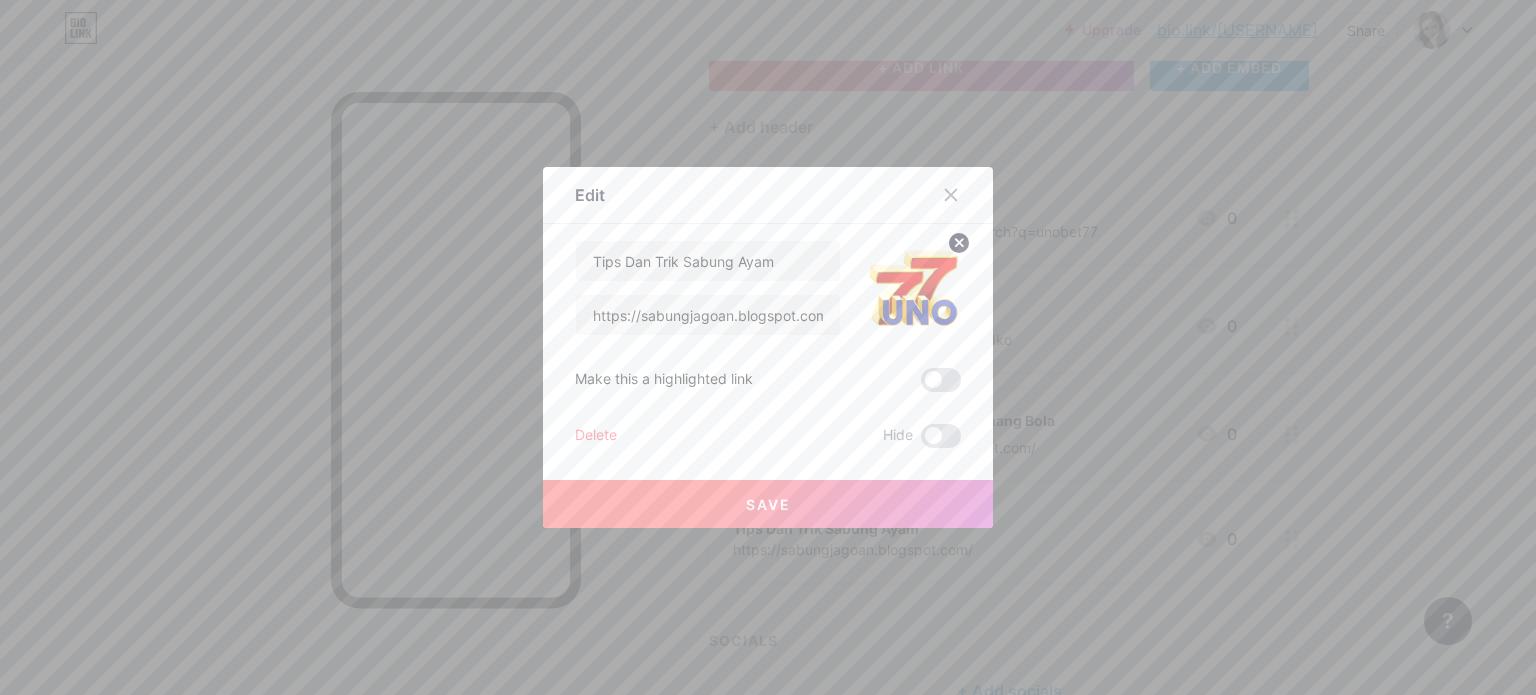 click on "Save" at bounding box center (768, 504) 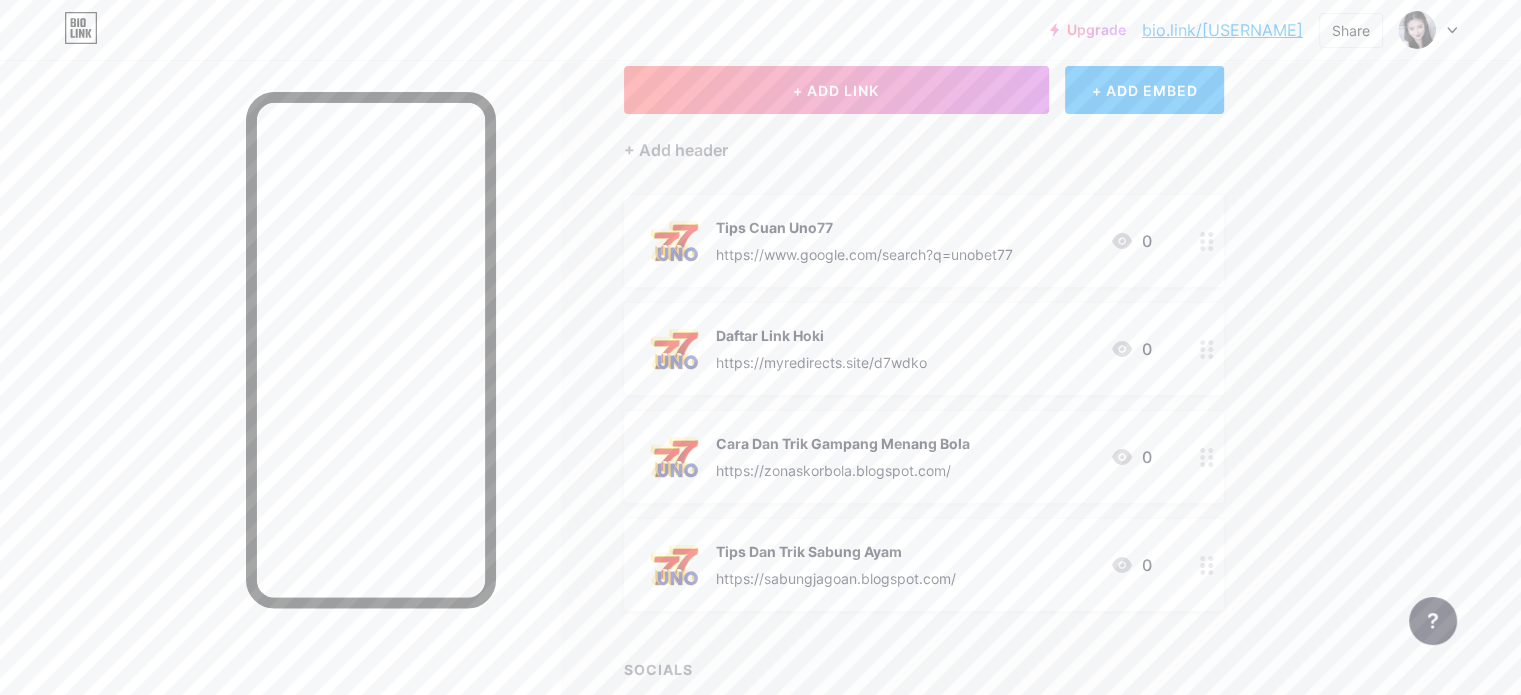 scroll, scrollTop: 0, scrollLeft: 0, axis: both 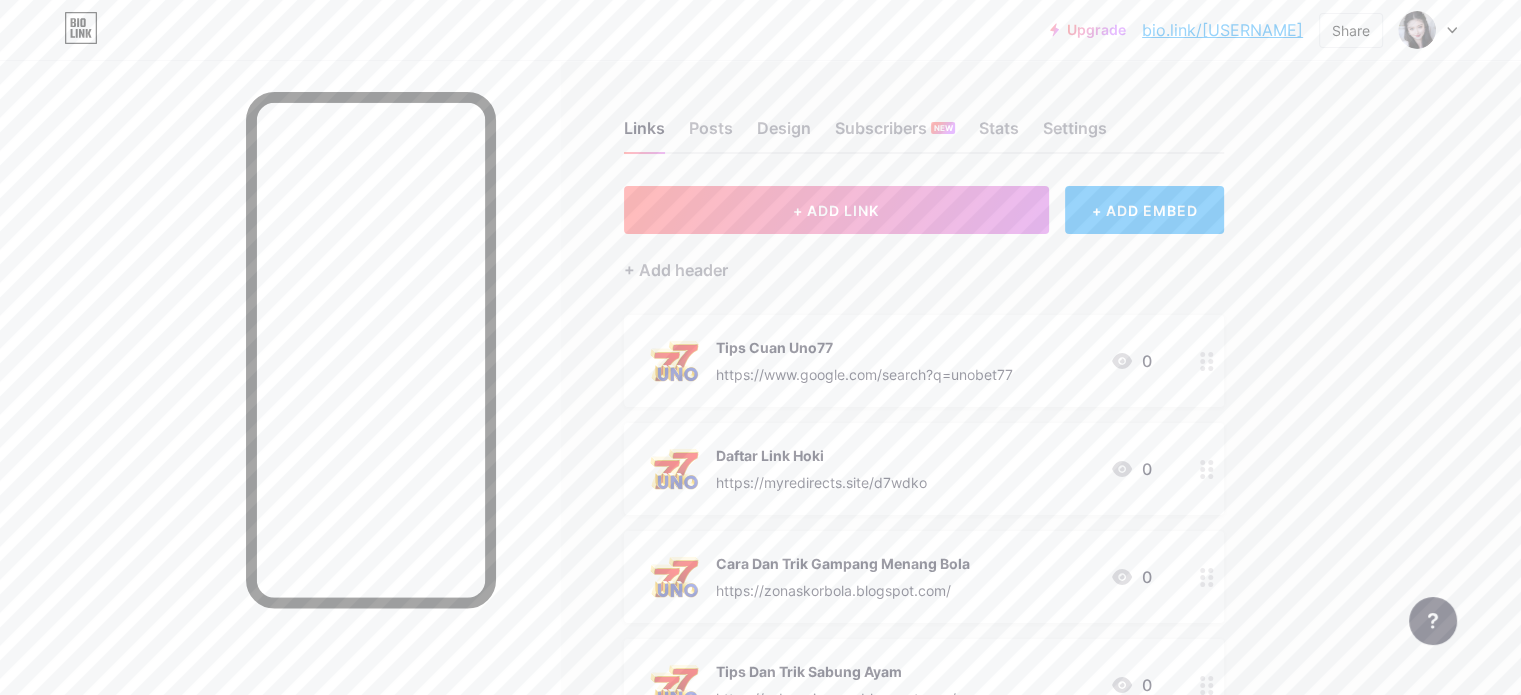 click 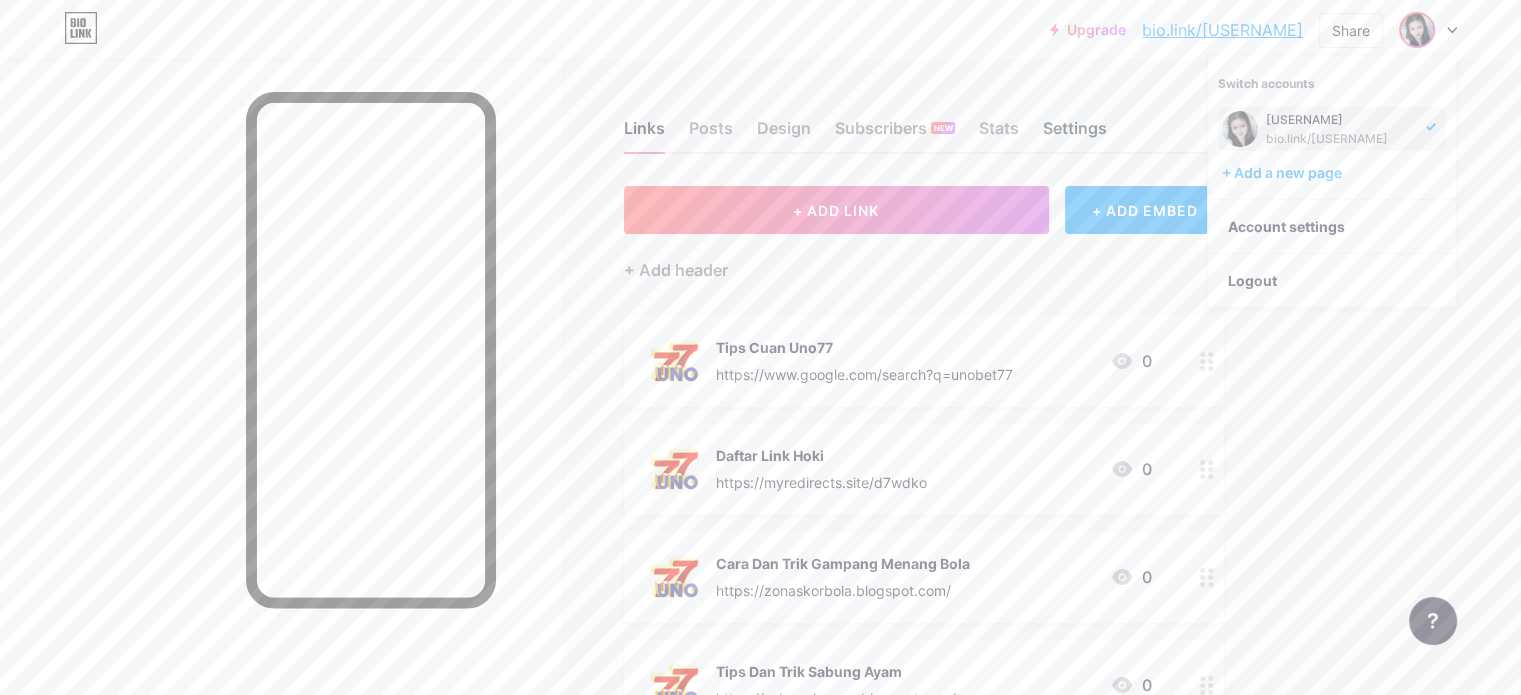 click on "Settings" at bounding box center (1075, 134) 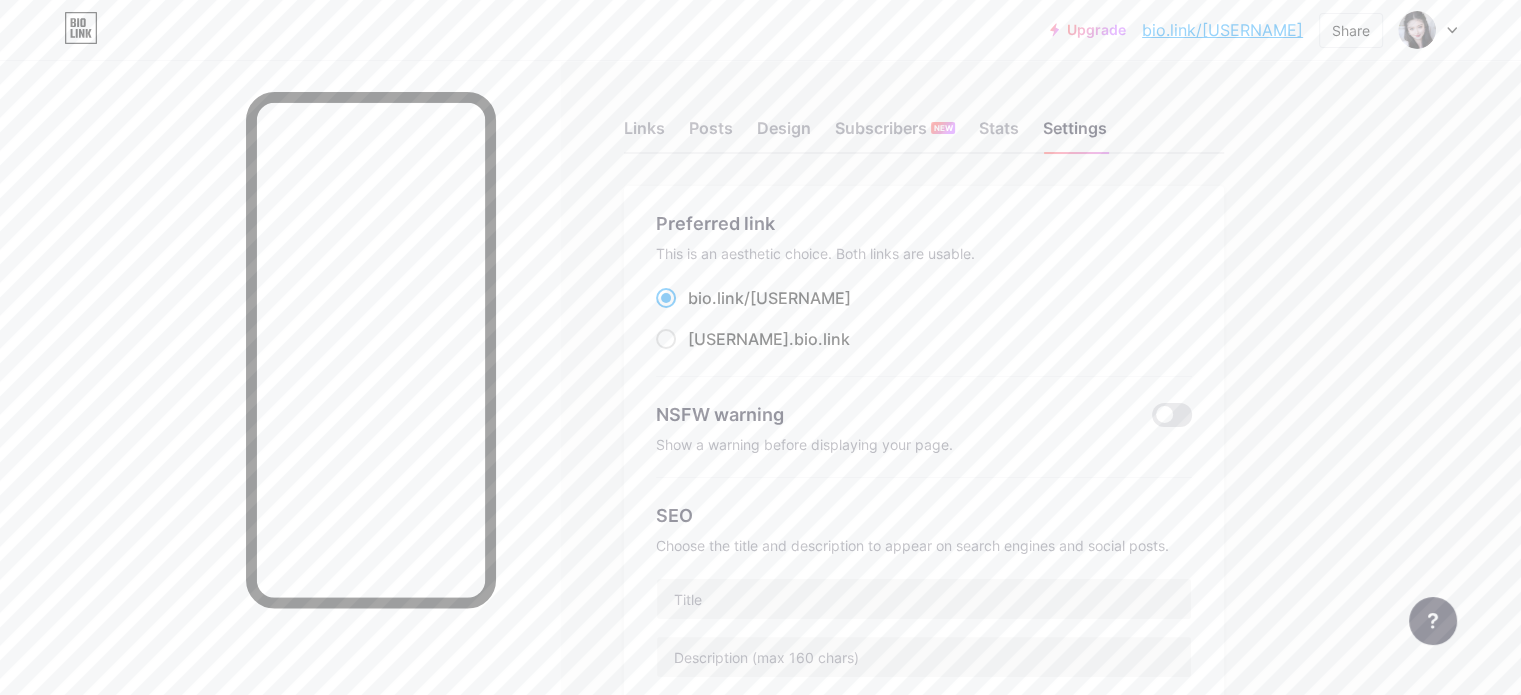 drag, startPoint x: 931, startPoint y: 299, endPoint x: 776, endPoint y: 291, distance: 155.20631 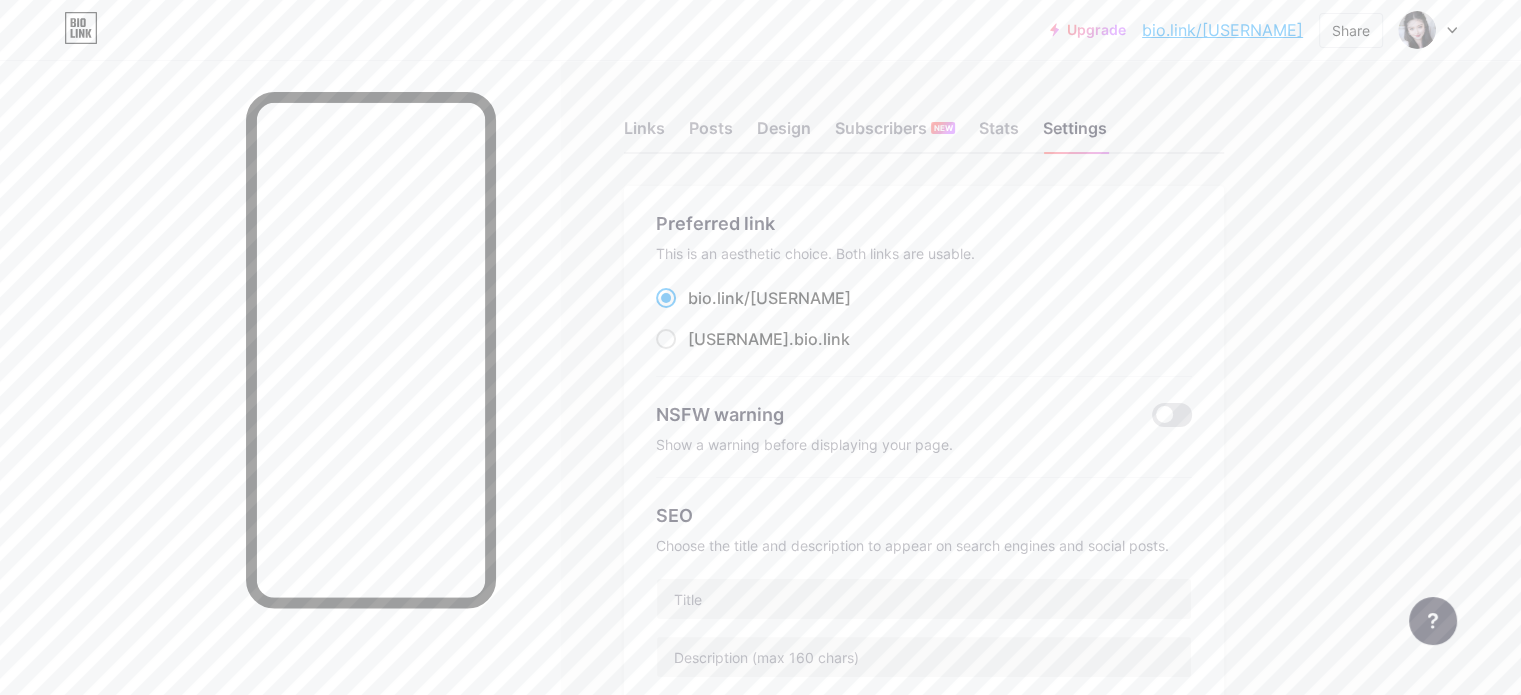 click on "bio.link/[USERNAME]" at bounding box center [924, 298] 